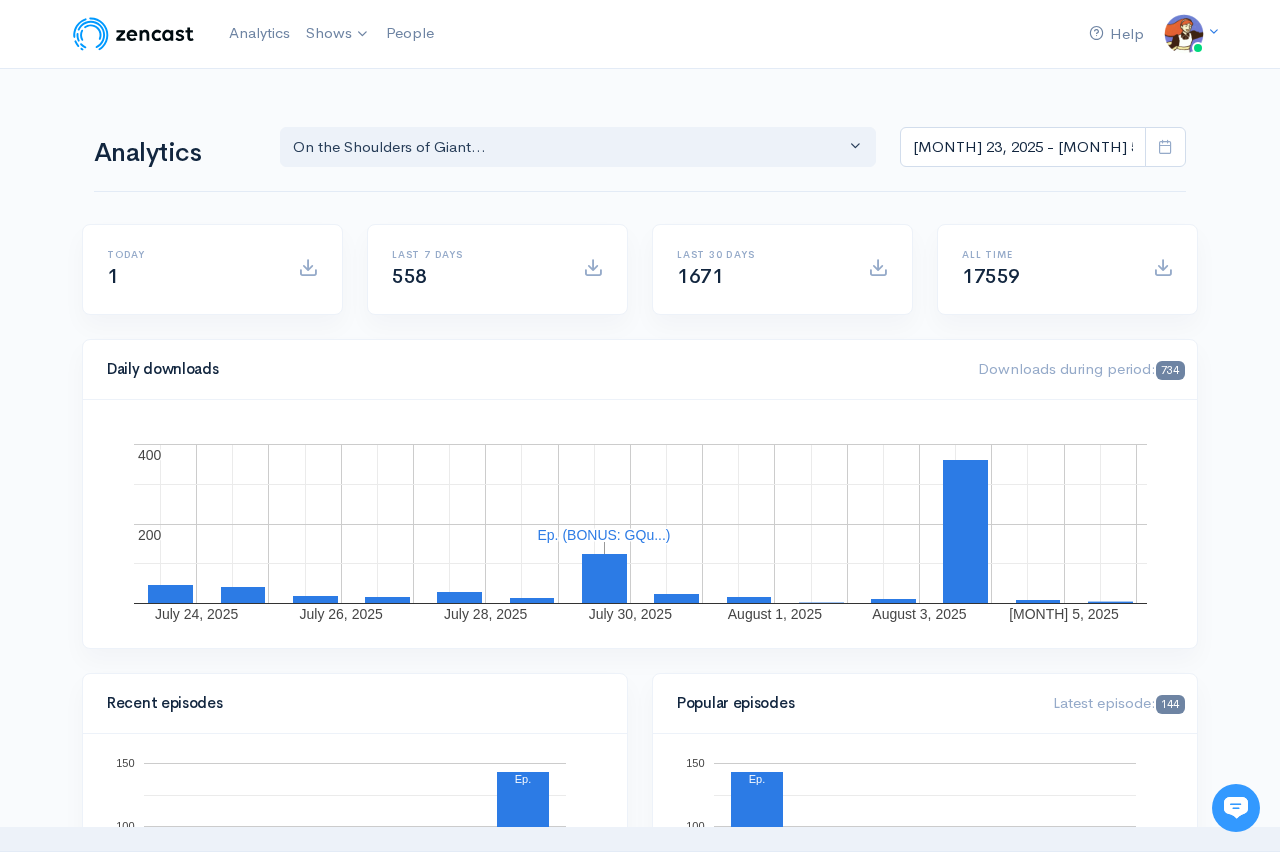 scroll, scrollTop: 0, scrollLeft: 0, axis: both 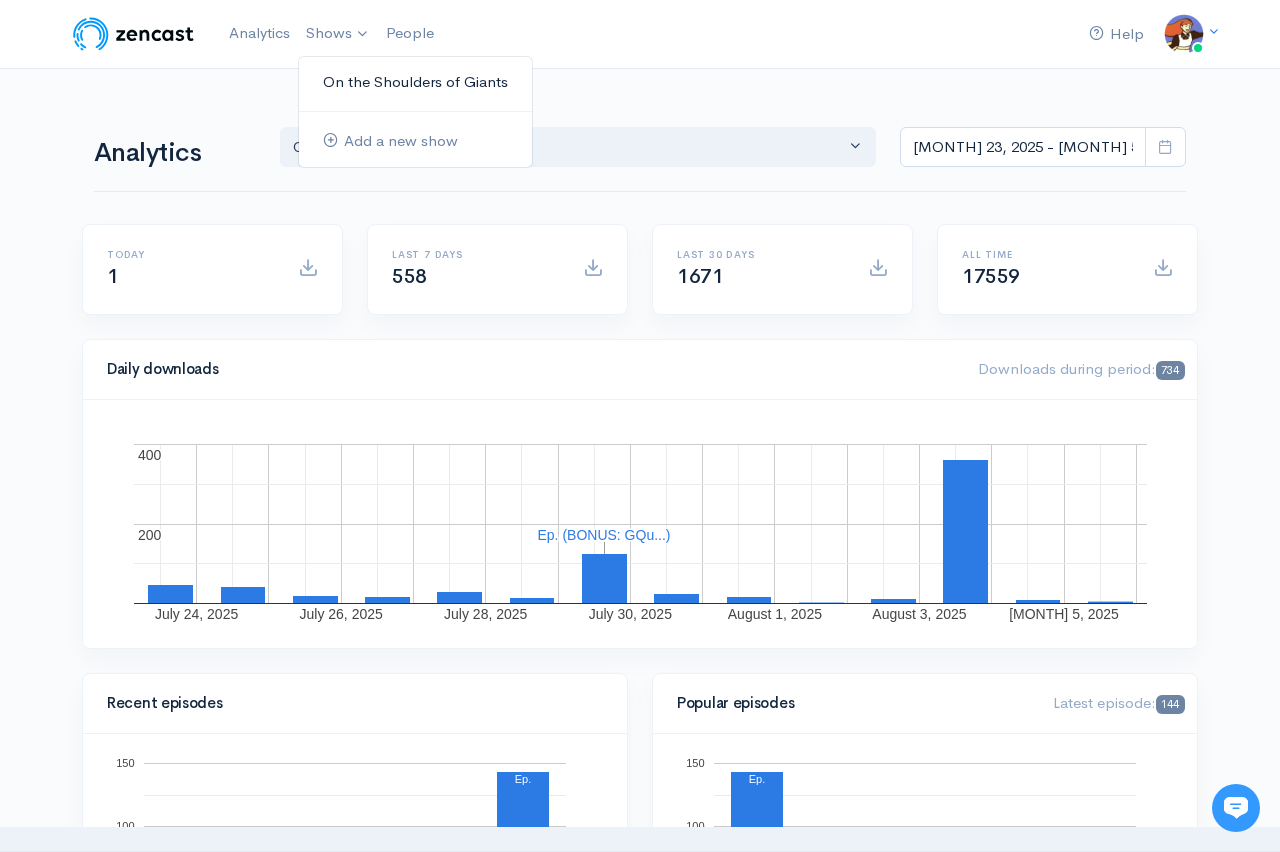 click on "On the Shoulders of Giants" at bounding box center (415, 82) 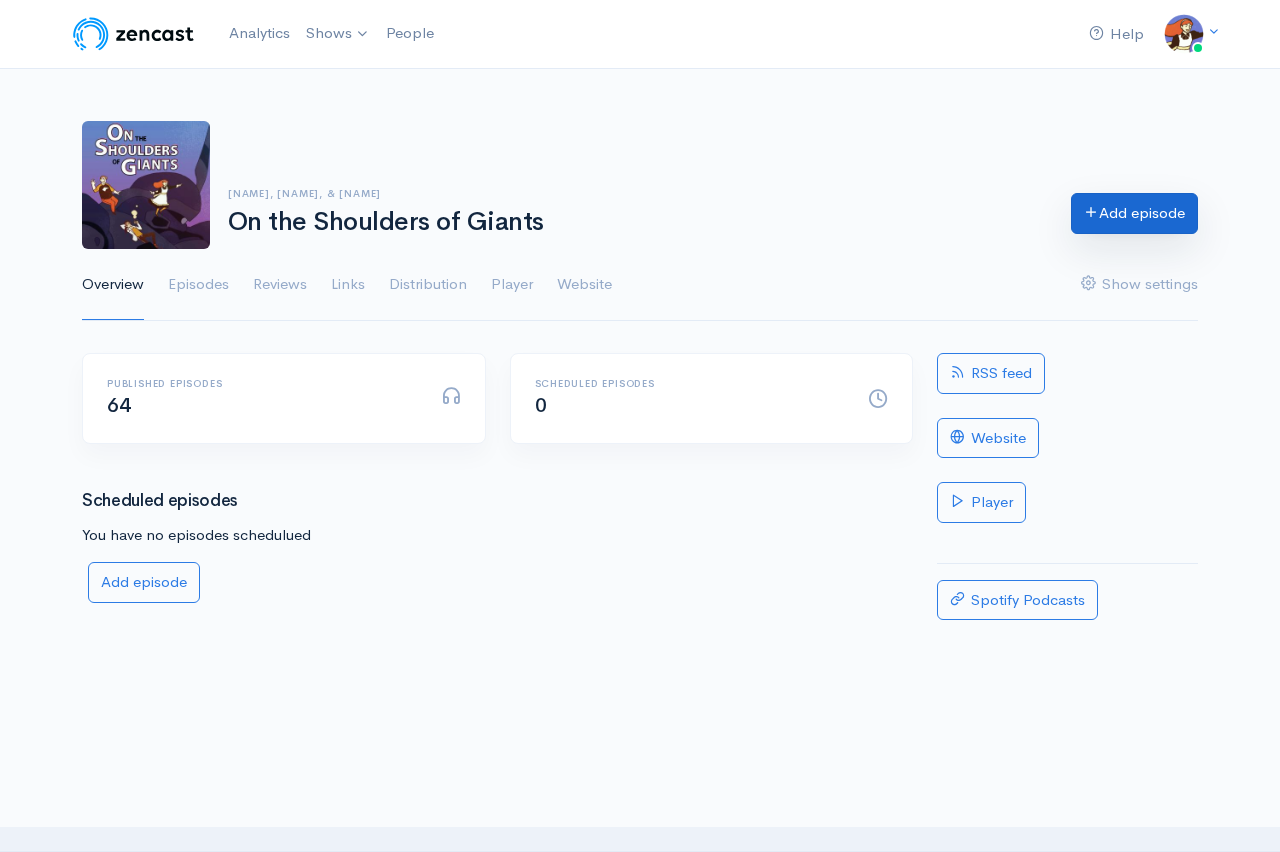 scroll, scrollTop: 0, scrollLeft: 0, axis: both 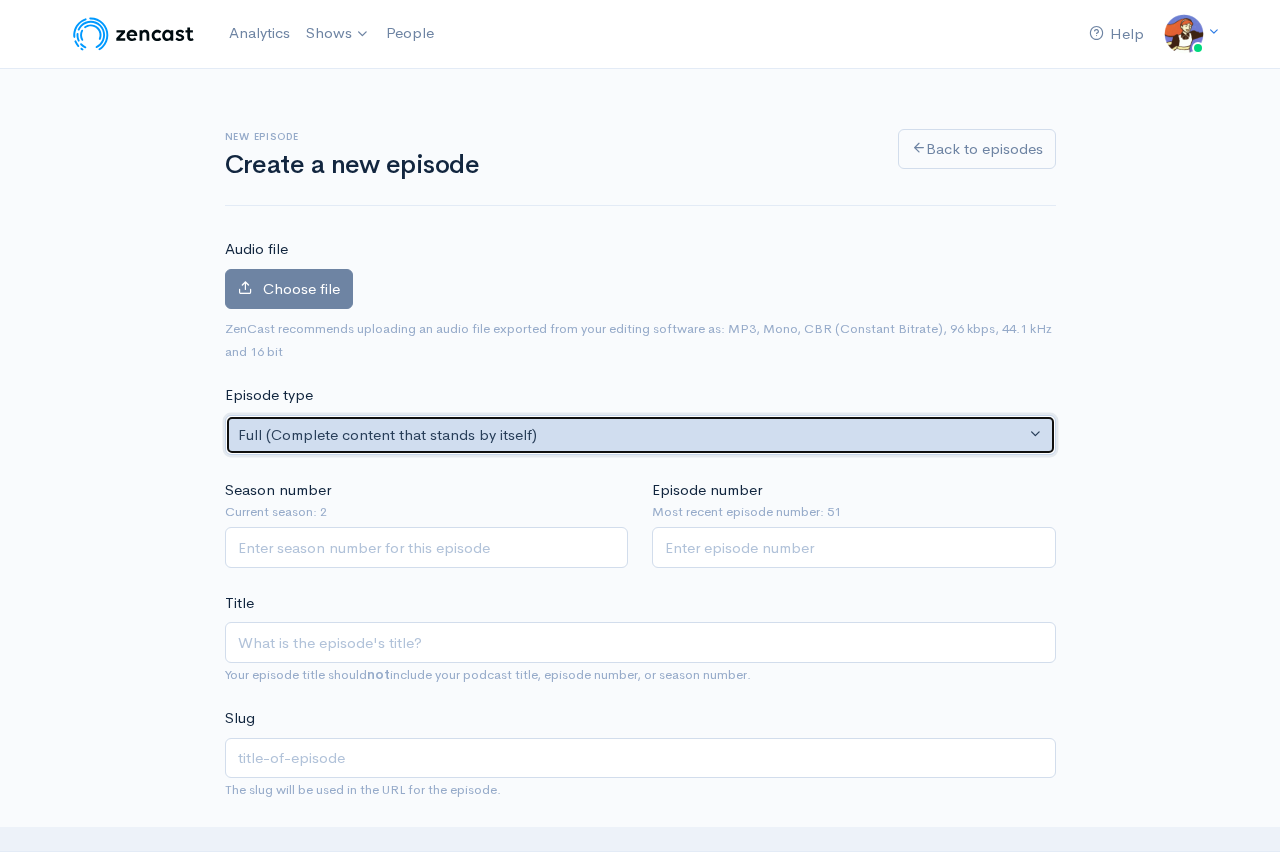 click on "Full (Complete content that stands by itself)" at bounding box center (631, 435) 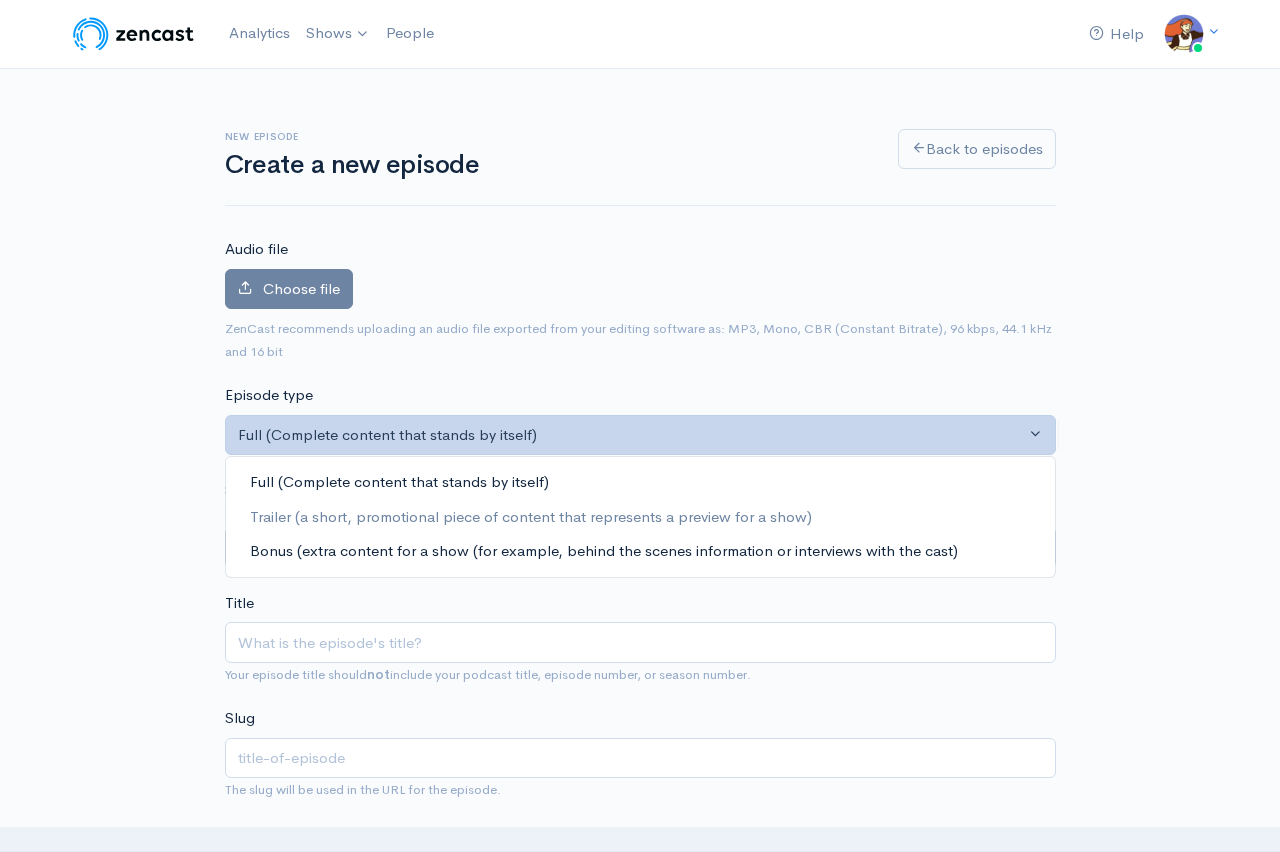 drag, startPoint x: 535, startPoint y: 558, endPoint x: 561, endPoint y: 560, distance: 26.076809 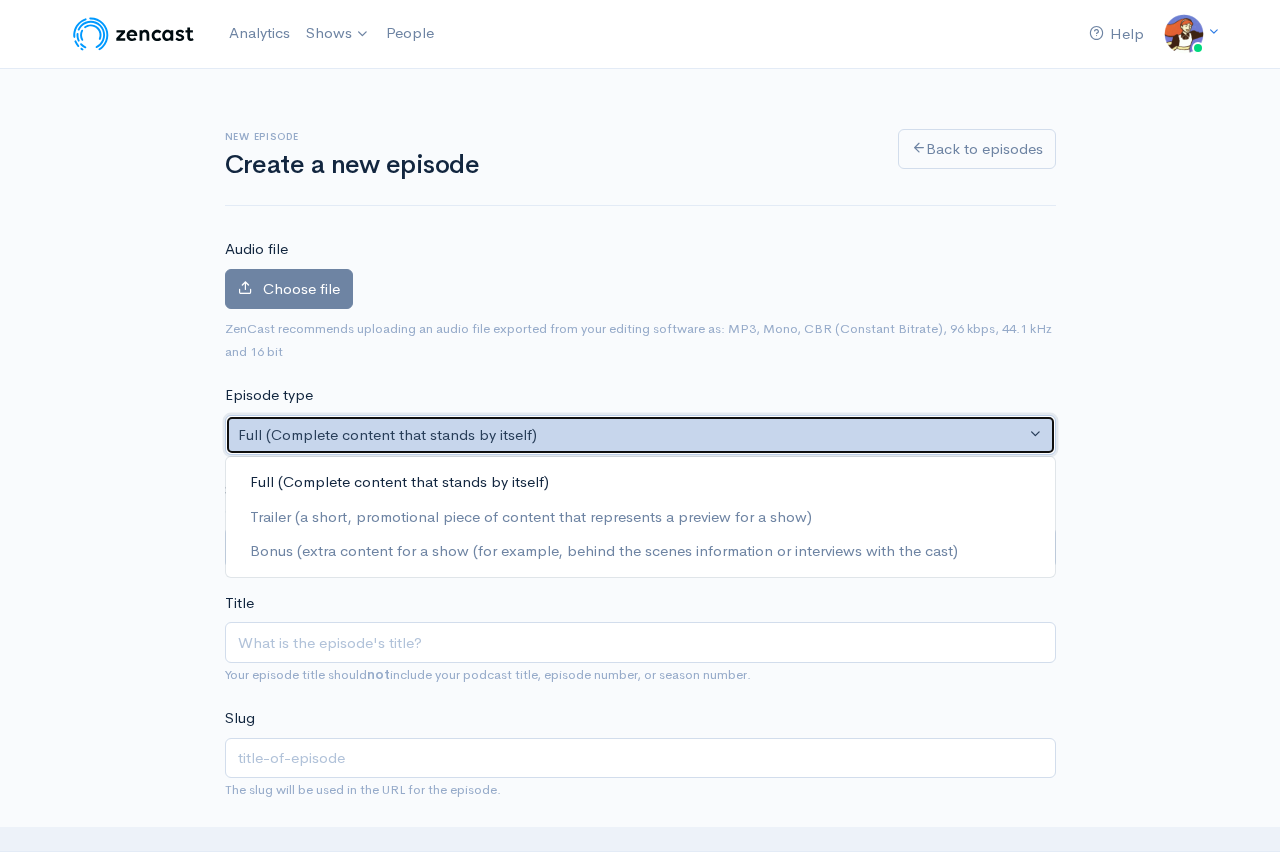 select on "bonus" 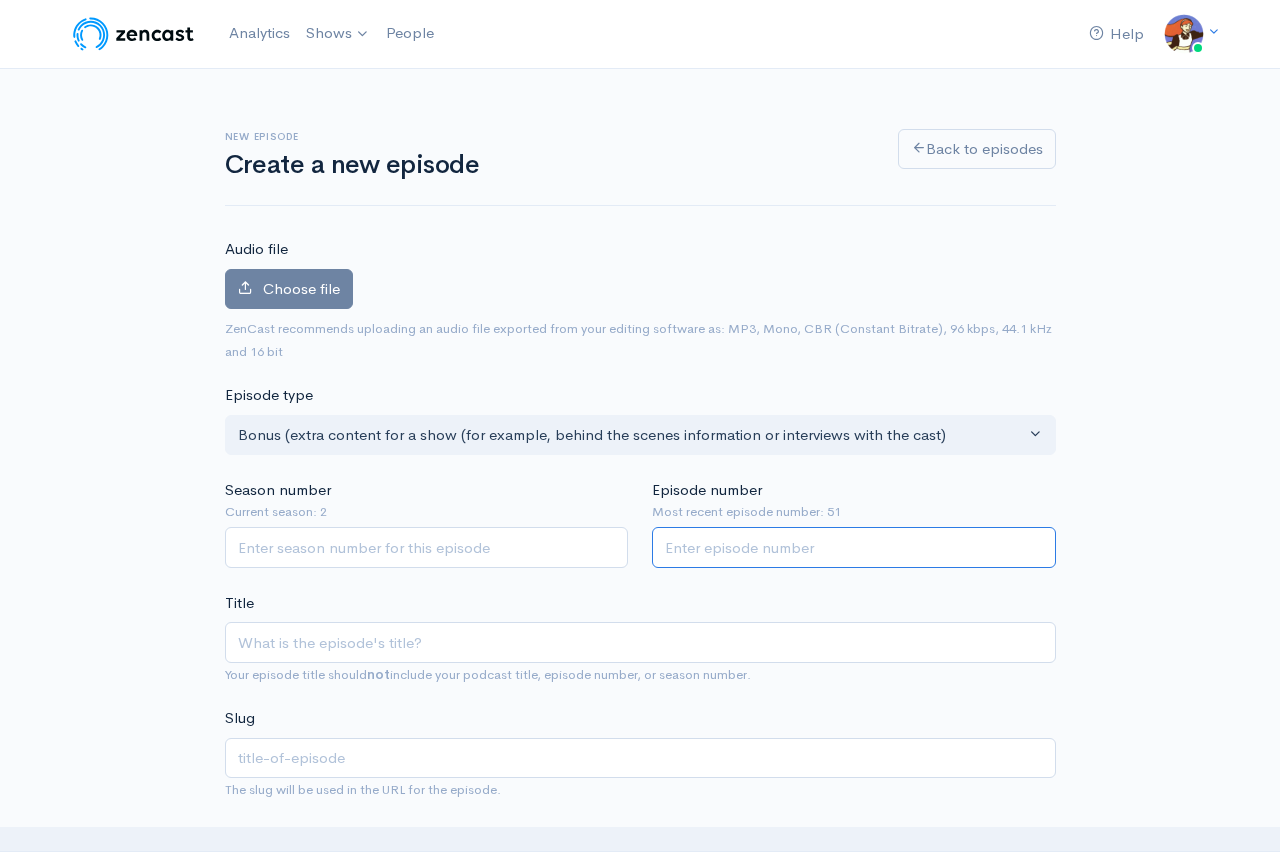click on "Episode number" at bounding box center (854, 547) 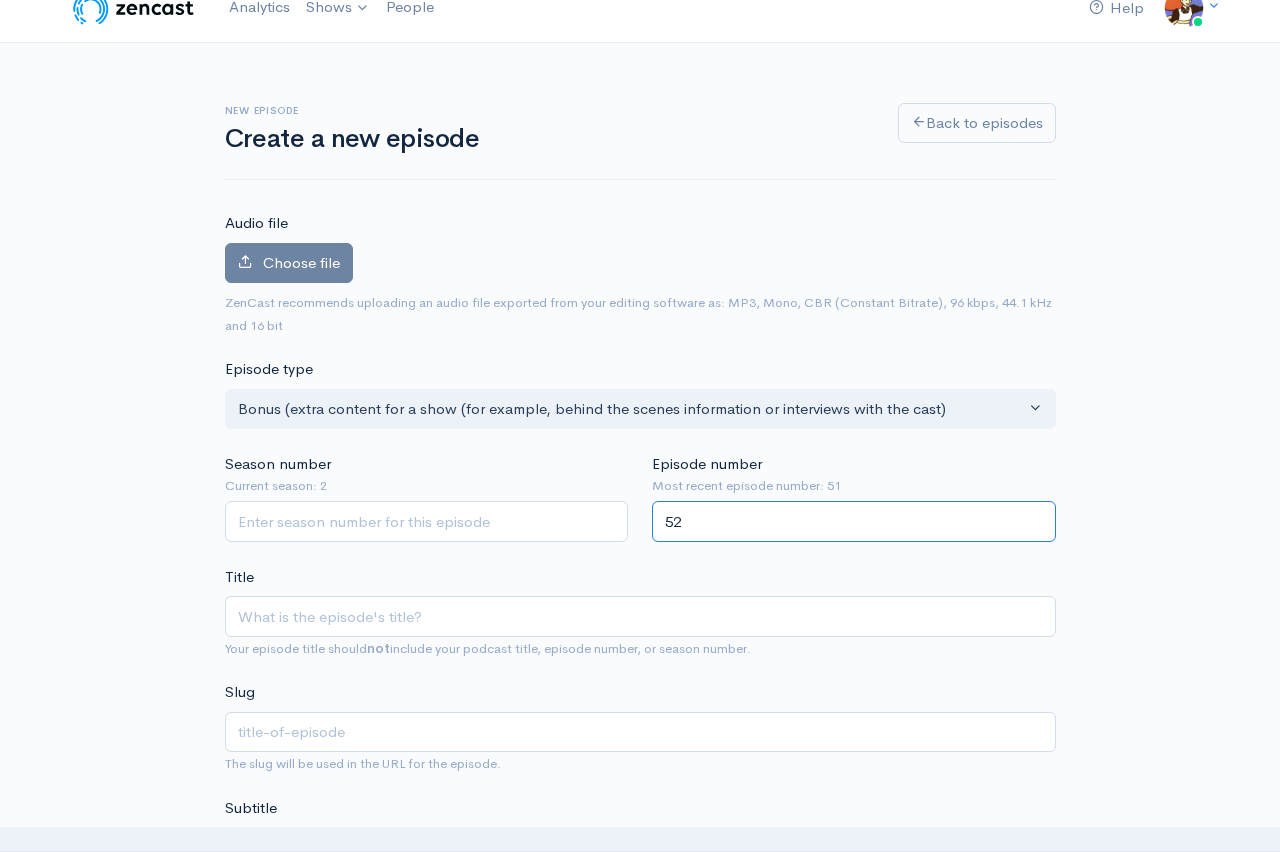 scroll, scrollTop: 177, scrollLeft: 0, axis: vertical 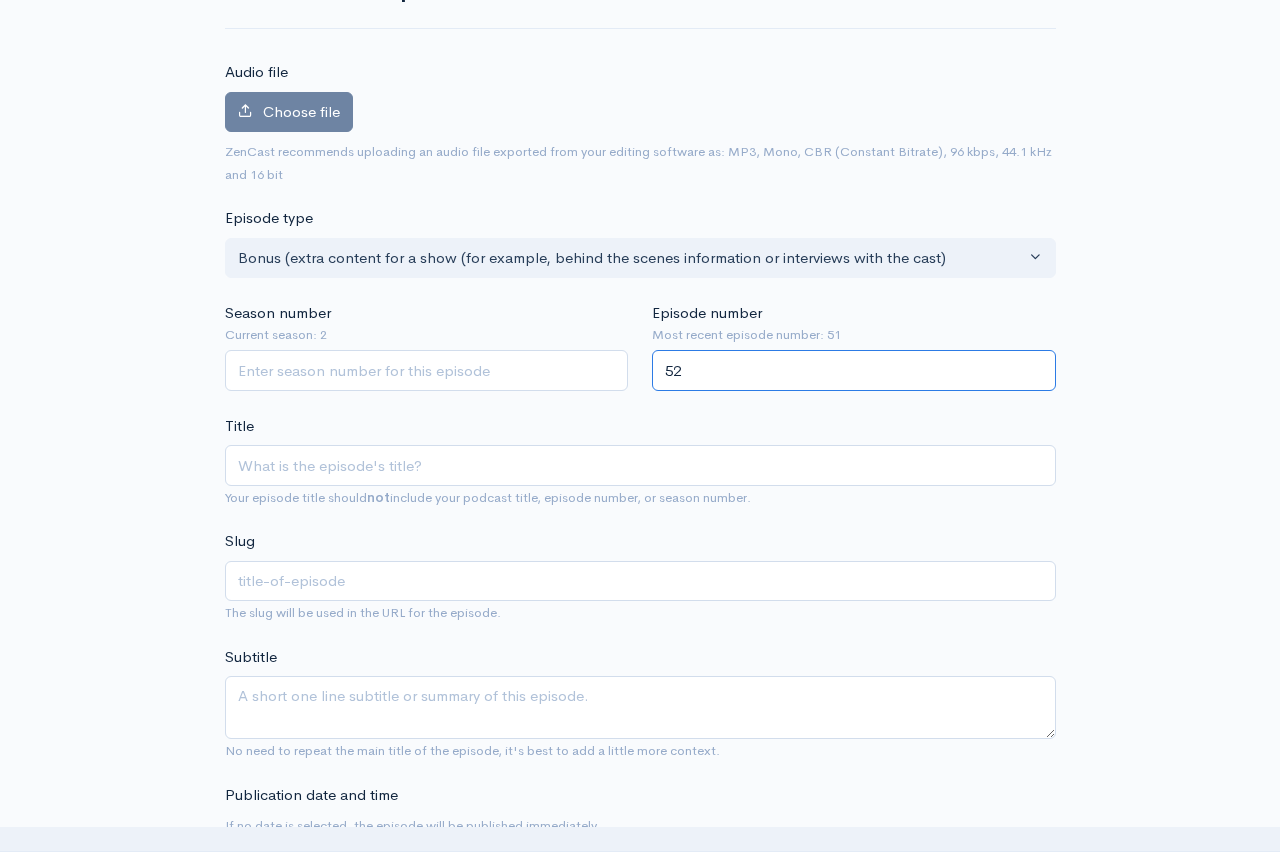 type on "52" 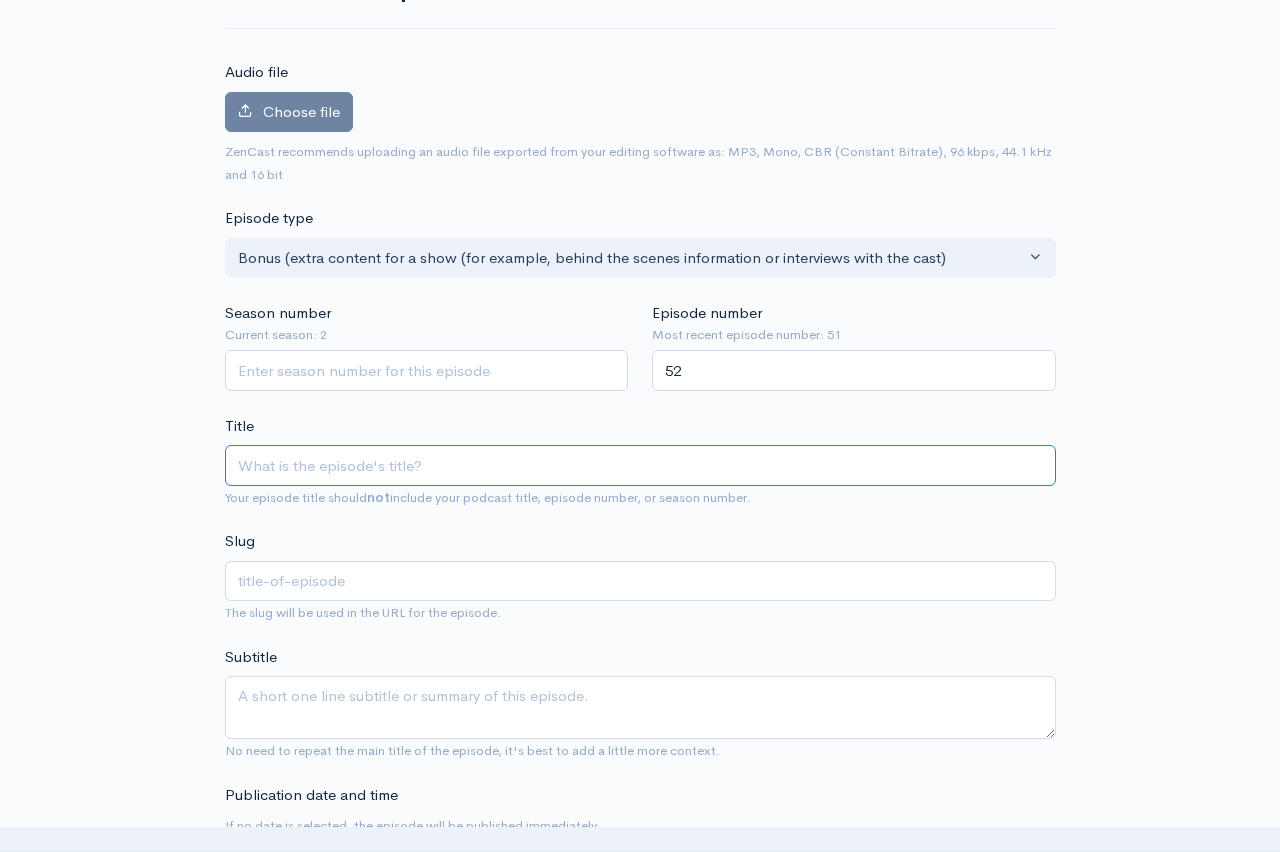click on "Title" at bounding box center (640, 465) 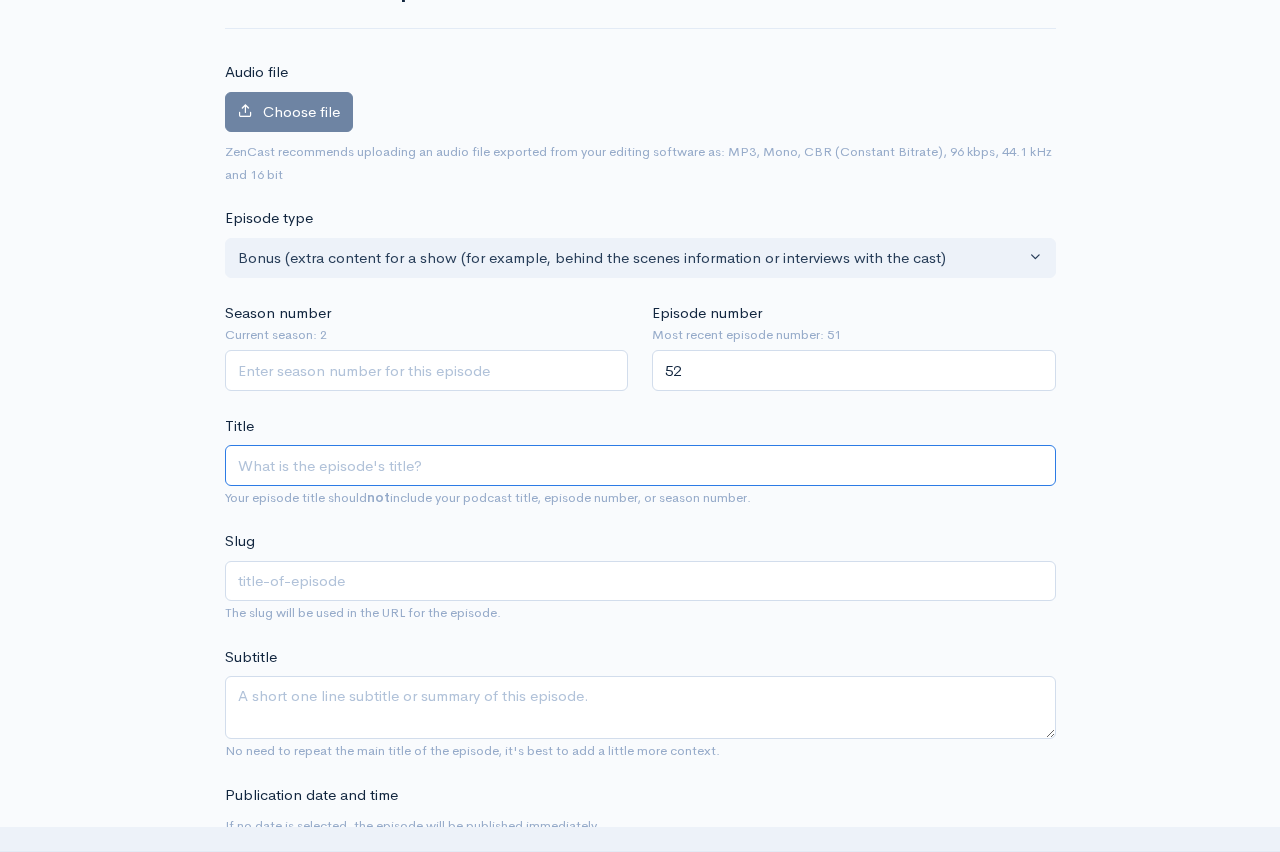 type on "B" 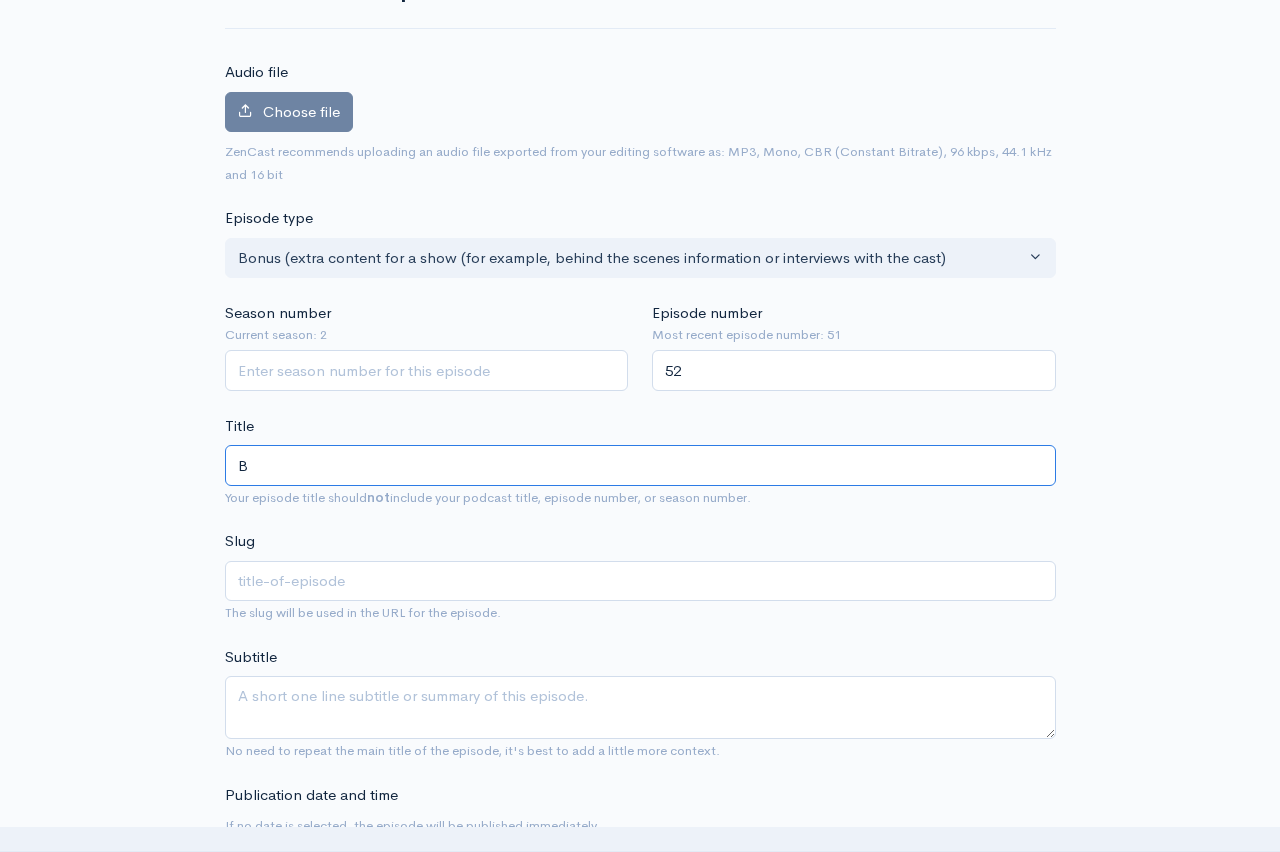 type on "b" 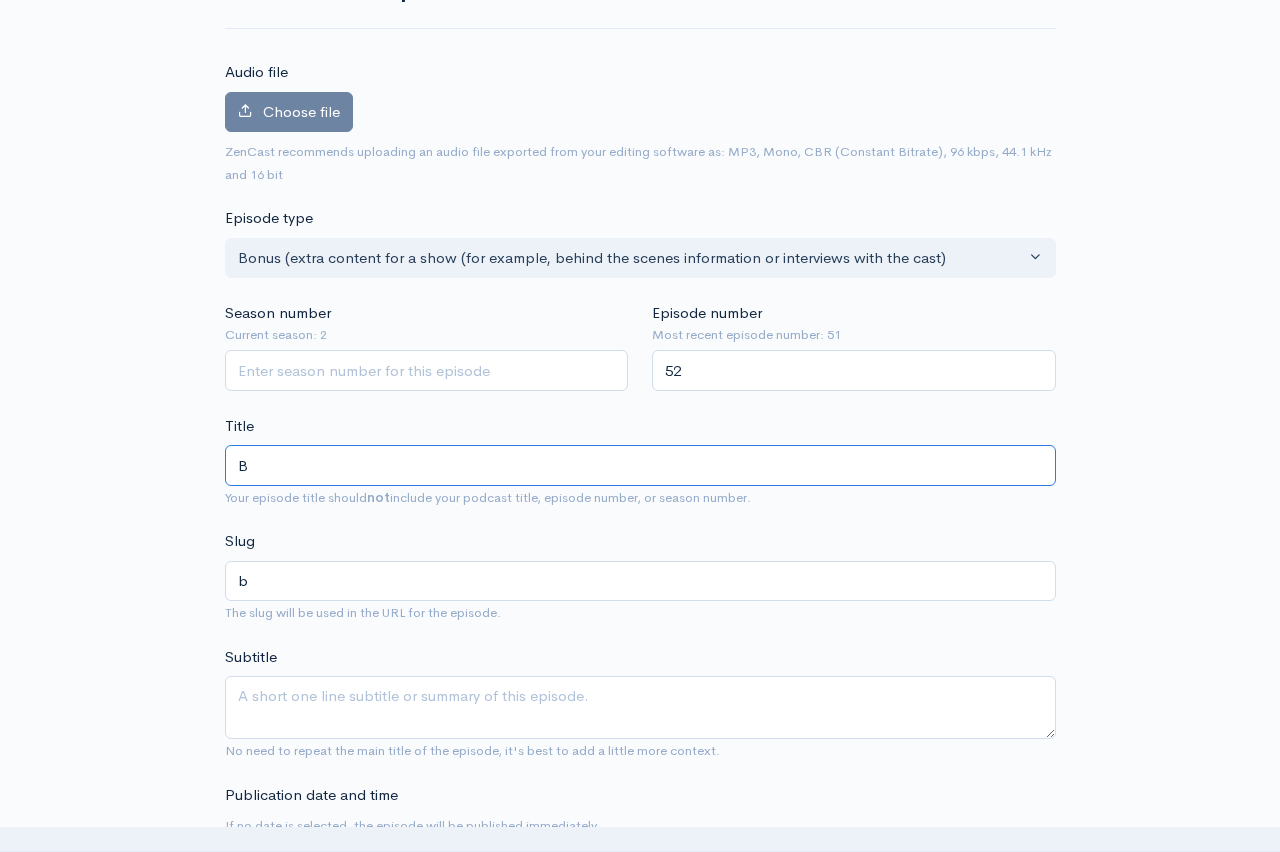type on "BO" 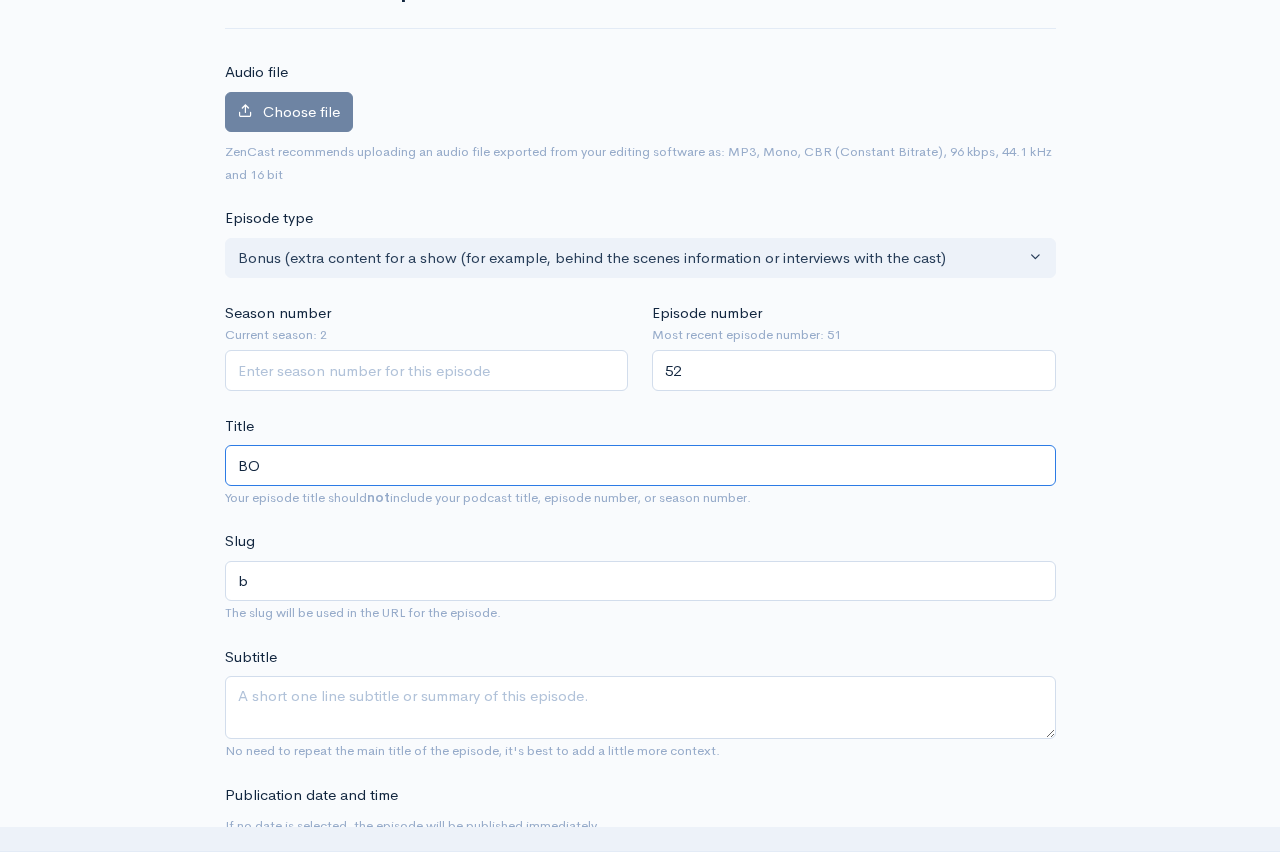 type on "bo" 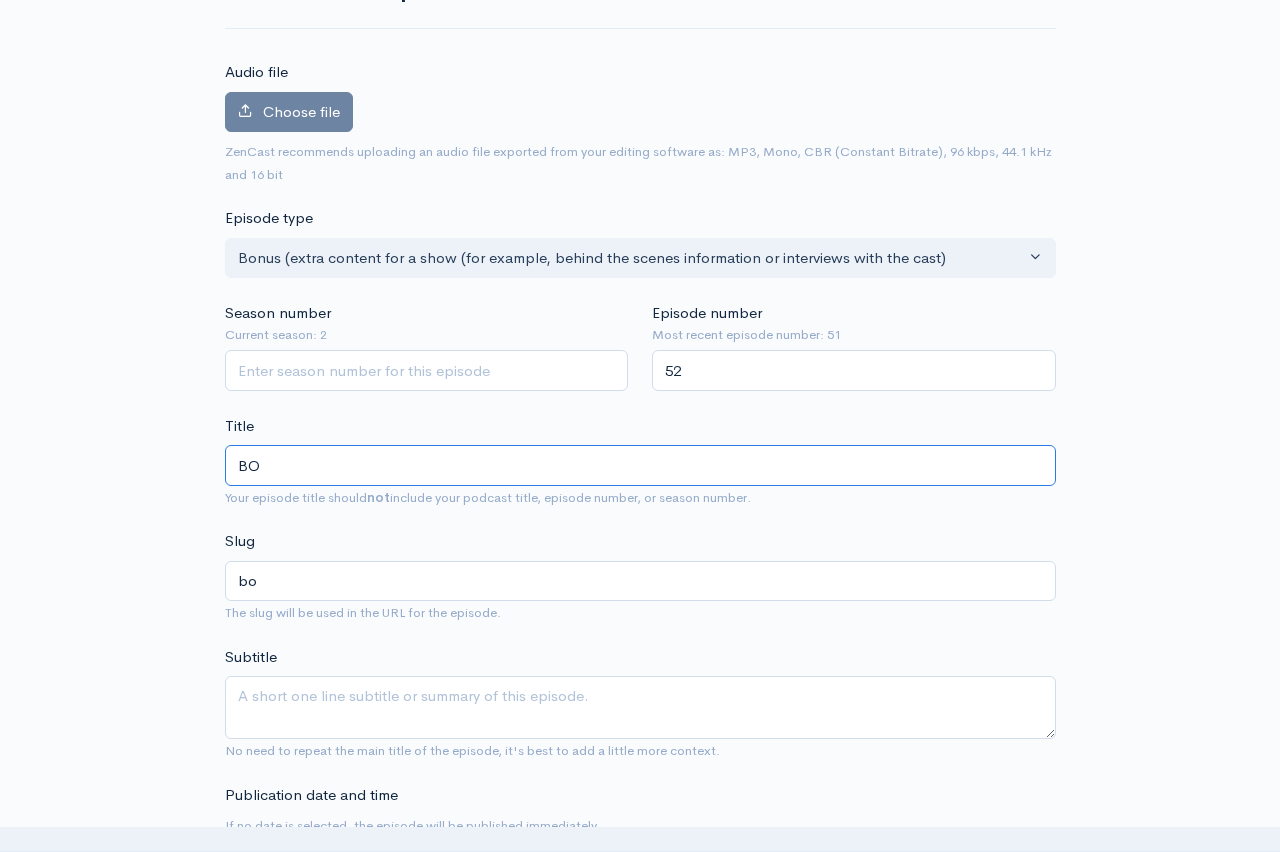 type on "BON" 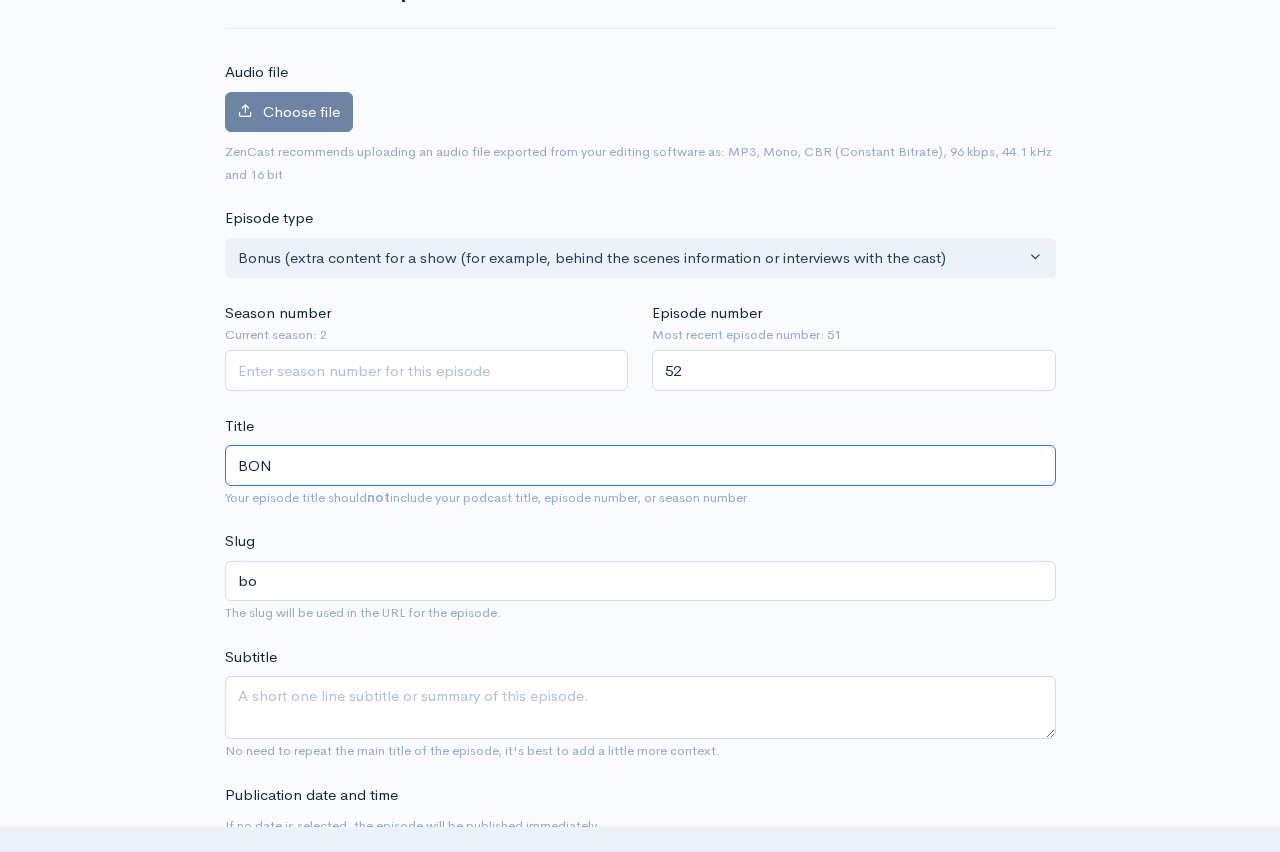 type on "bon" 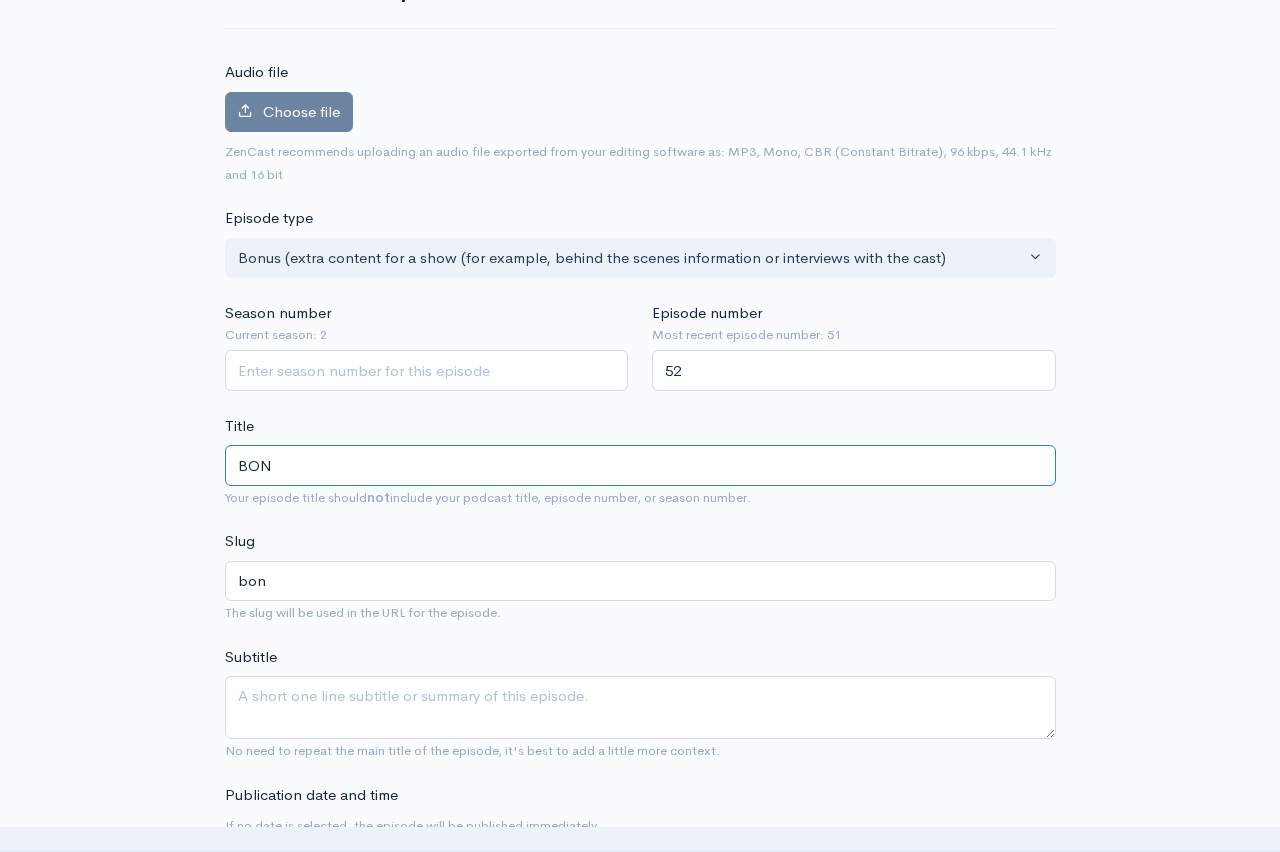 type on "BONU" 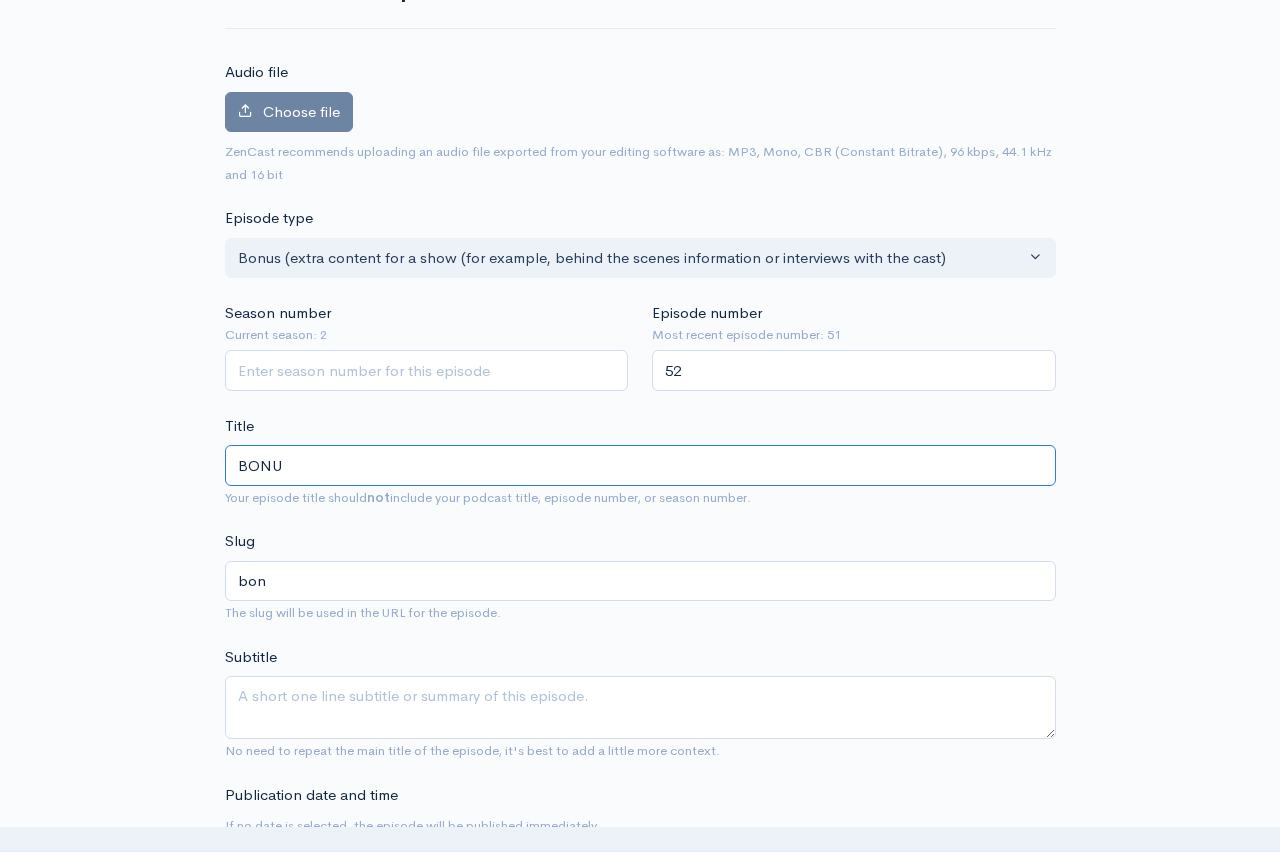 type on "bonu" 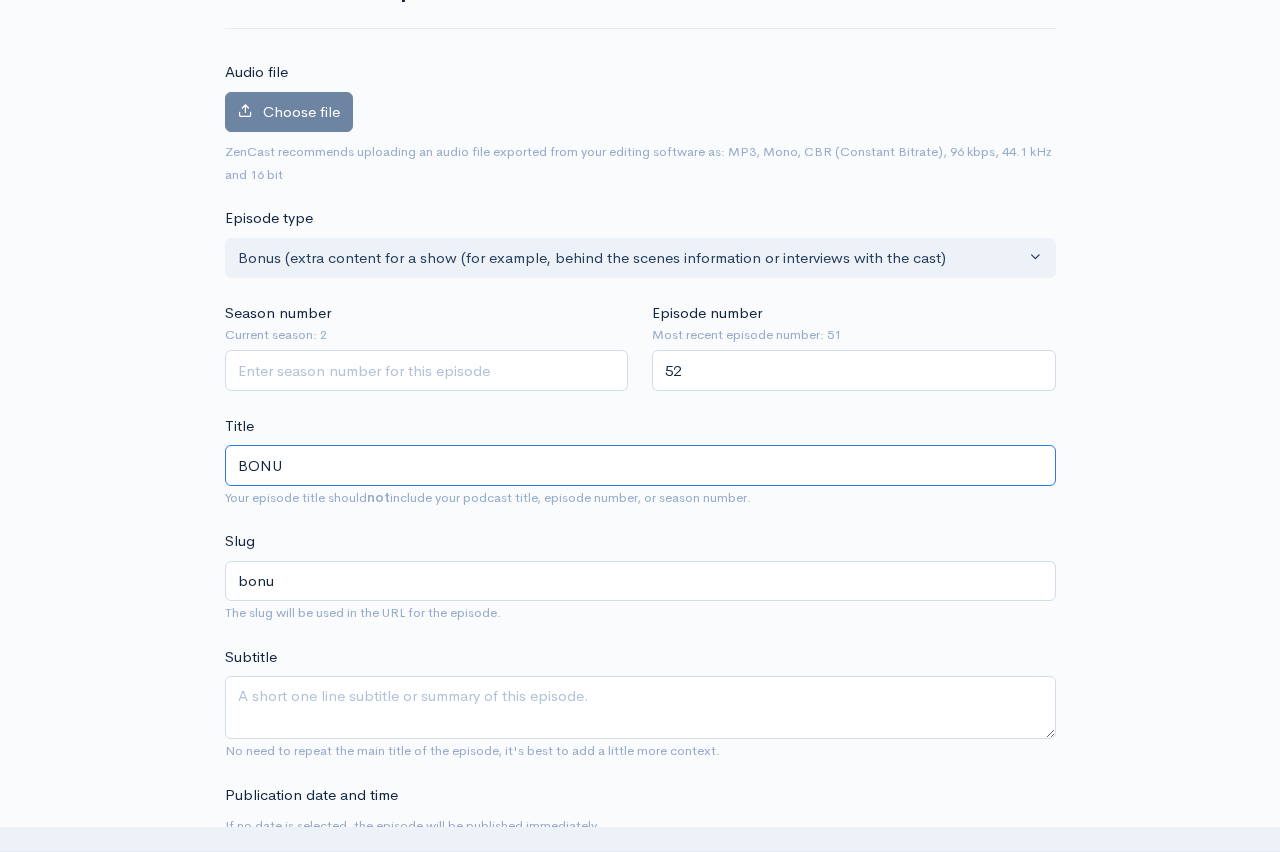 type on "BONUS" 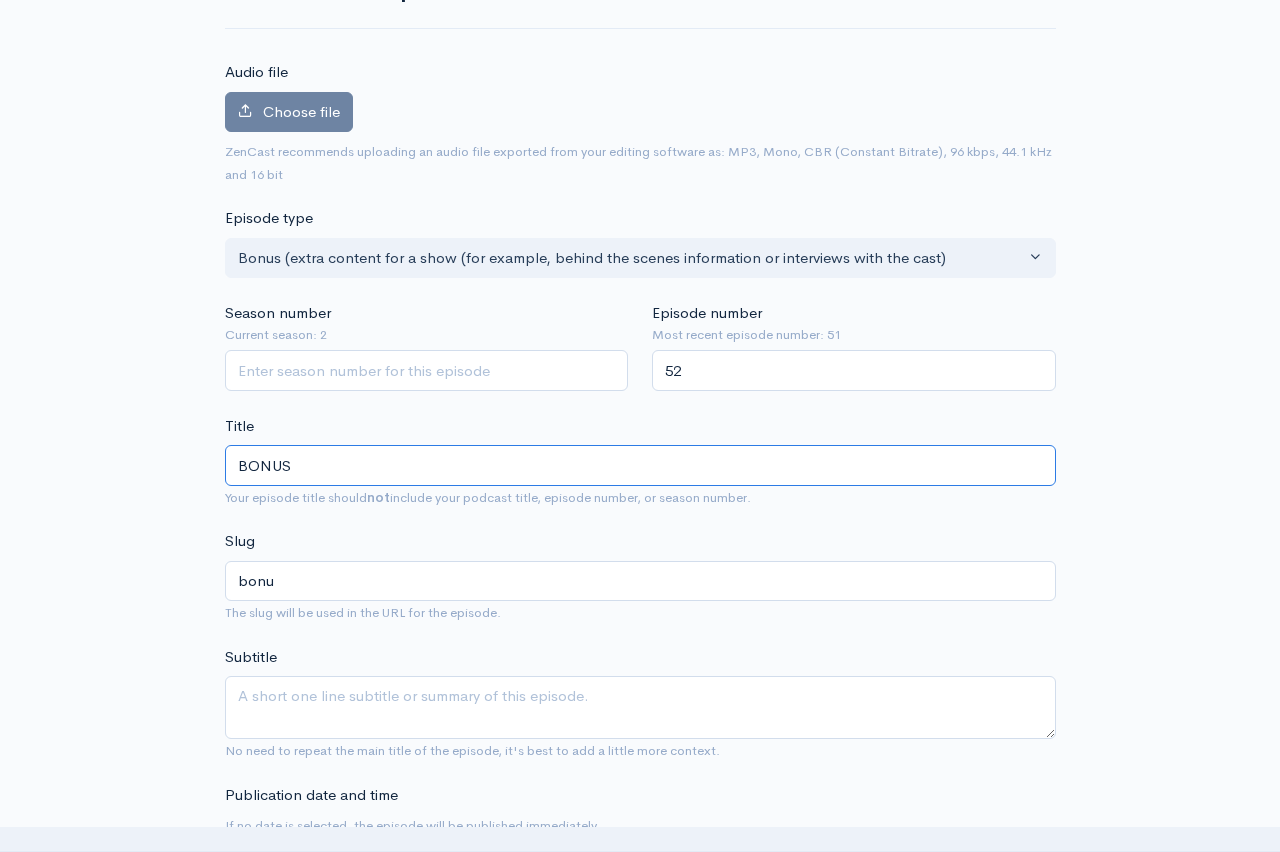 type on "bonus" 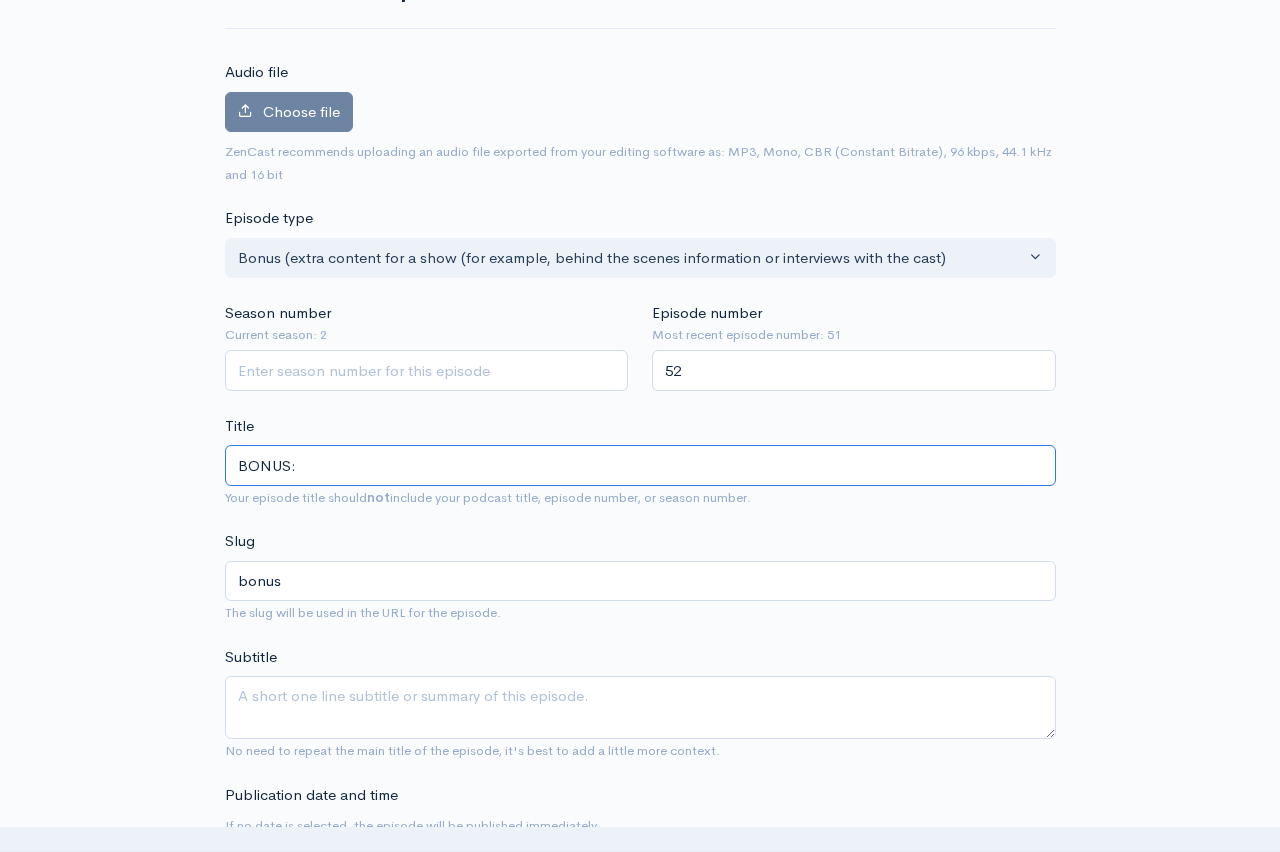 type on "BONUS: G" 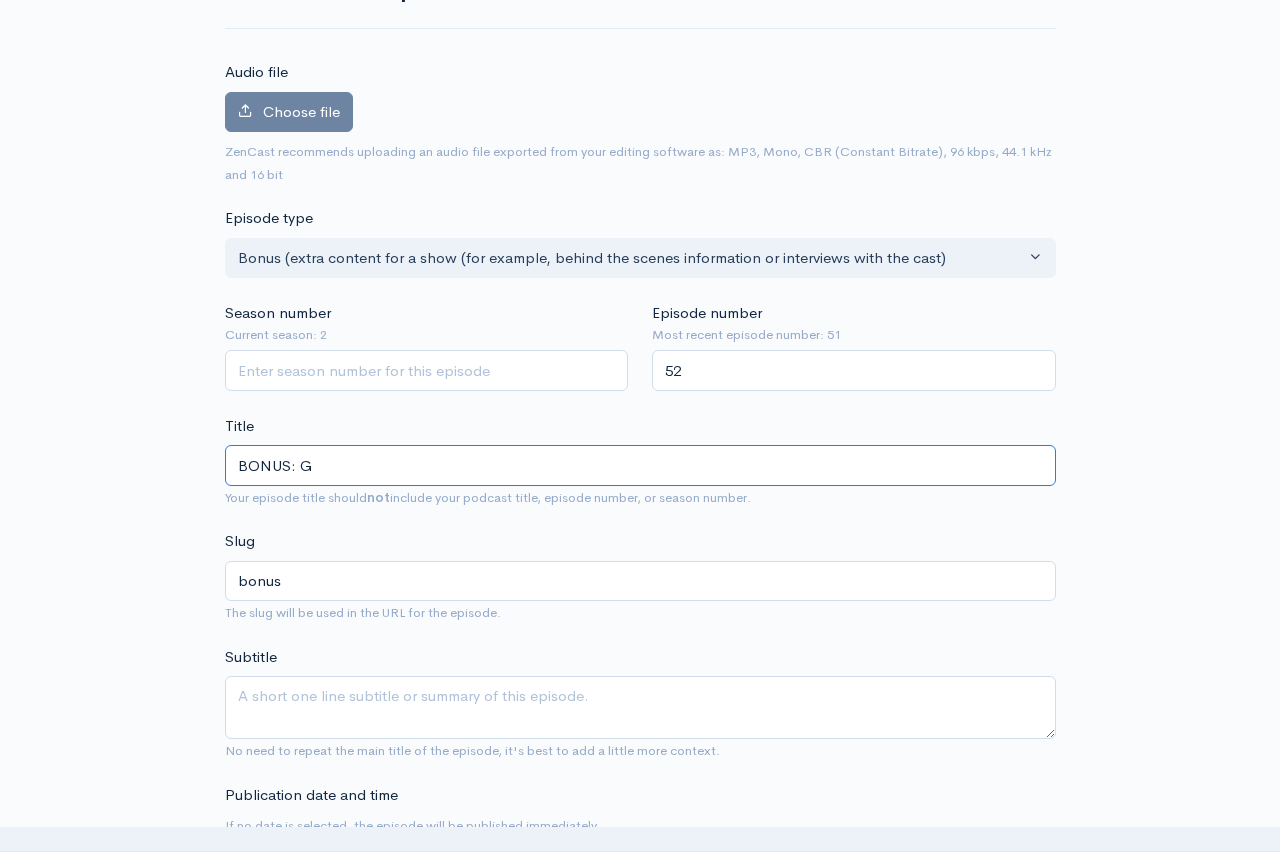 type on "bonus-g" 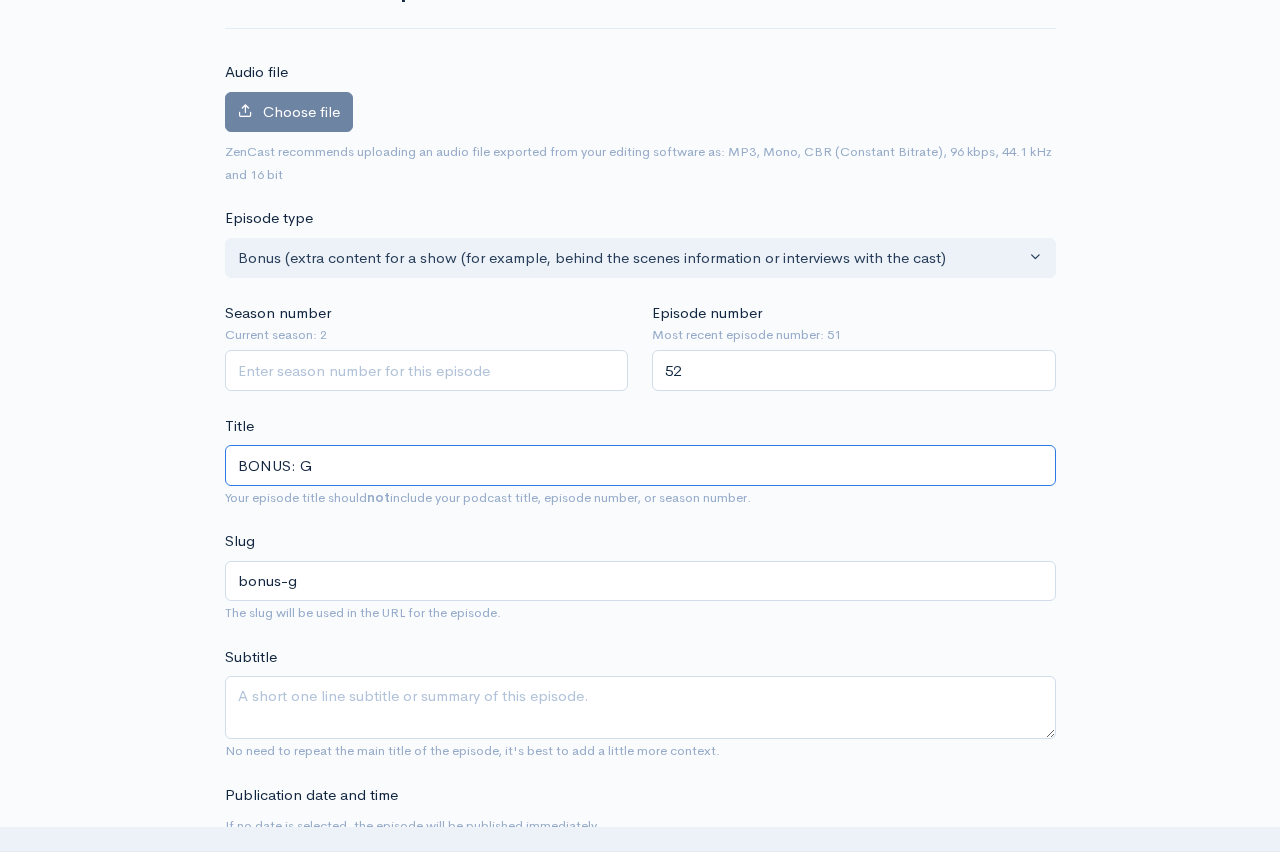 type on "BONUS: GQ" 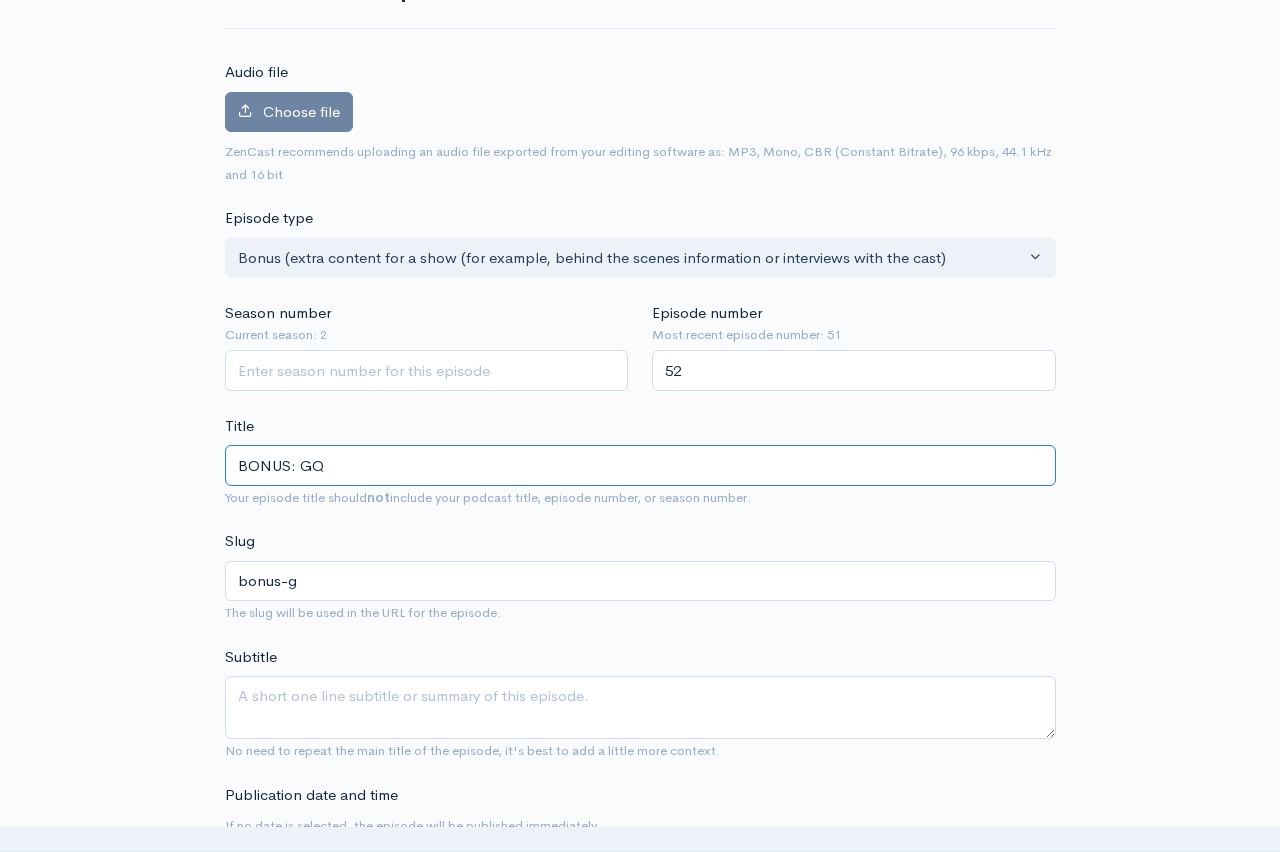 type on "bonus-gq" 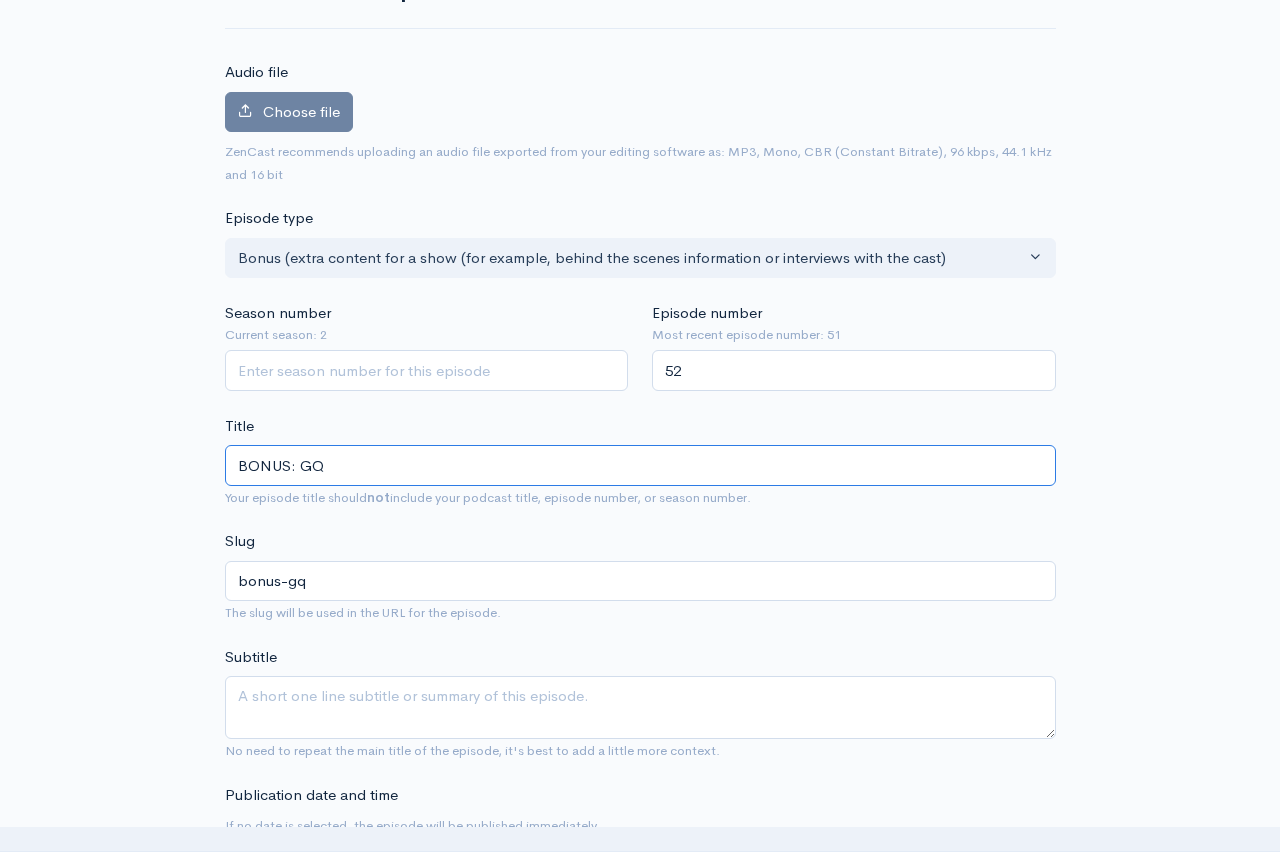 type on "BONUS: GQu" 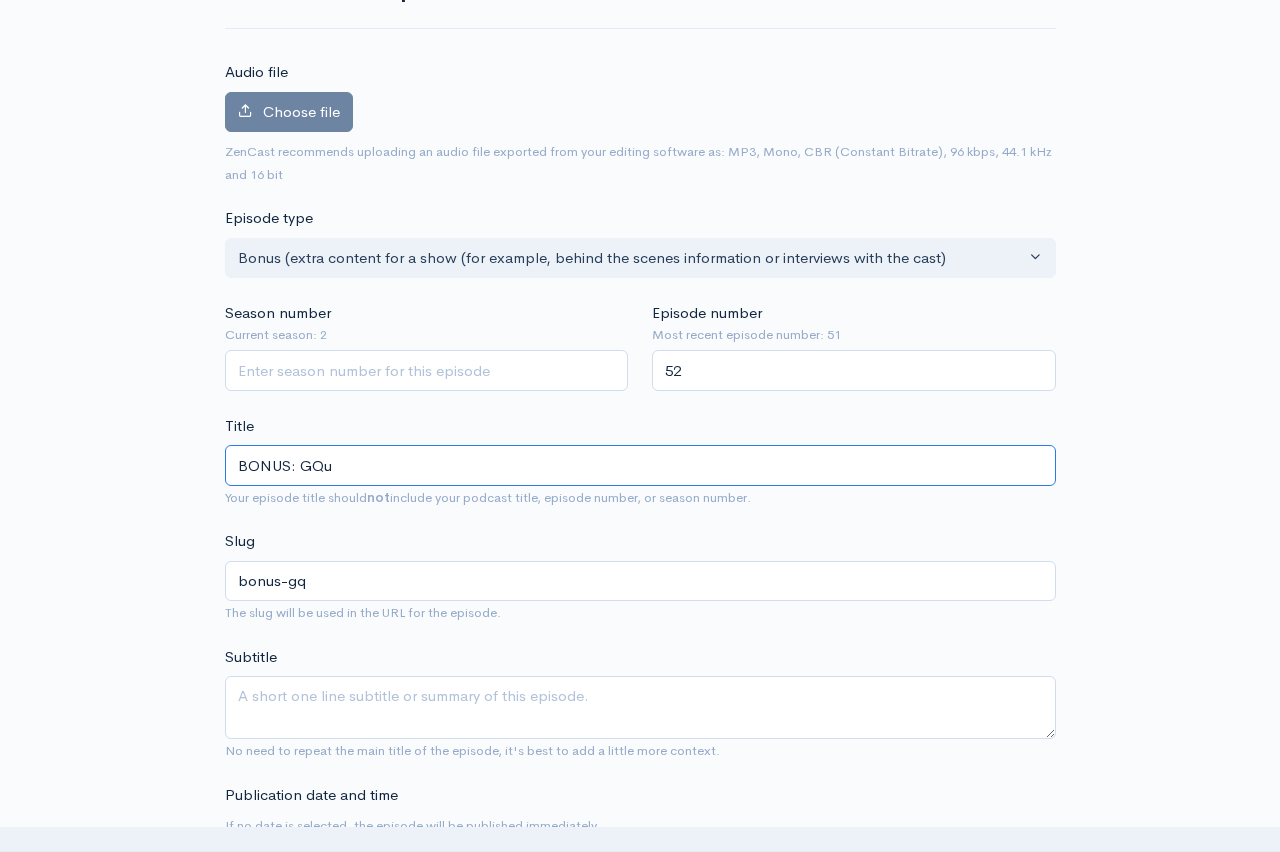 type on "bonus-gqu" 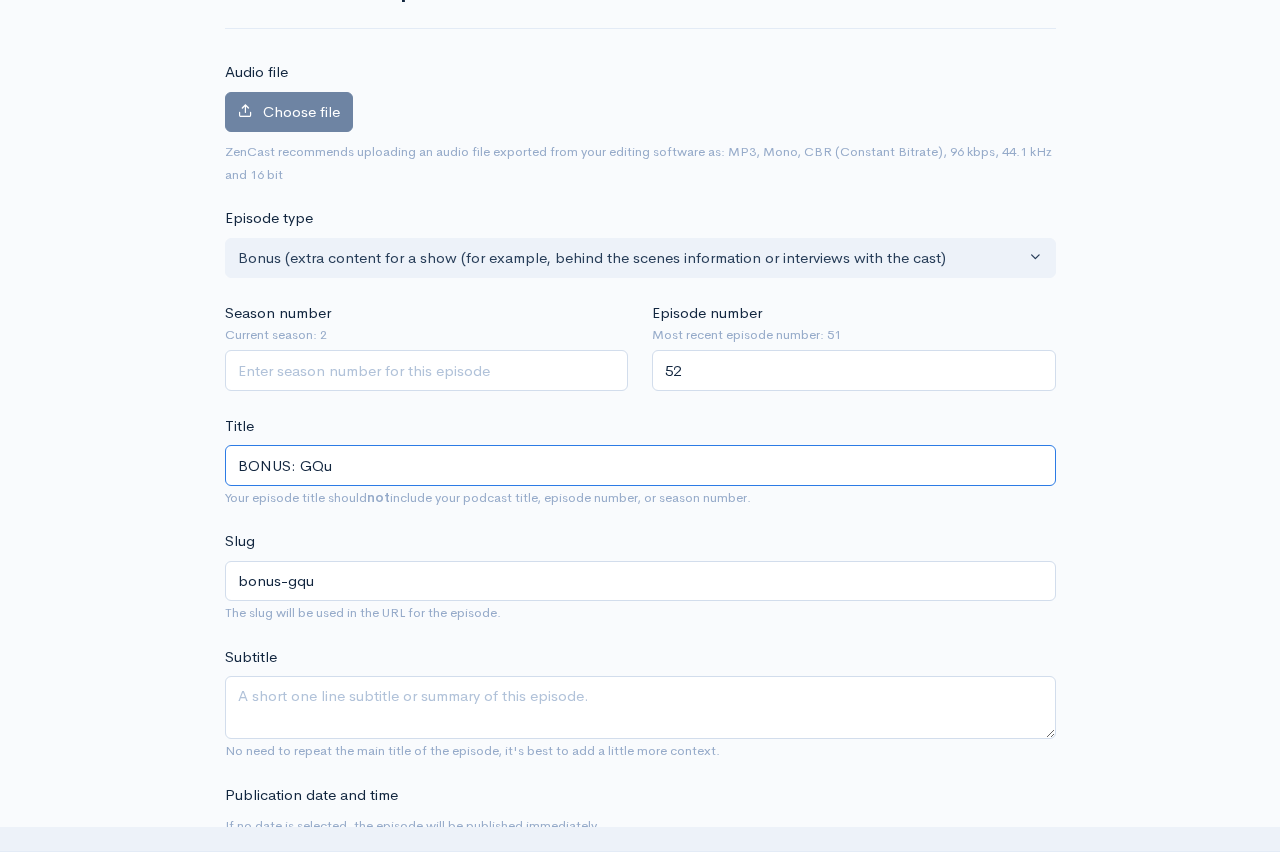 type on "BONUS: GQuu" 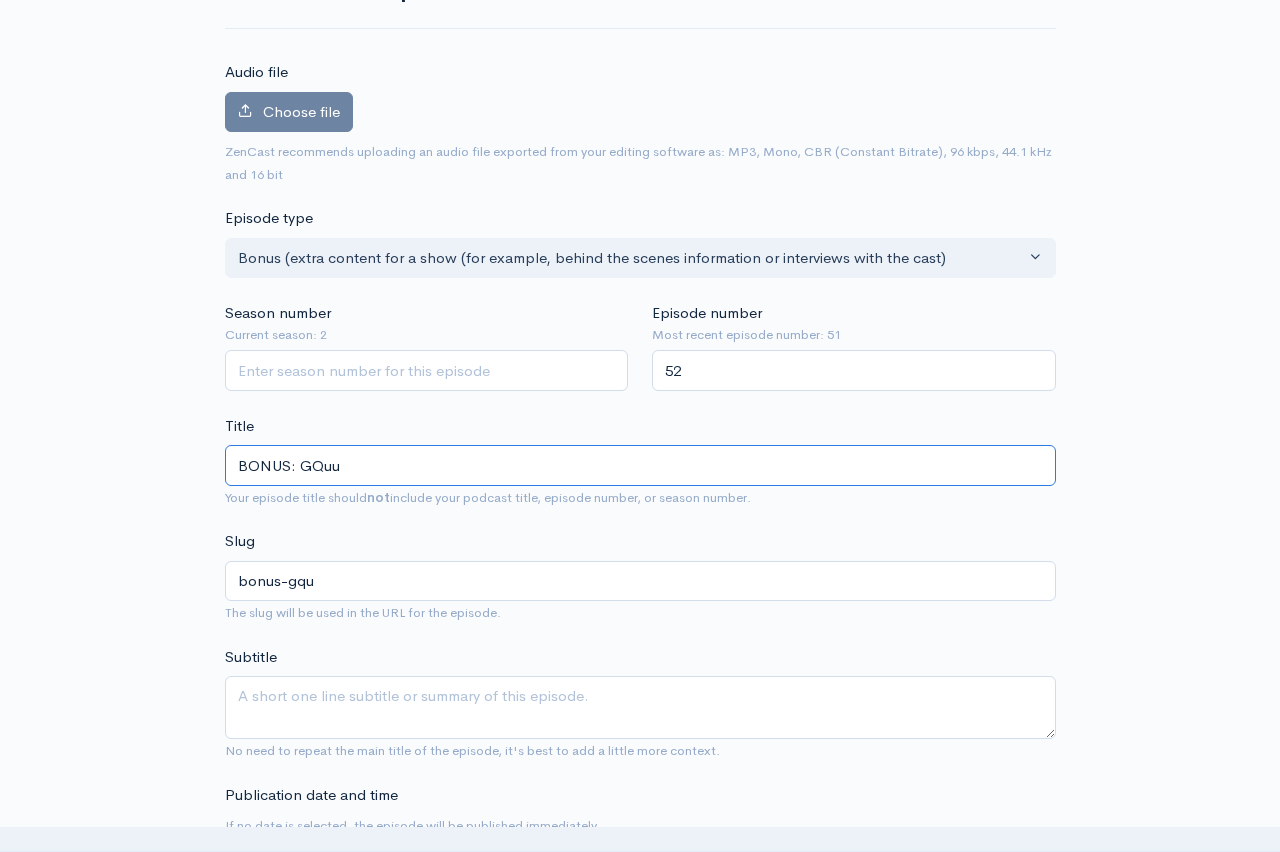 type on "bonus-gquu" 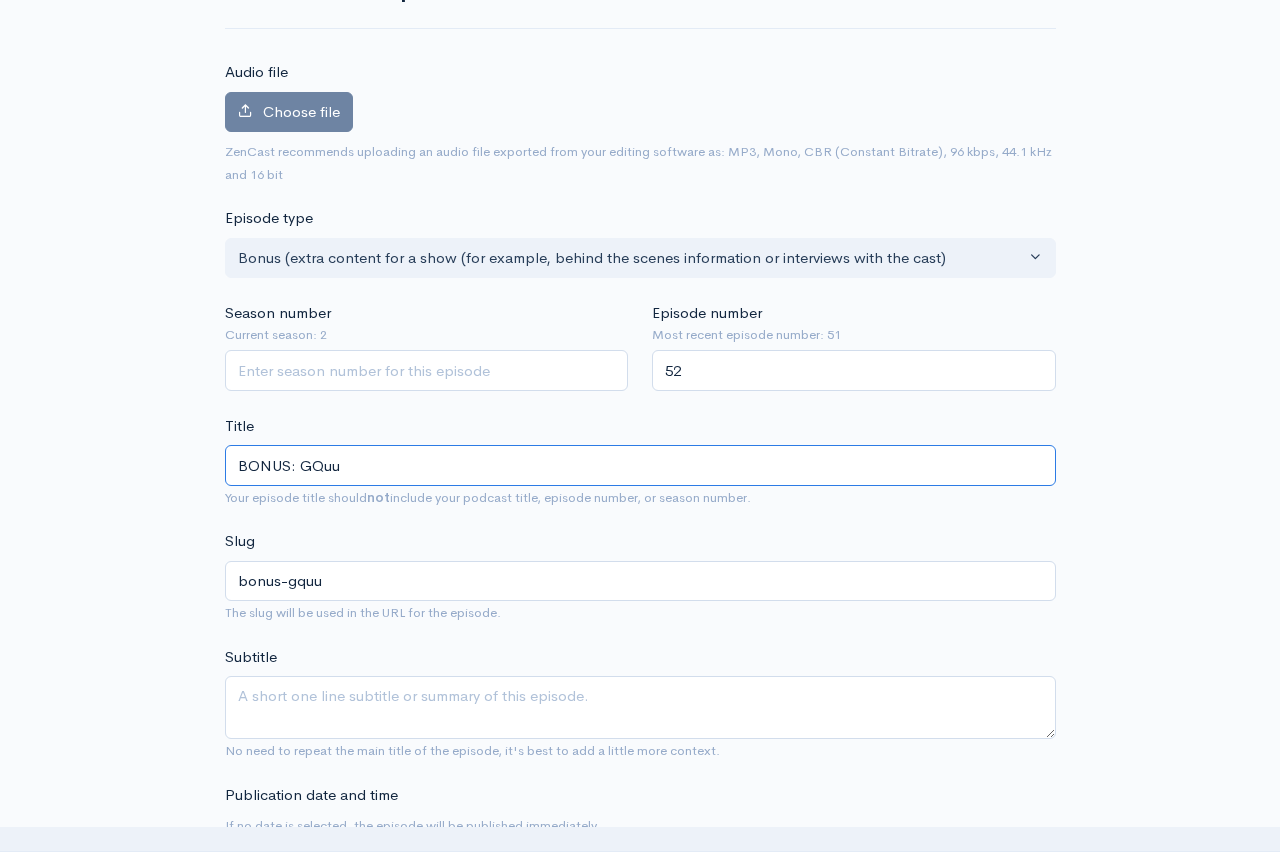 type on "BONUS: GQuuu" 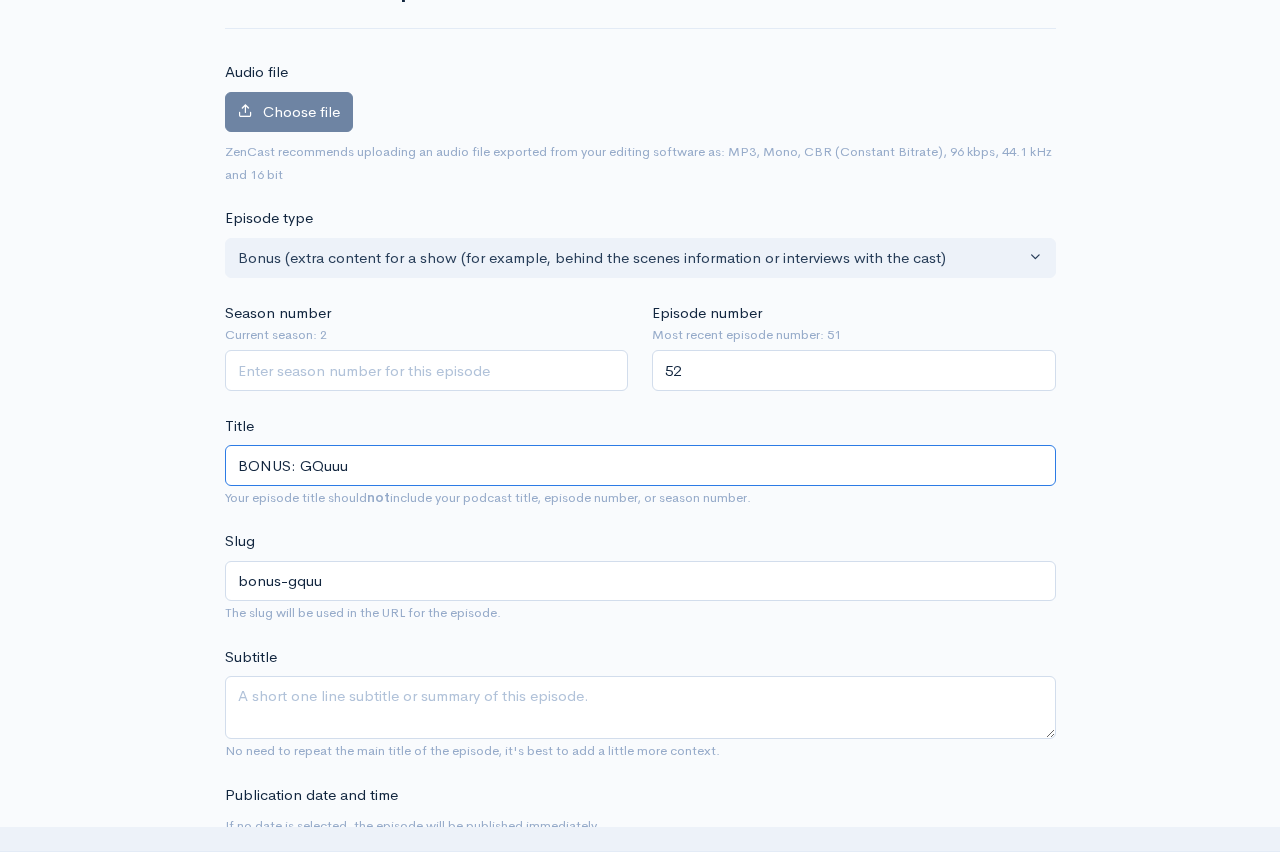 type on "bonus-gquuu" 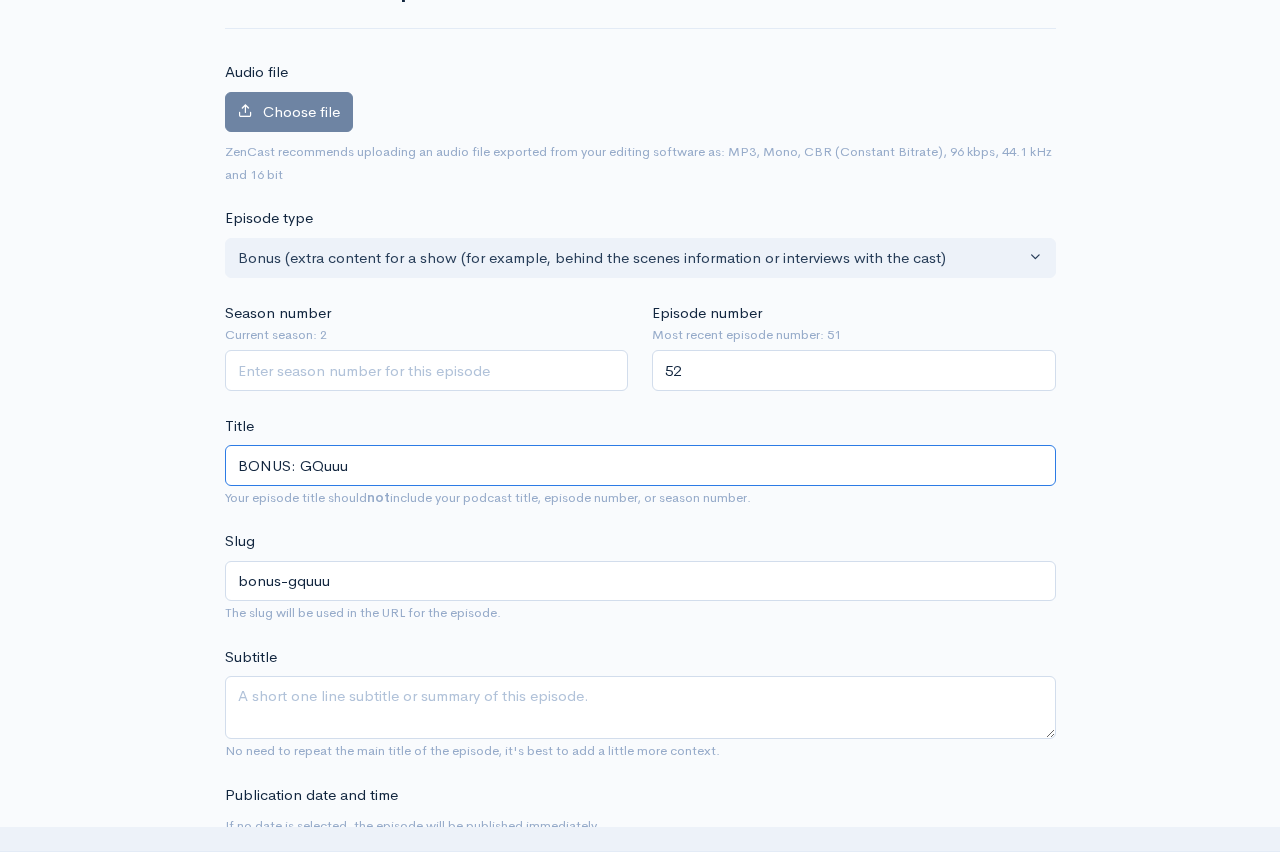 type on "BONUS: GQuuuu" 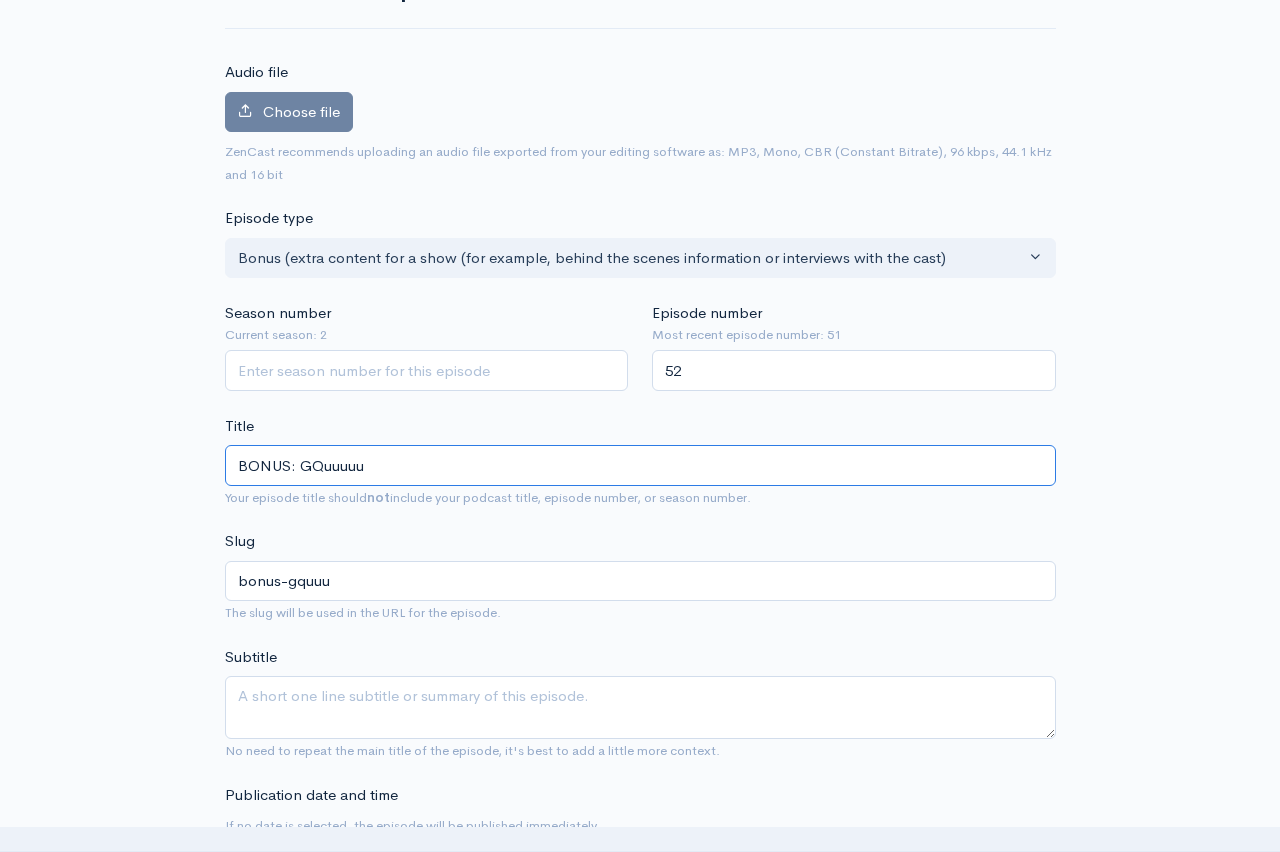 type on "bonus-gquuuu" 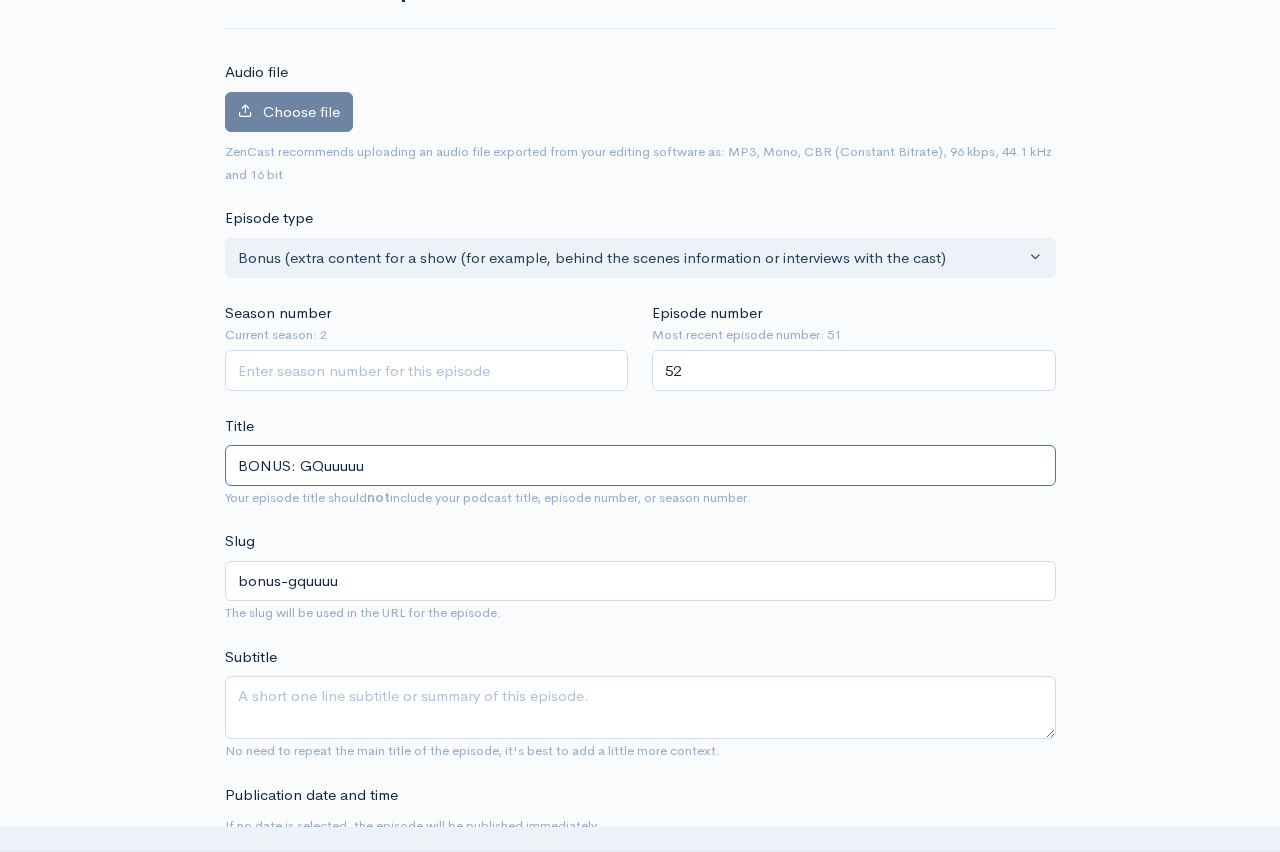 type on "BONUS: GQuuuuu" 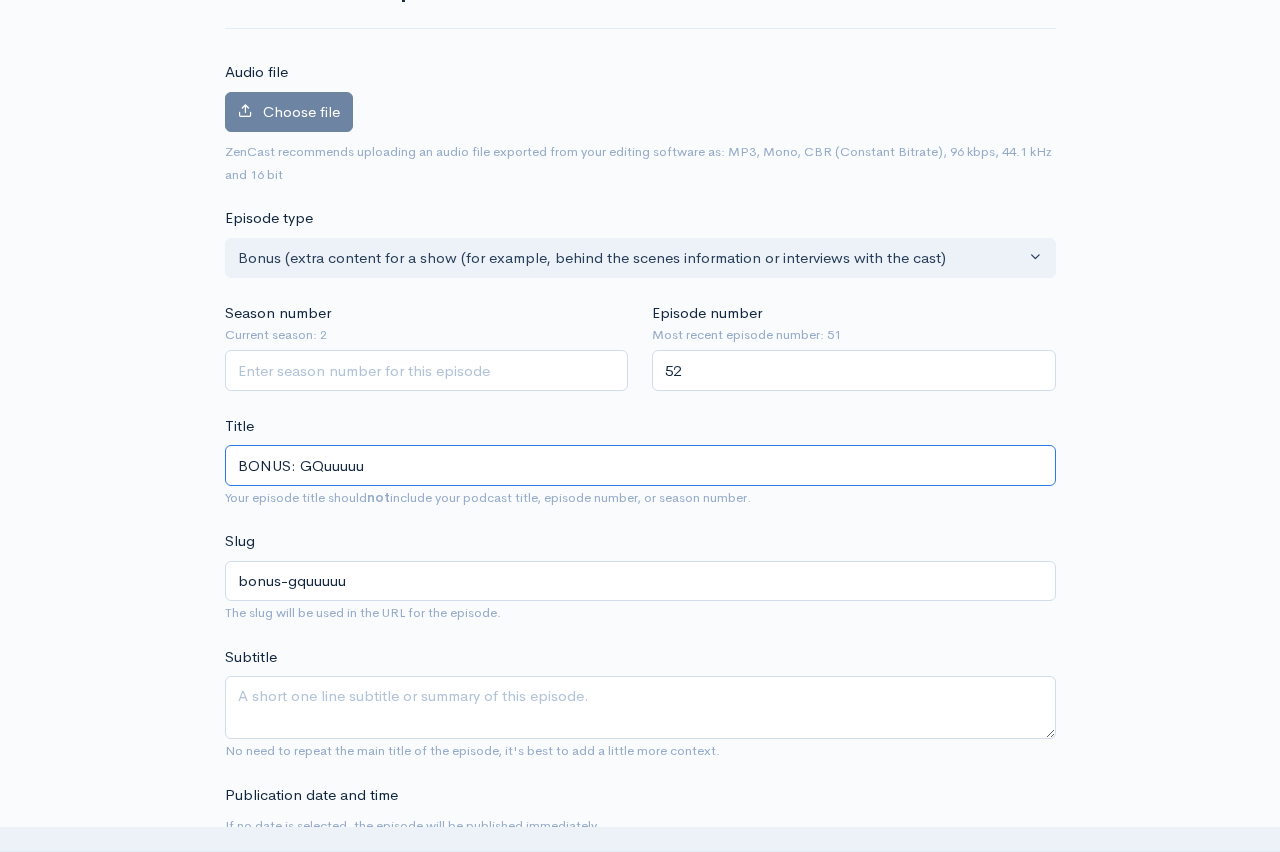 type on "BONUS: GQuuuuuu" 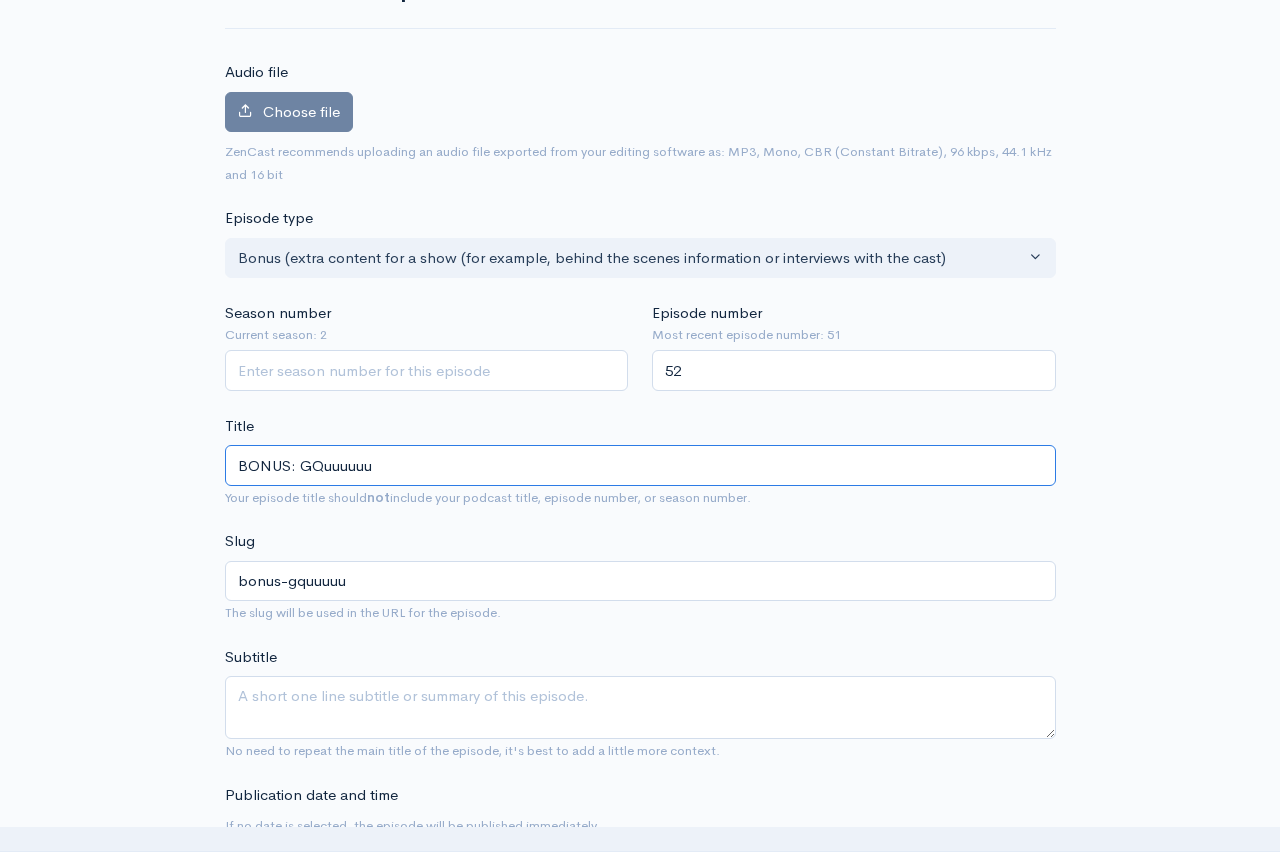 type on "bonus-gquuuuuu" 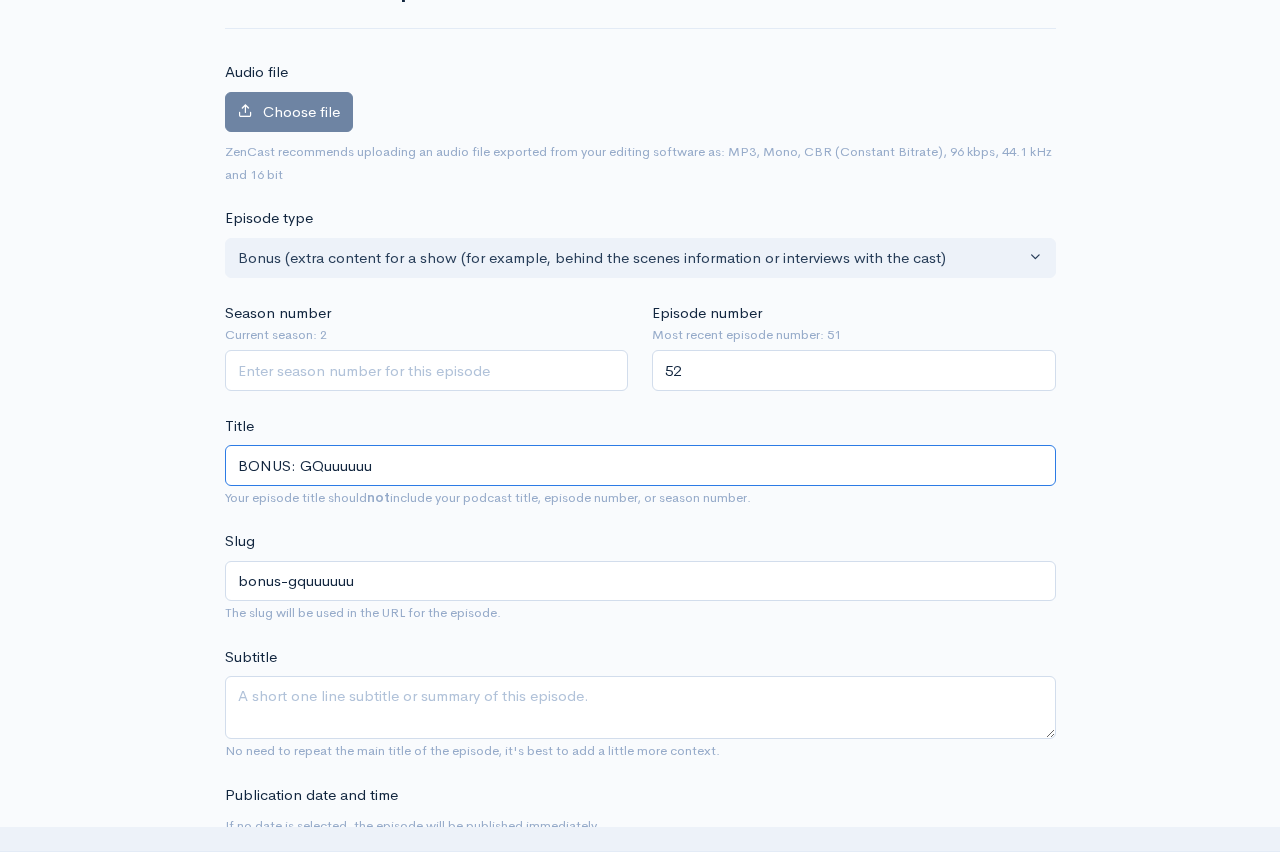 type on "BONUS: GQuuuuuux" 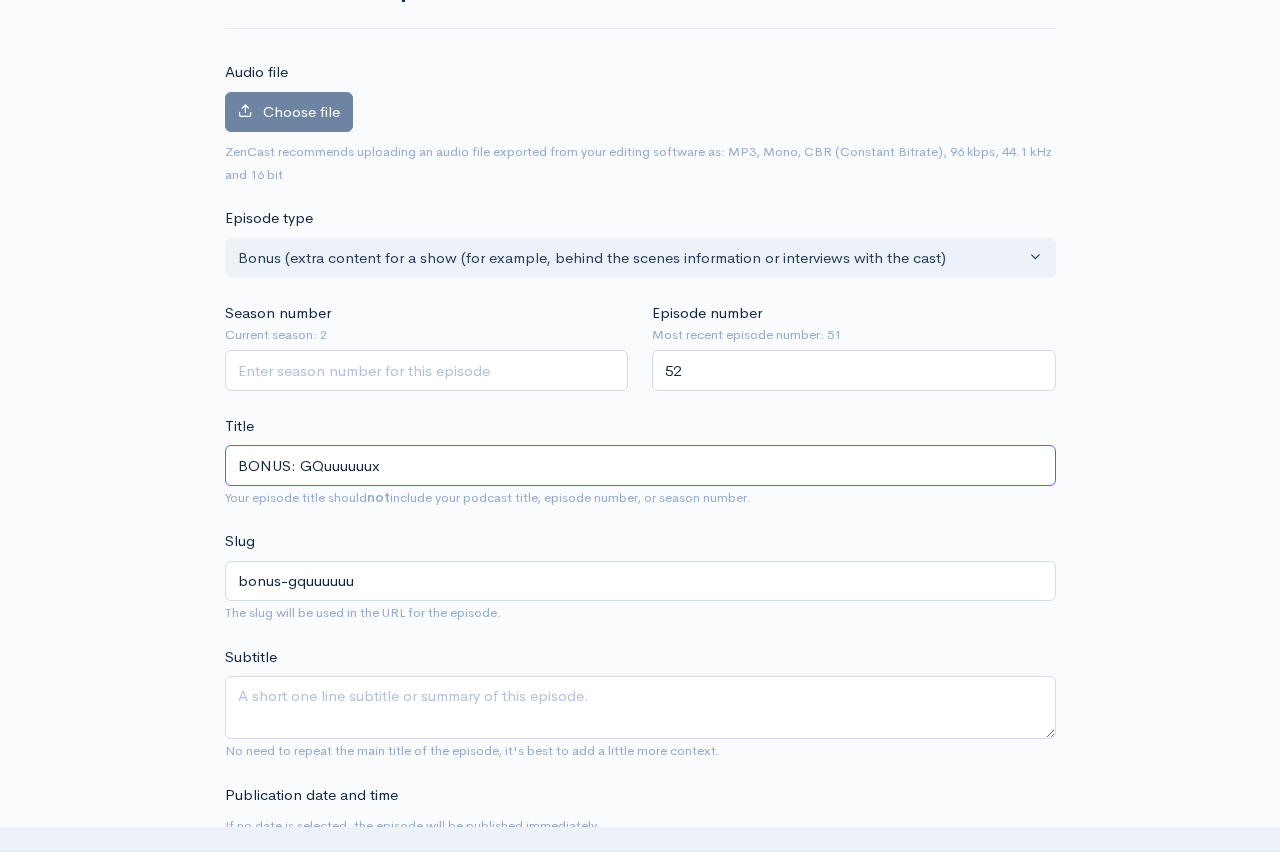 type on "bonus-gquuuuuux" 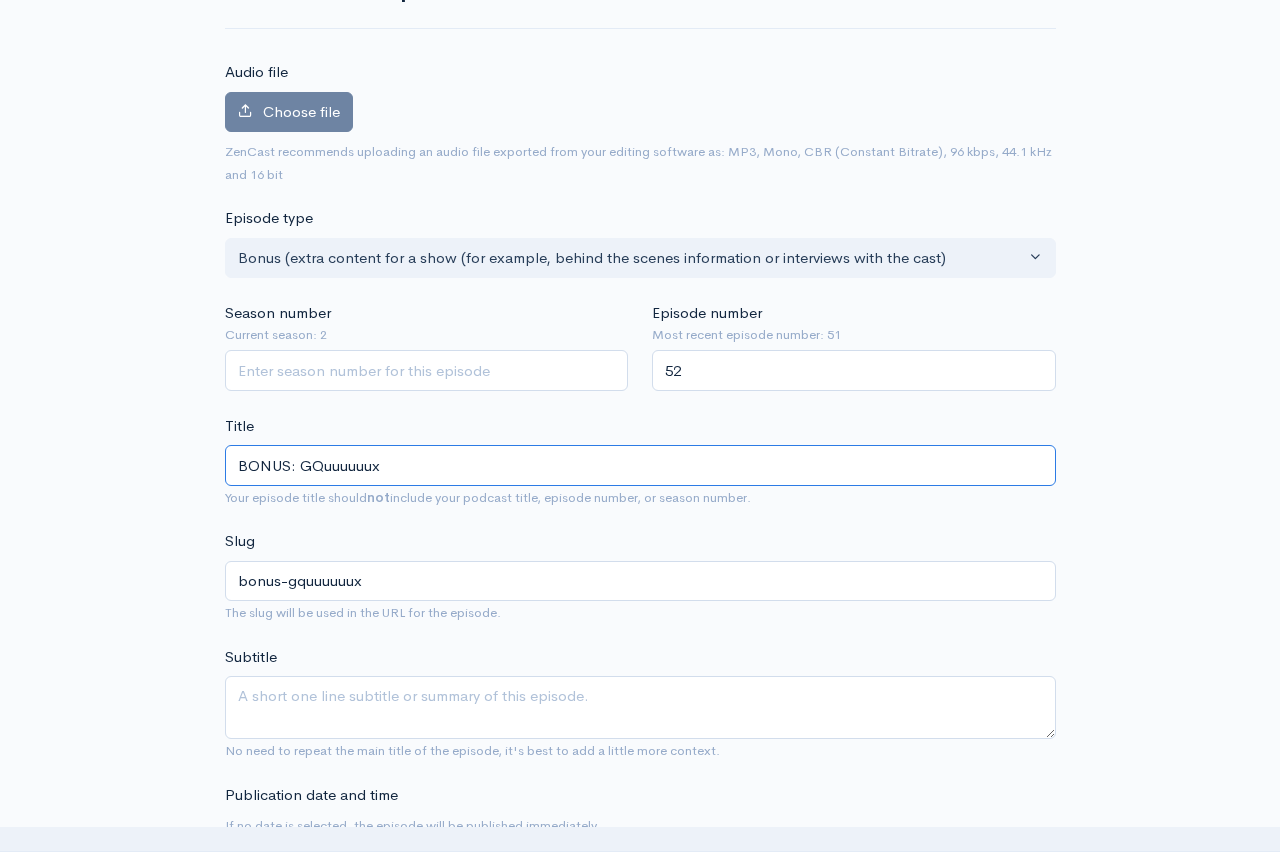 type on "BONUS: GQuuuuuux P" 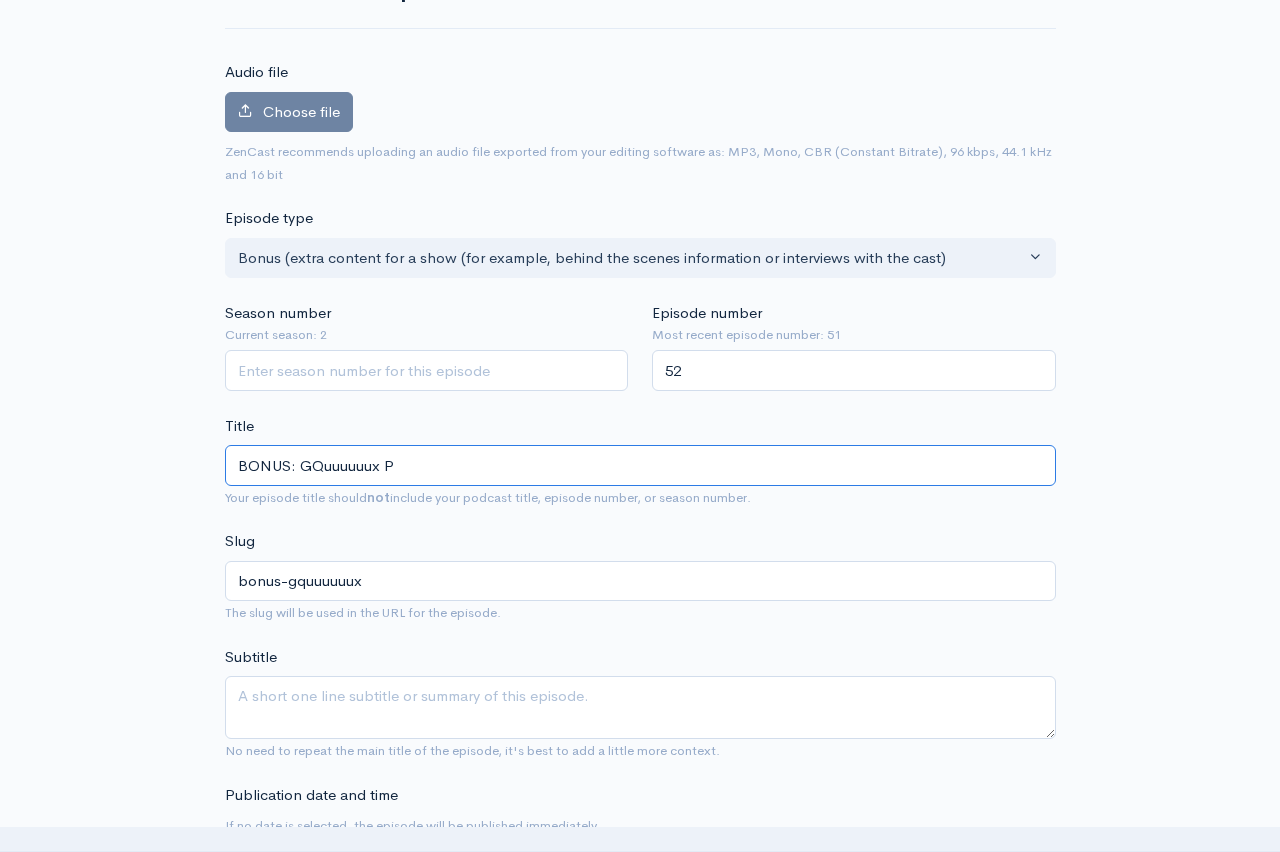 type on "bonus-gquuuuuux-p" 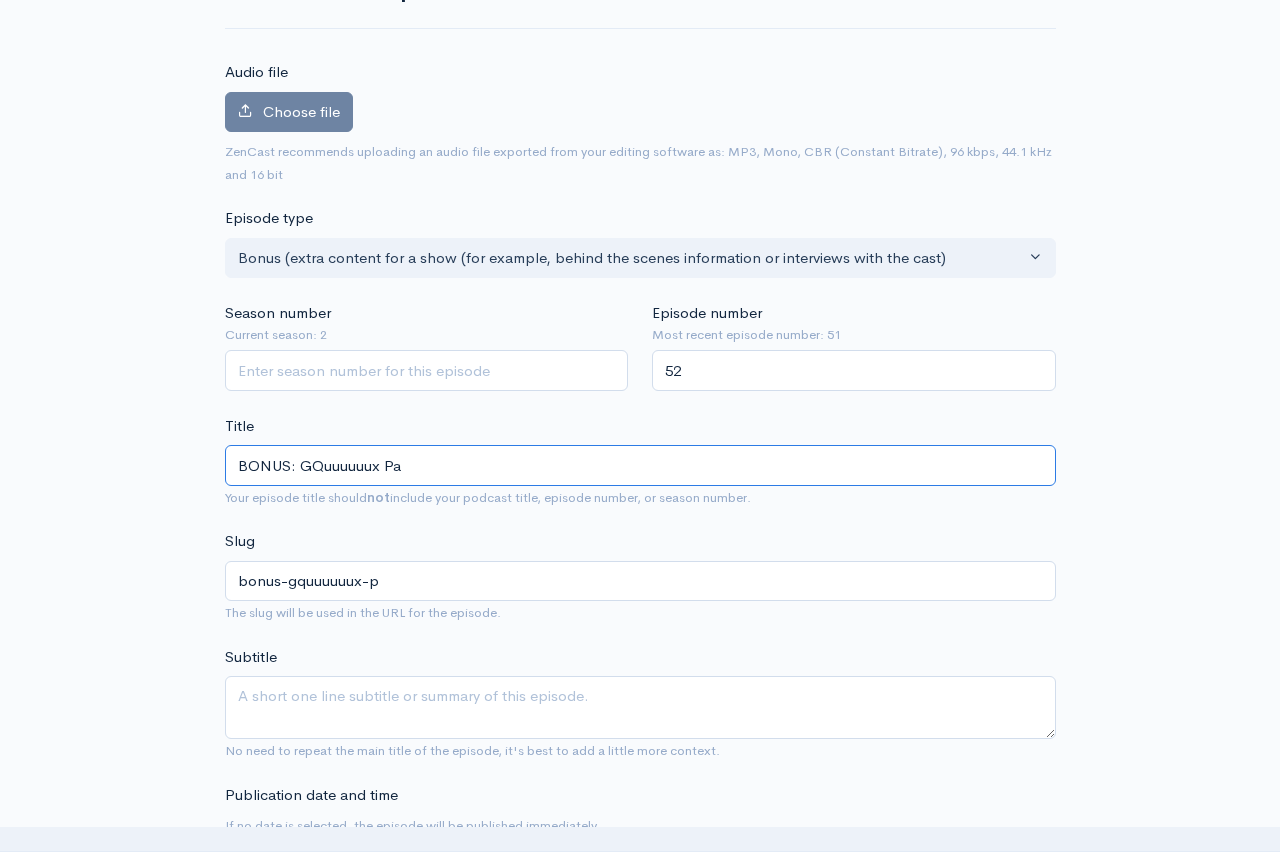 type on "BONUS: GQuuuuuux Par" 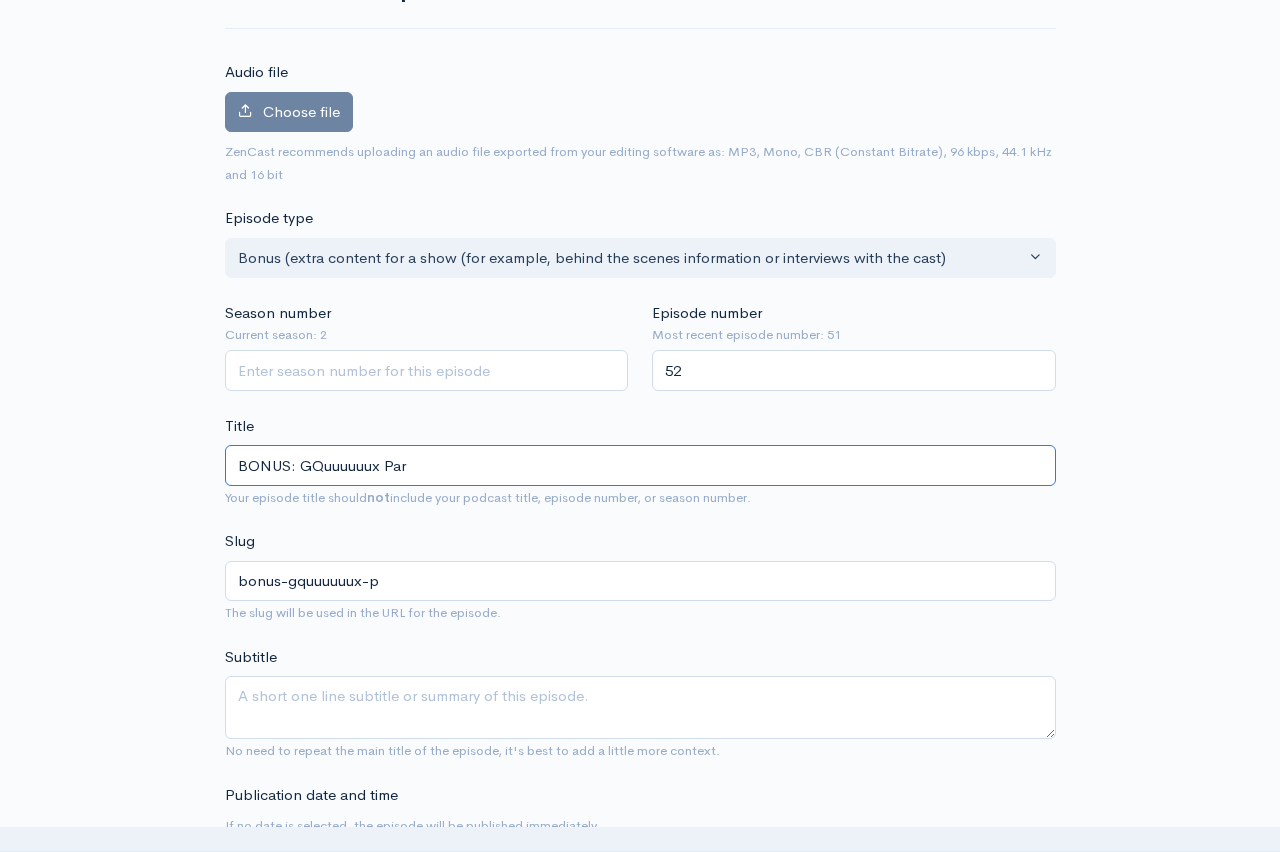 type on "bonus-gquuuuuux-par" 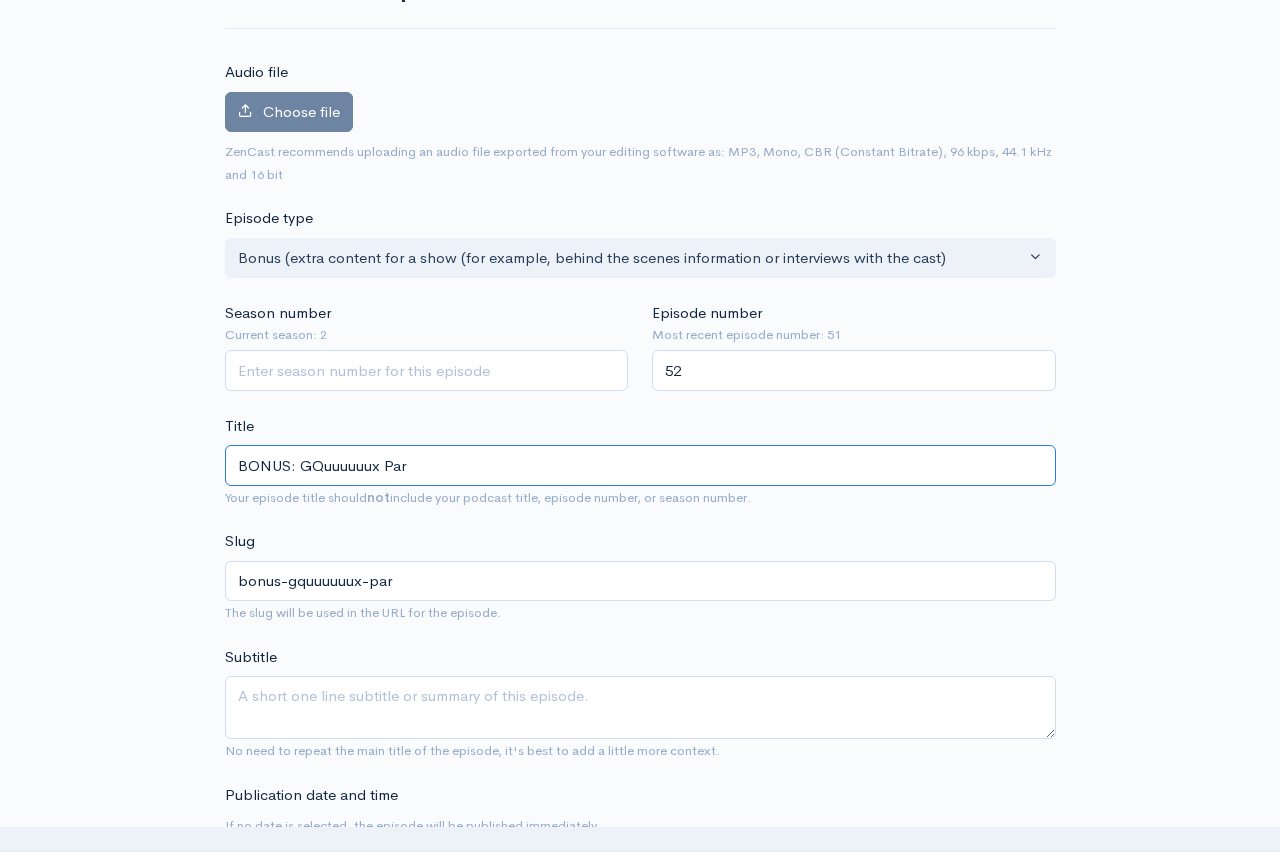 type on "BONUS: GQuuuuuux Part" 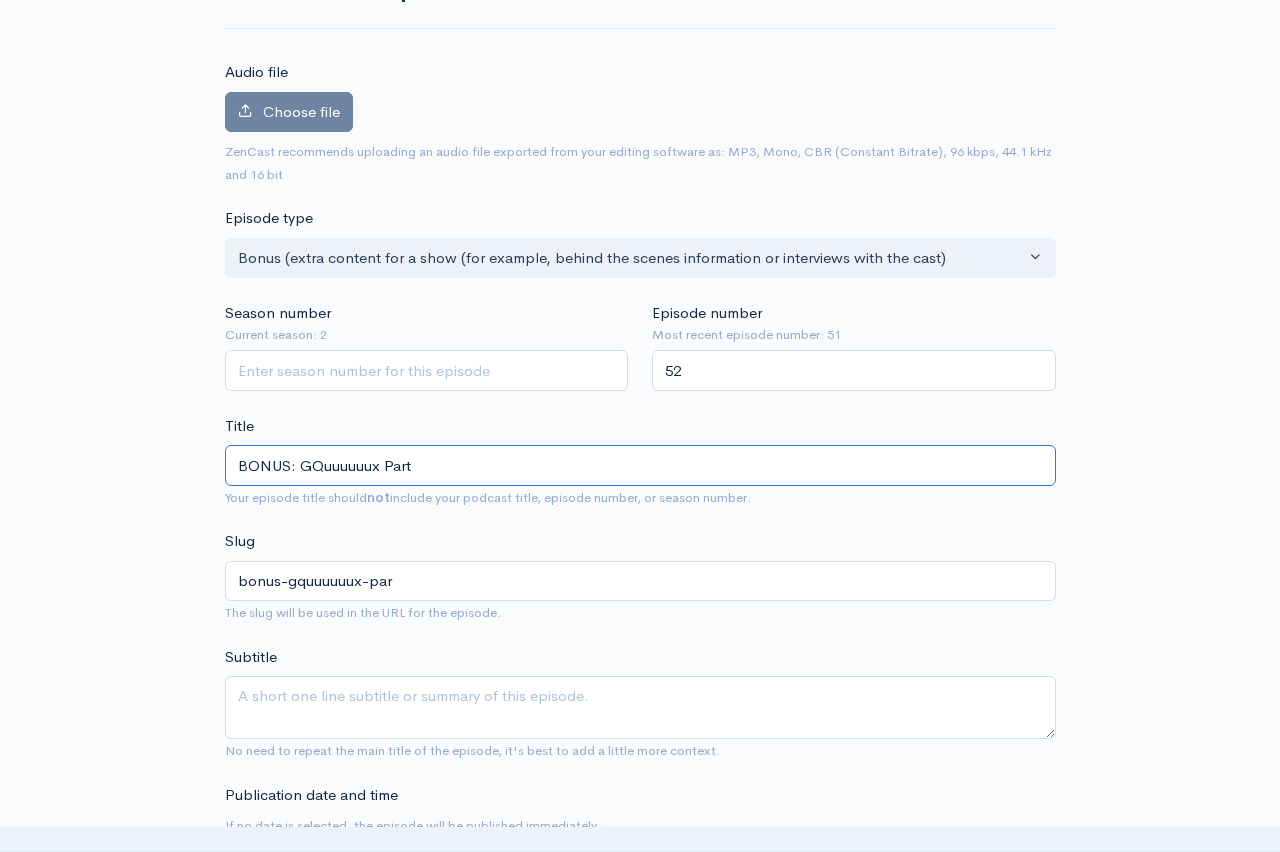 type on "bonus-gquuuuuux-part" 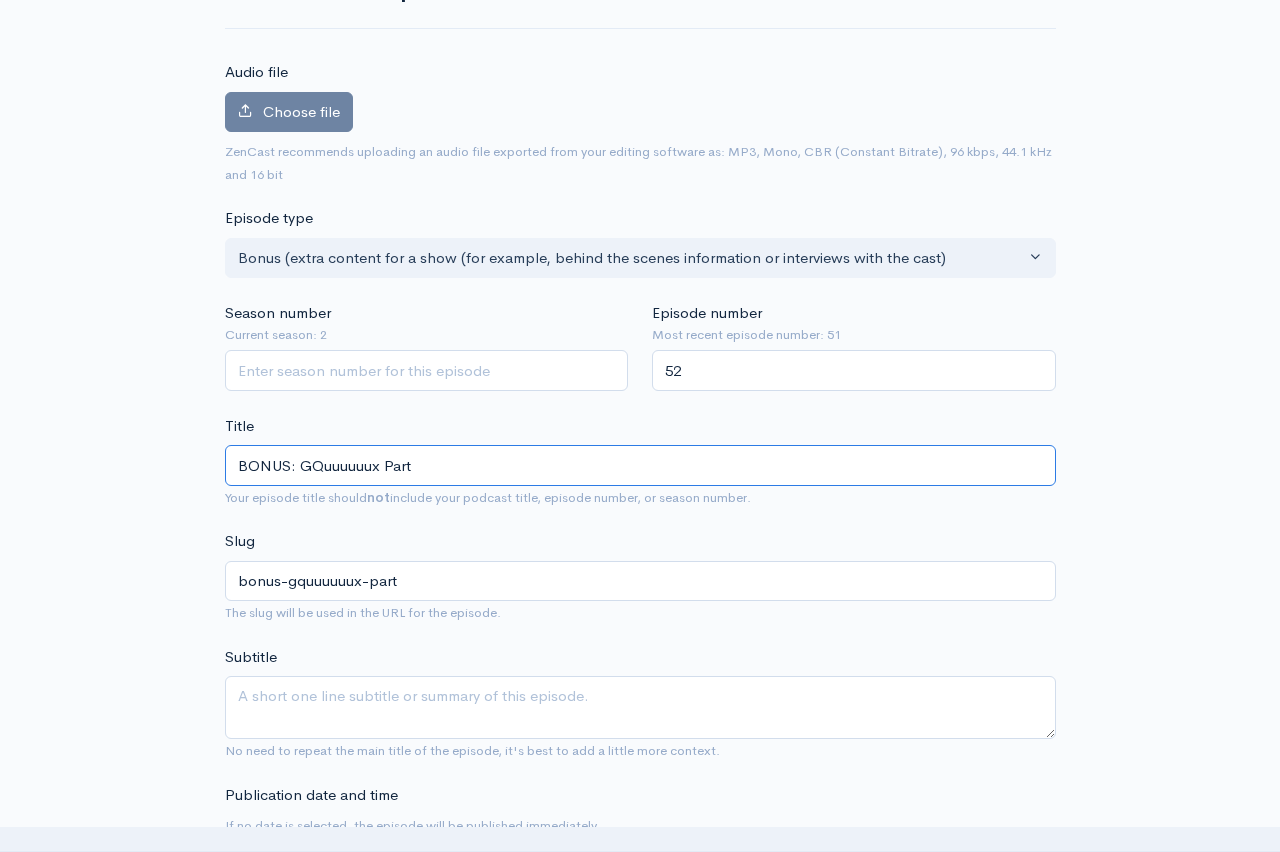 type on "BONUS: GQuuuuuux Part 4" 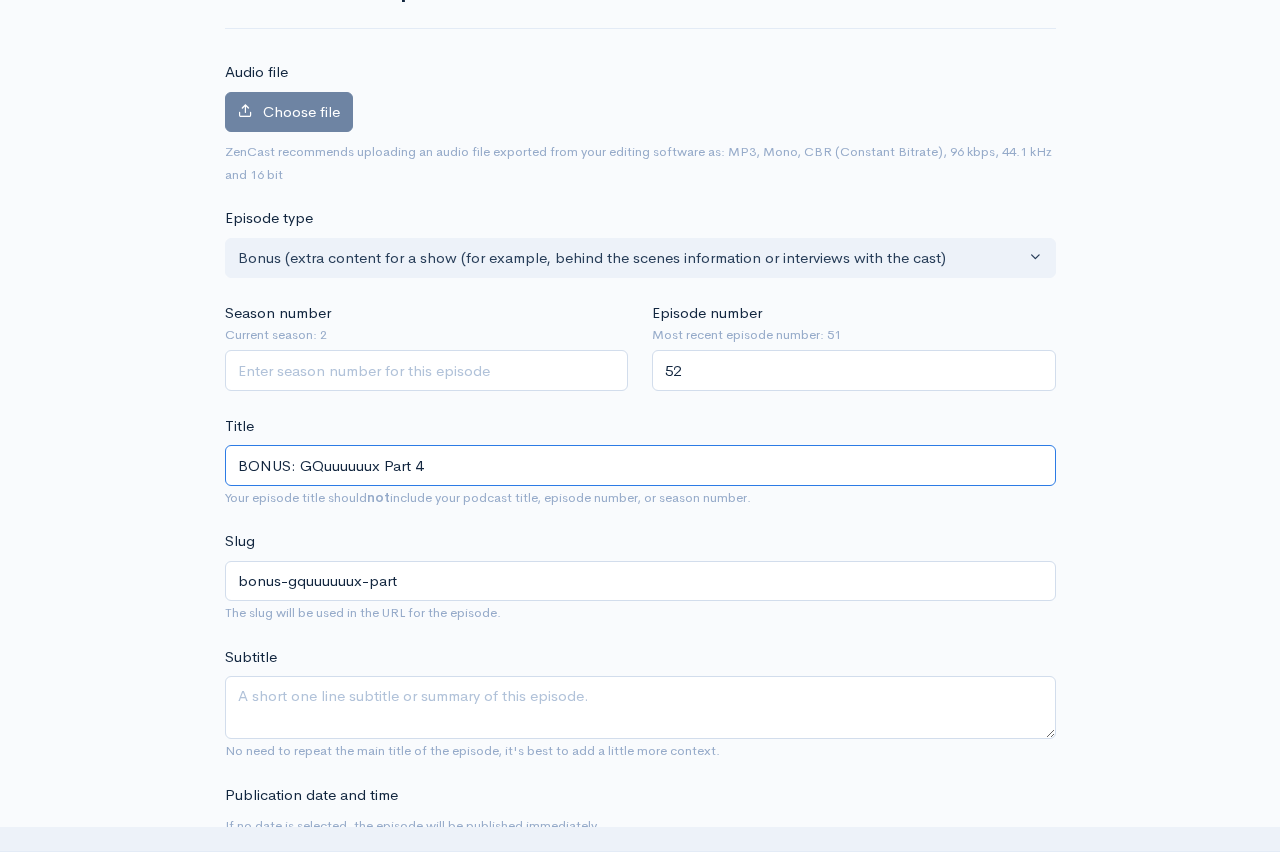 type on "bonus-gquuuuuux-part-4" 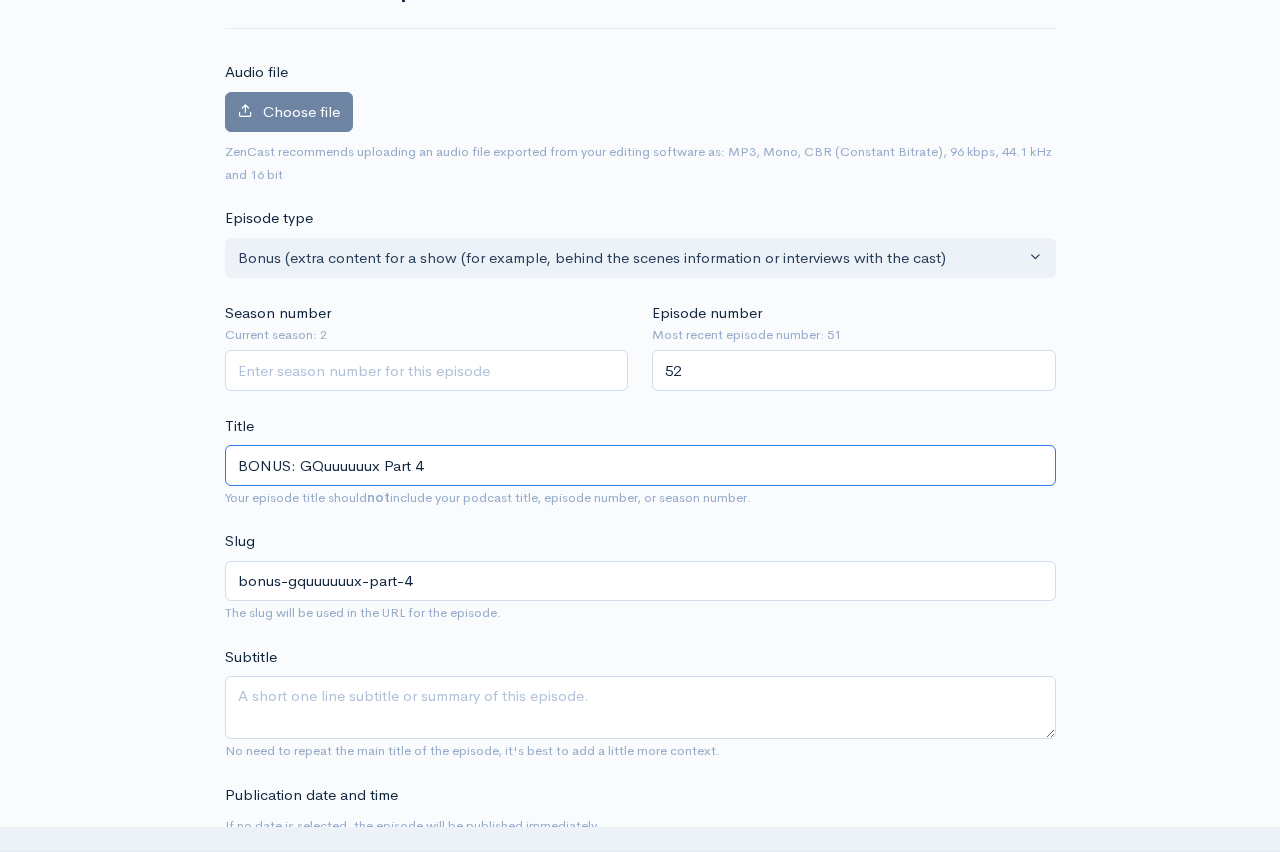 type on "BONUS: GQuuuuuux Part" 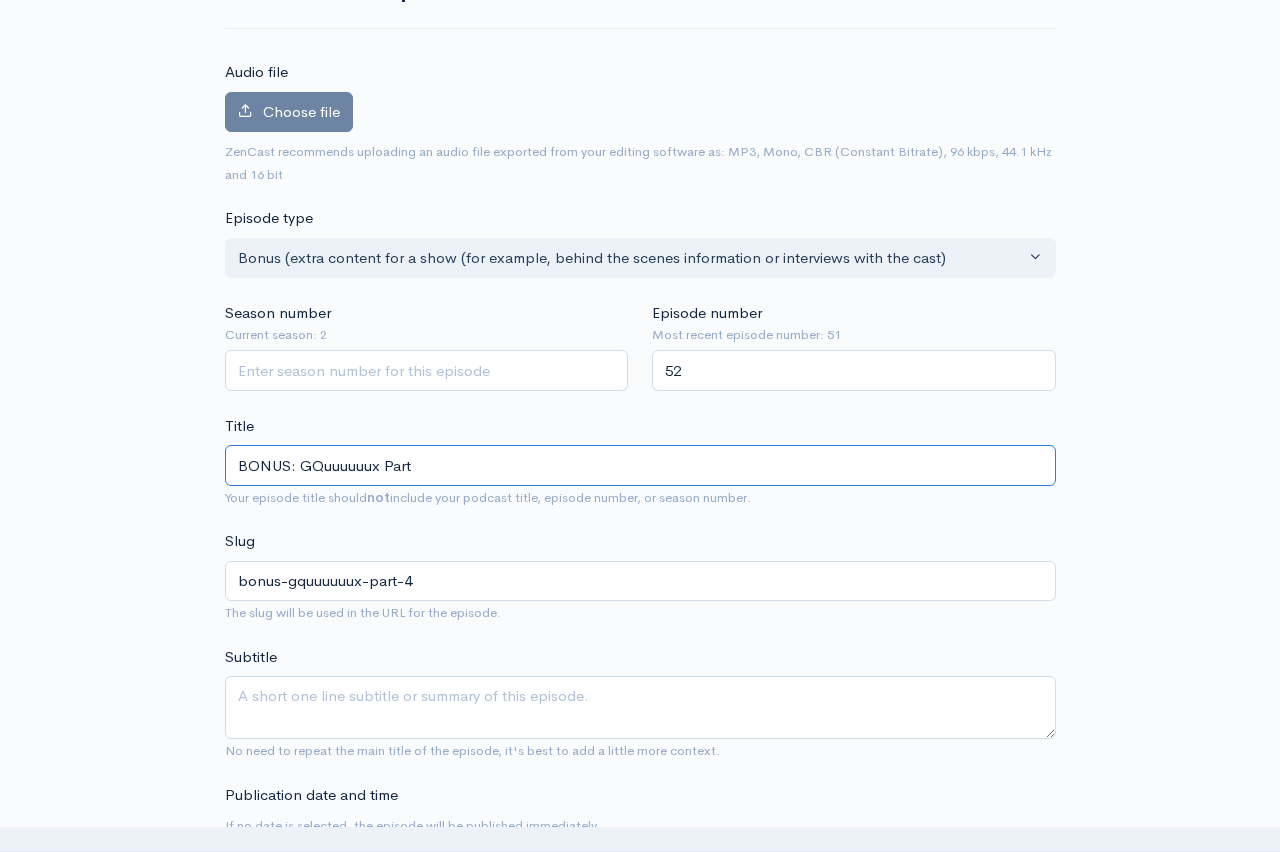 type on "bonus-gquuuuuux-part" 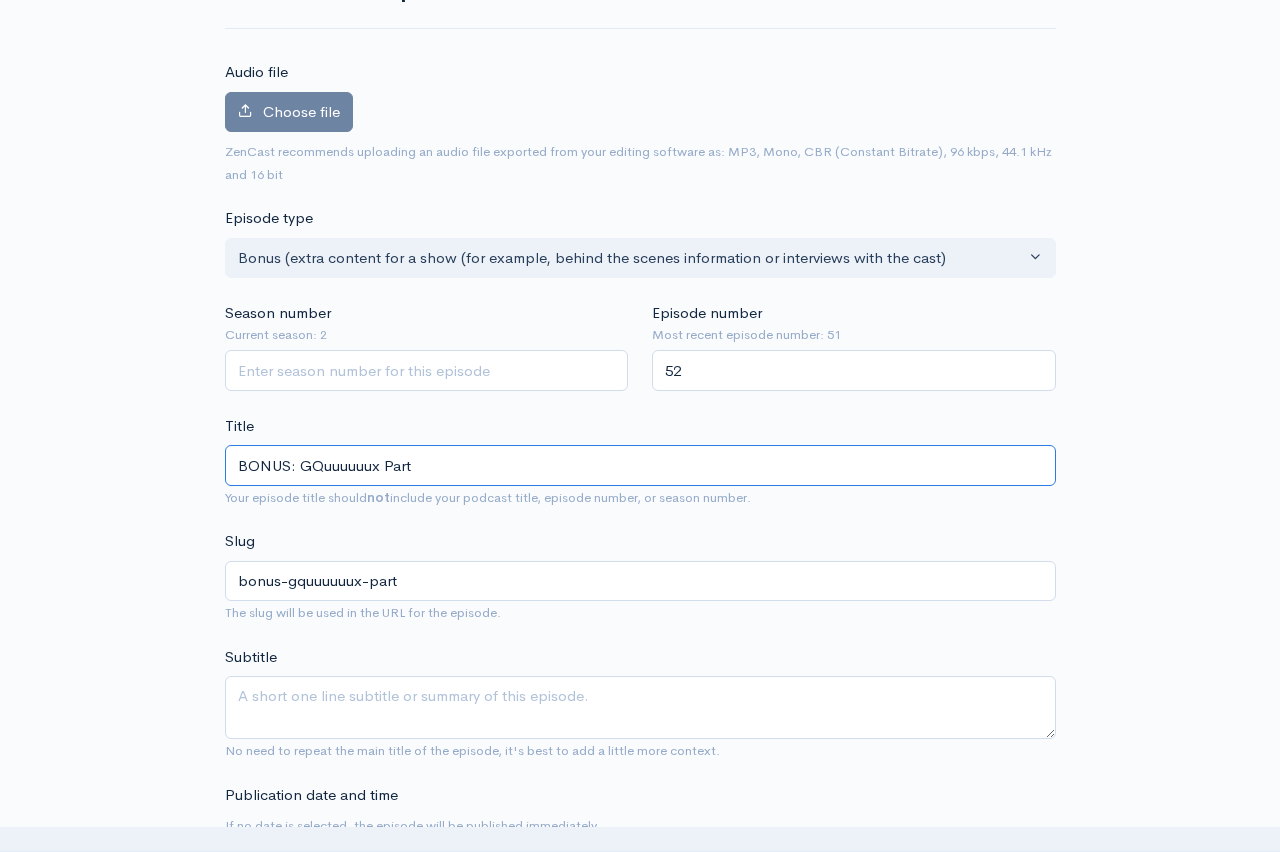 type on "BONUS: GQuuuuuux Par" 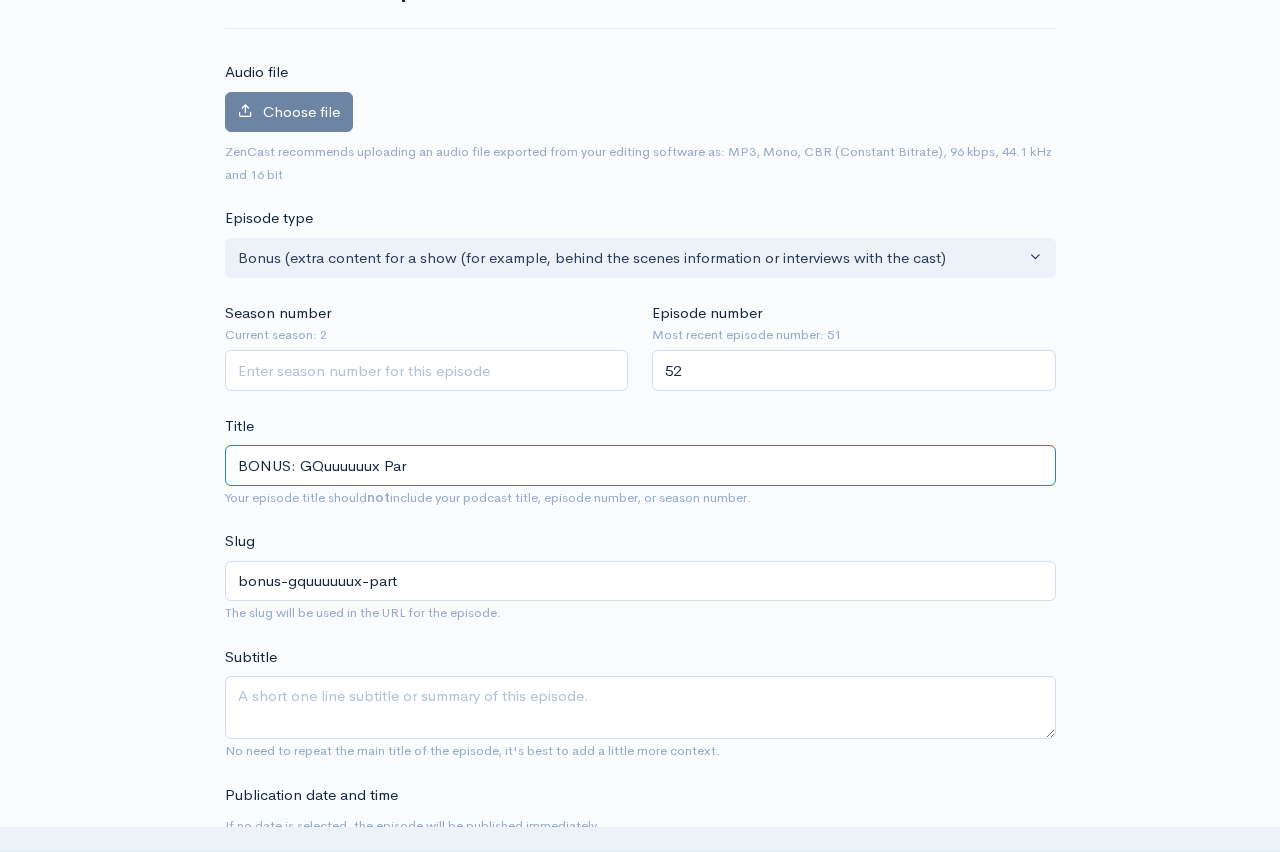 type on "bonus-gquuuuuux-par" 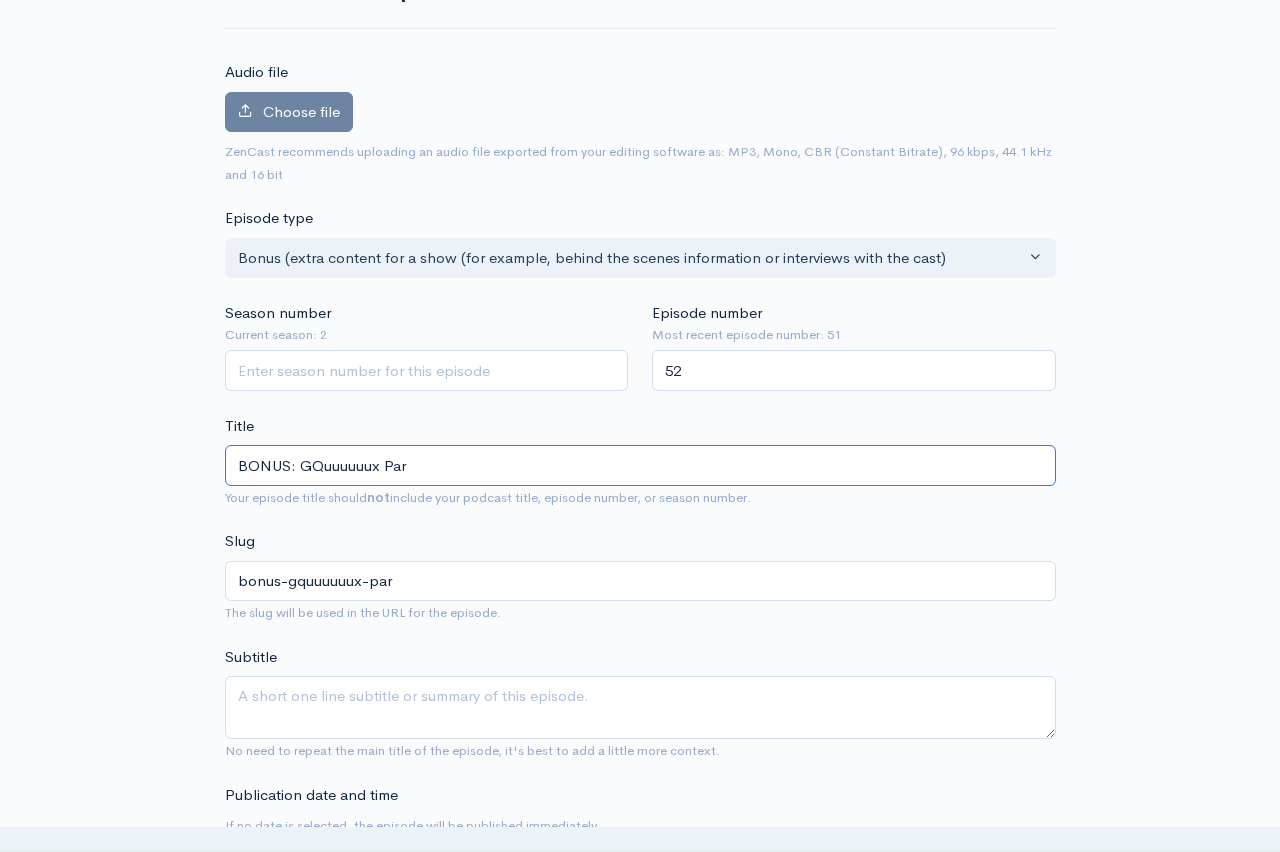 type on "BONUS: GQuuuuuux Pa" 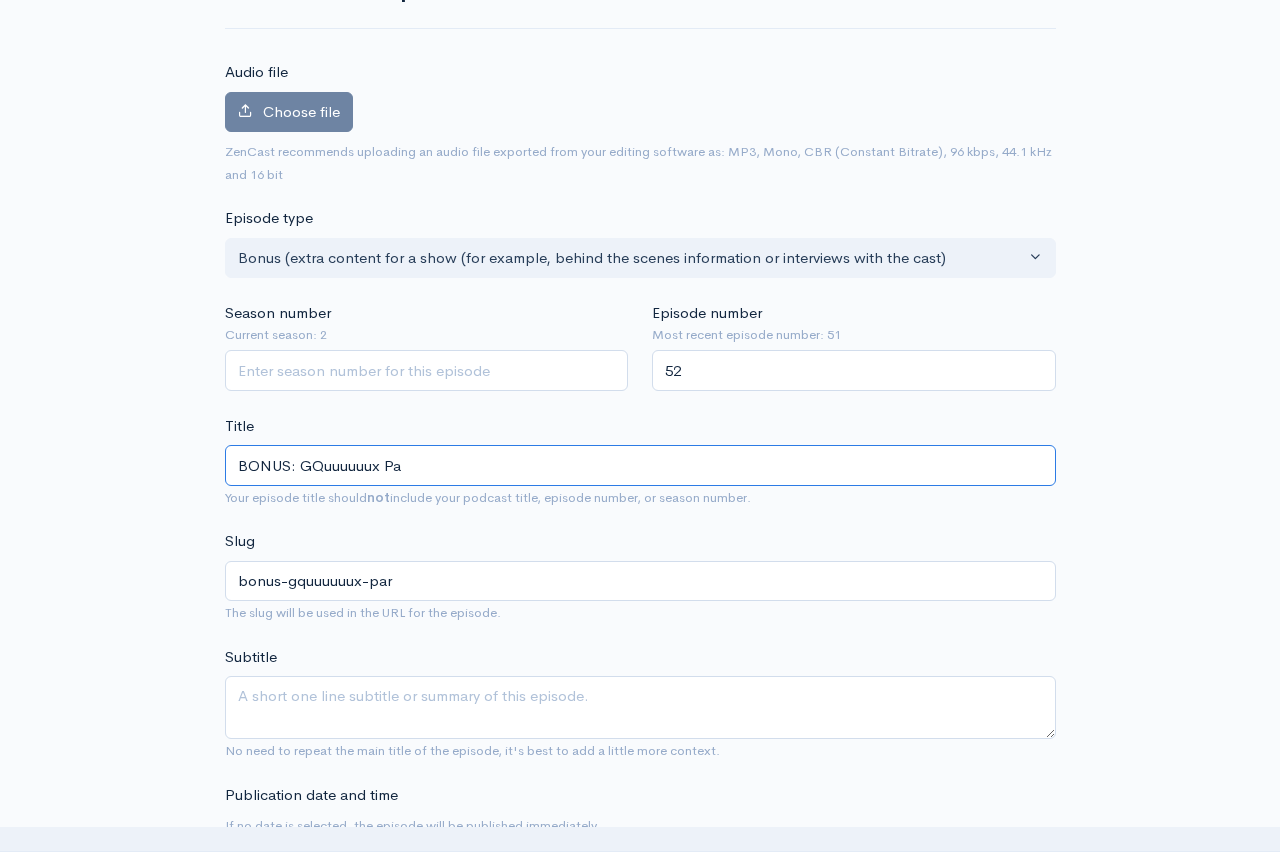 type on "bonus-gquuuuuux-pa" 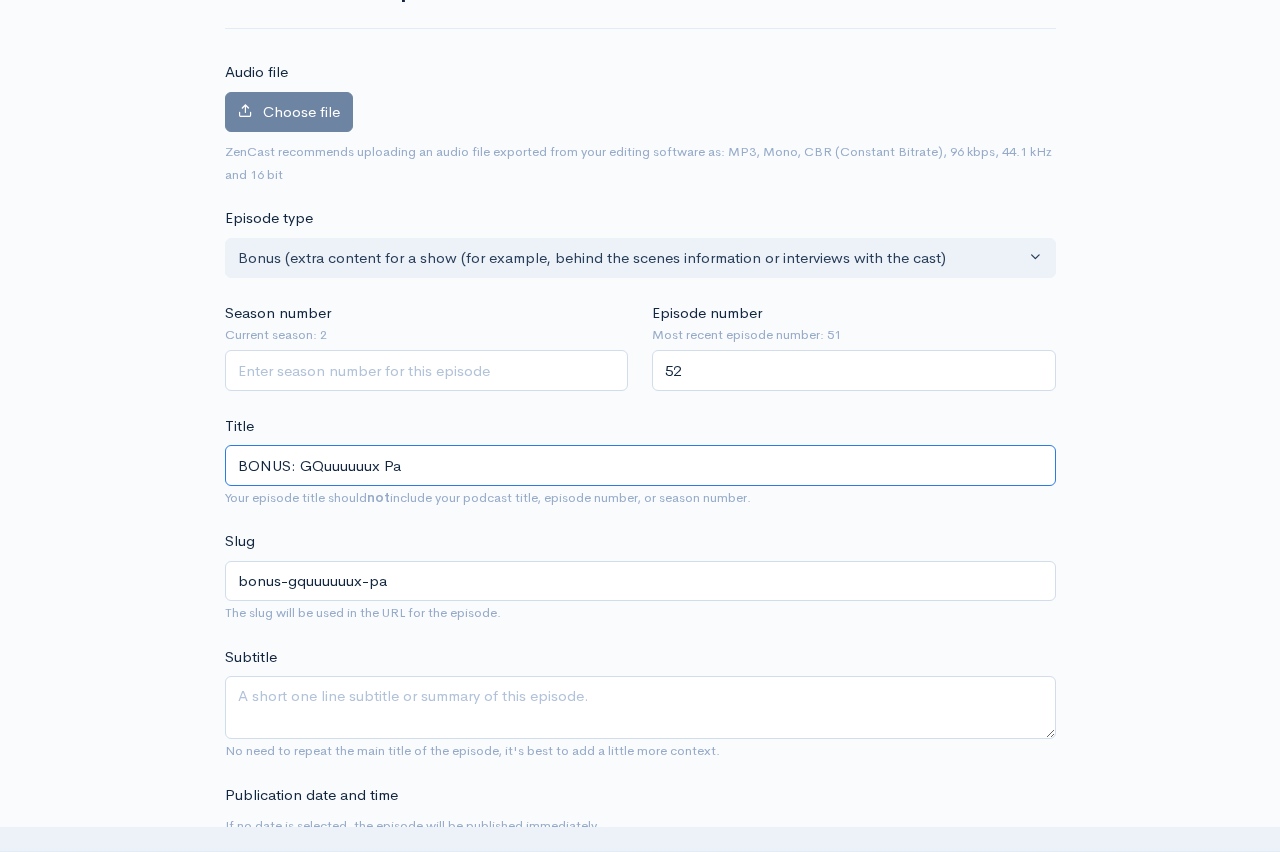 type on "BONUS: GQuuuuuux P" 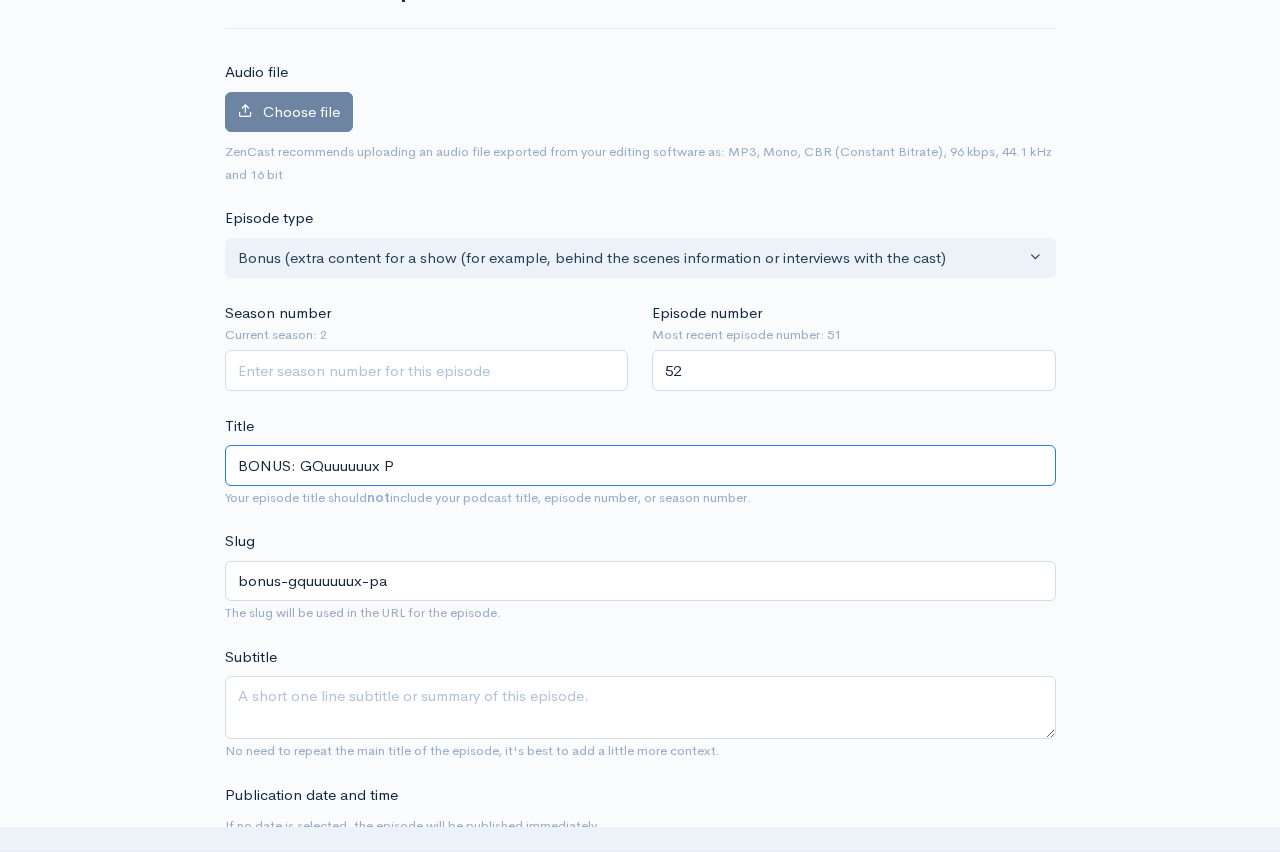 type on "bonus-gquuuuuux-p" 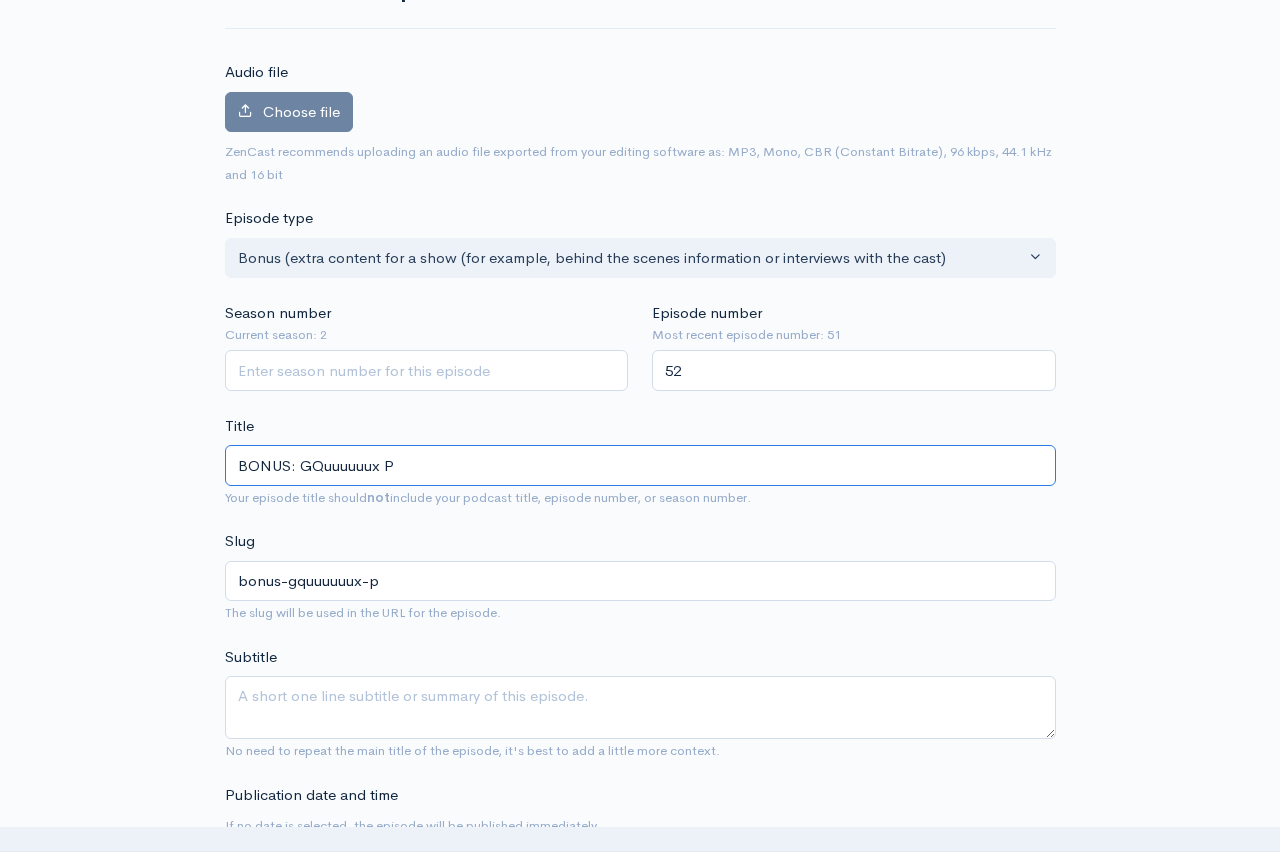 type on "BONUS: GQuuuuuux" 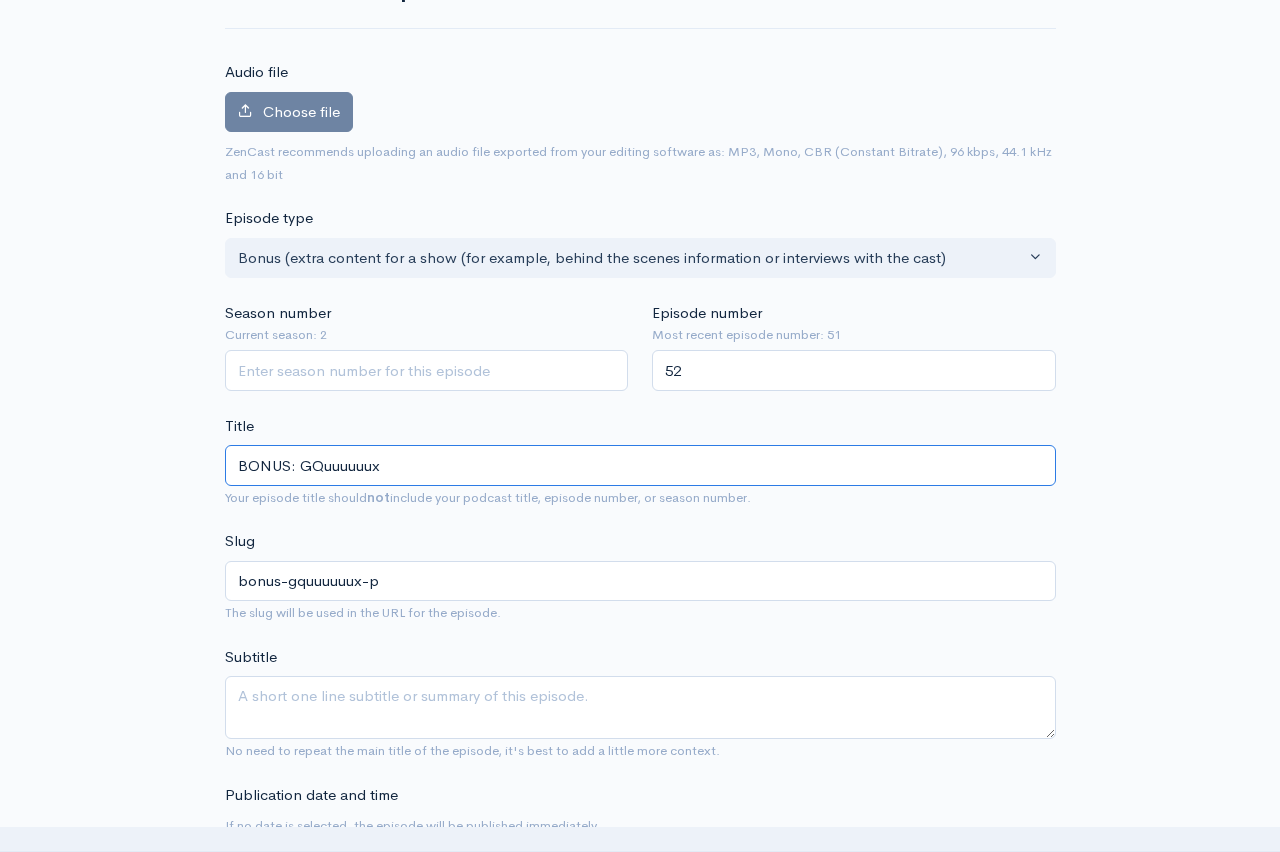 type on "bonus-gquuuuuux" 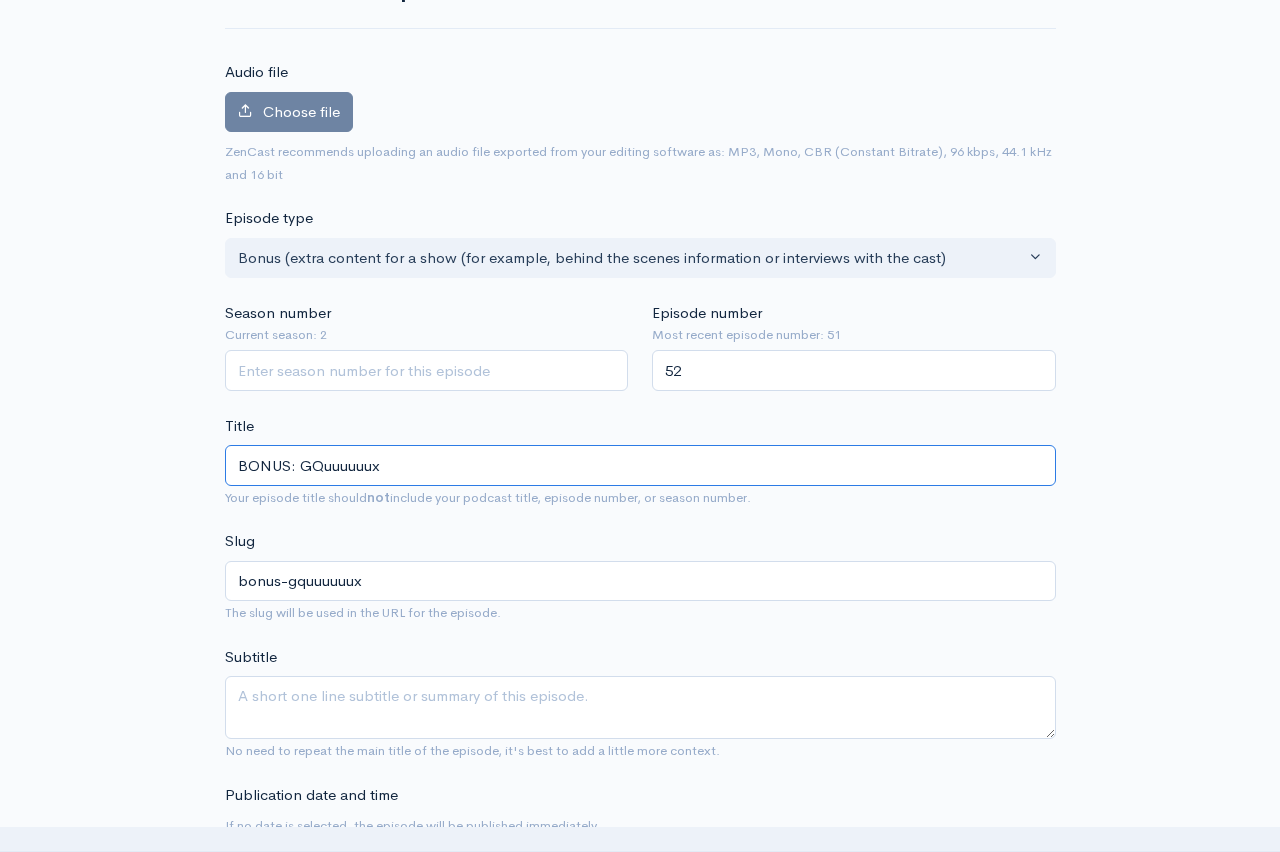 type on "BONUS: GQuuuuuux E" 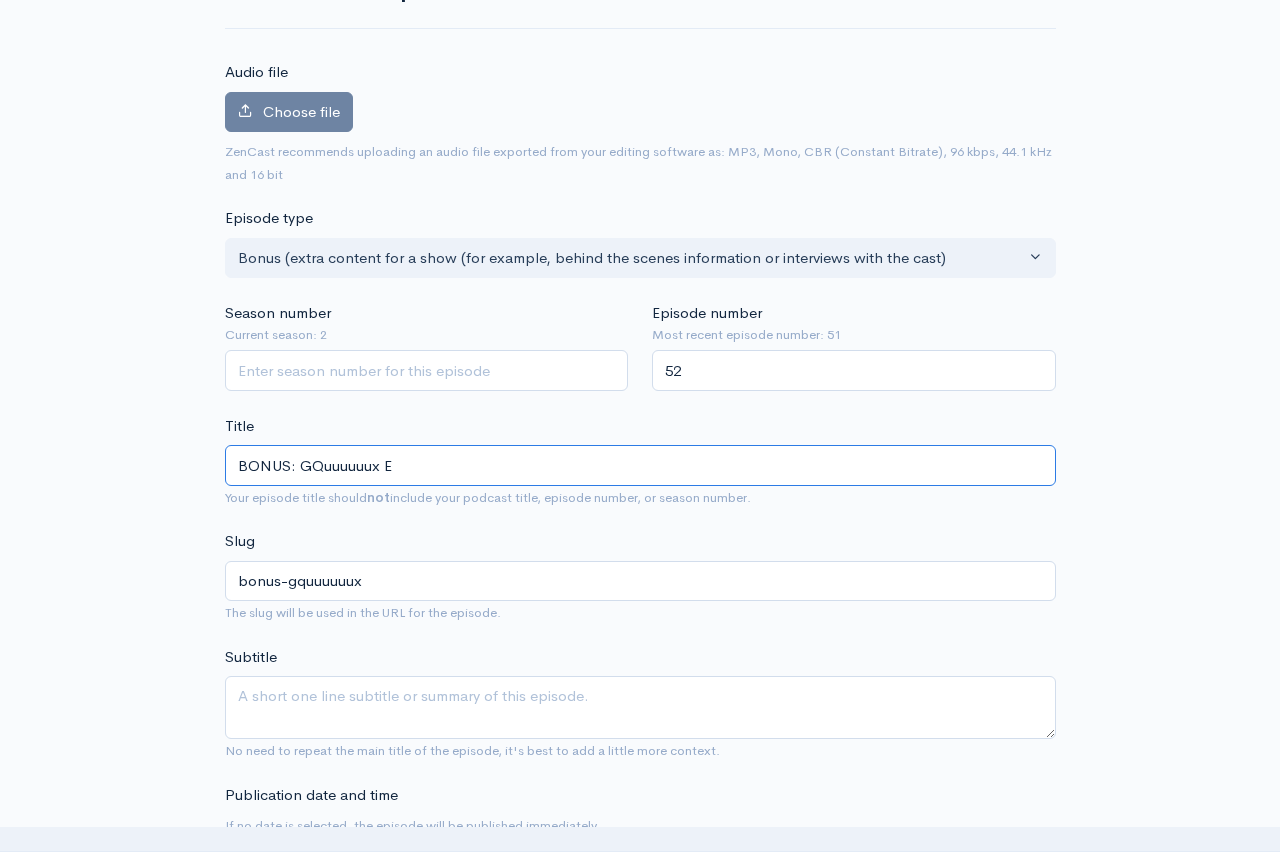type on "bonus-gquuuuuux-e" 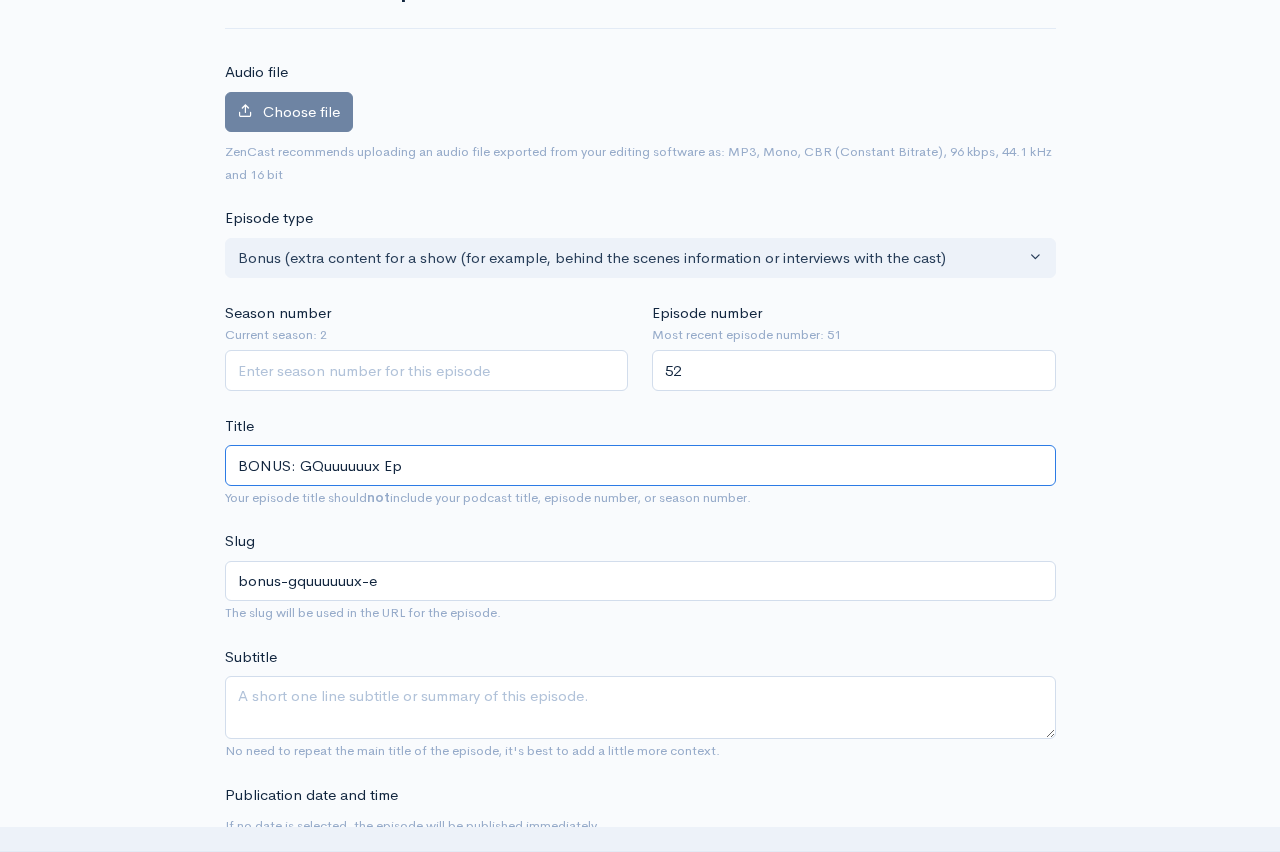 type on "BONUS: GQuuuuuux Epi" 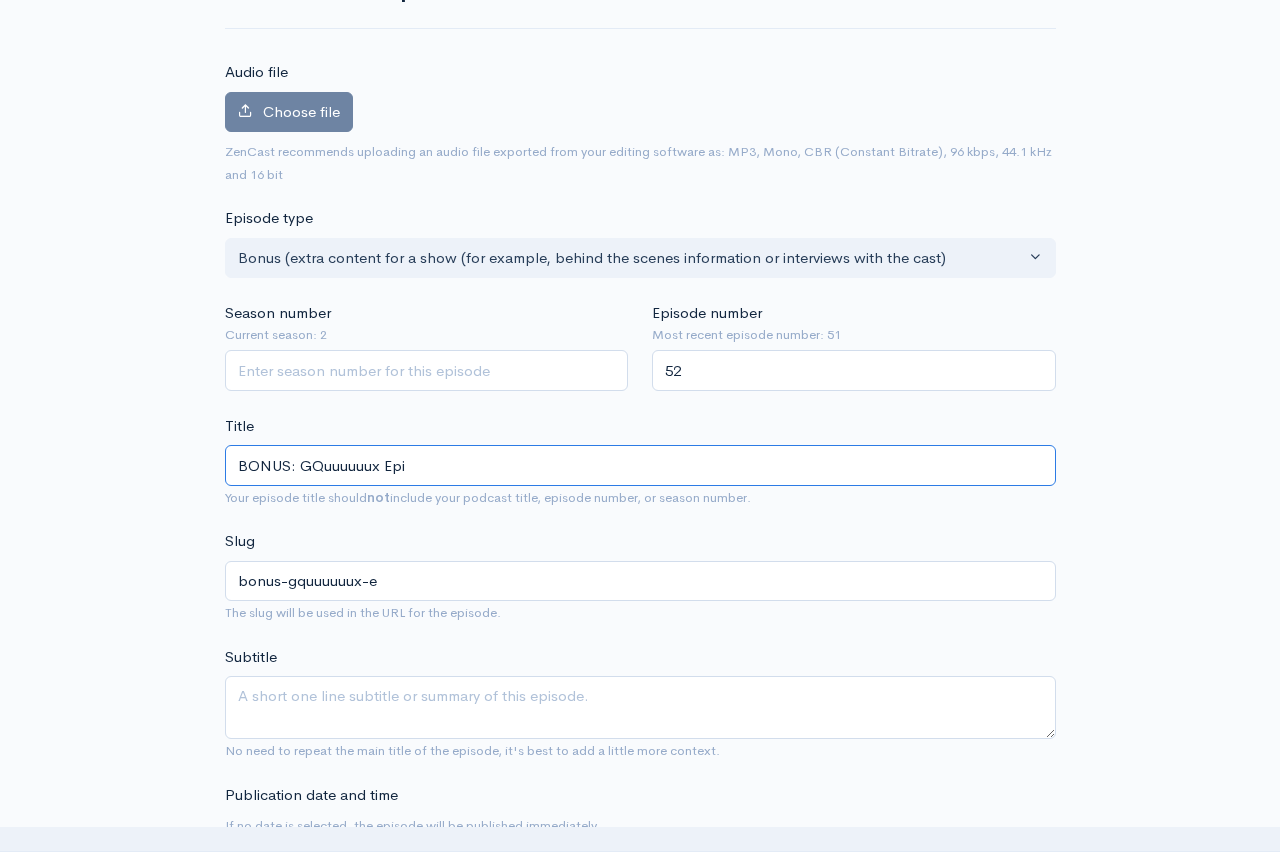 type on "bonus-gquuuuuux-epi" 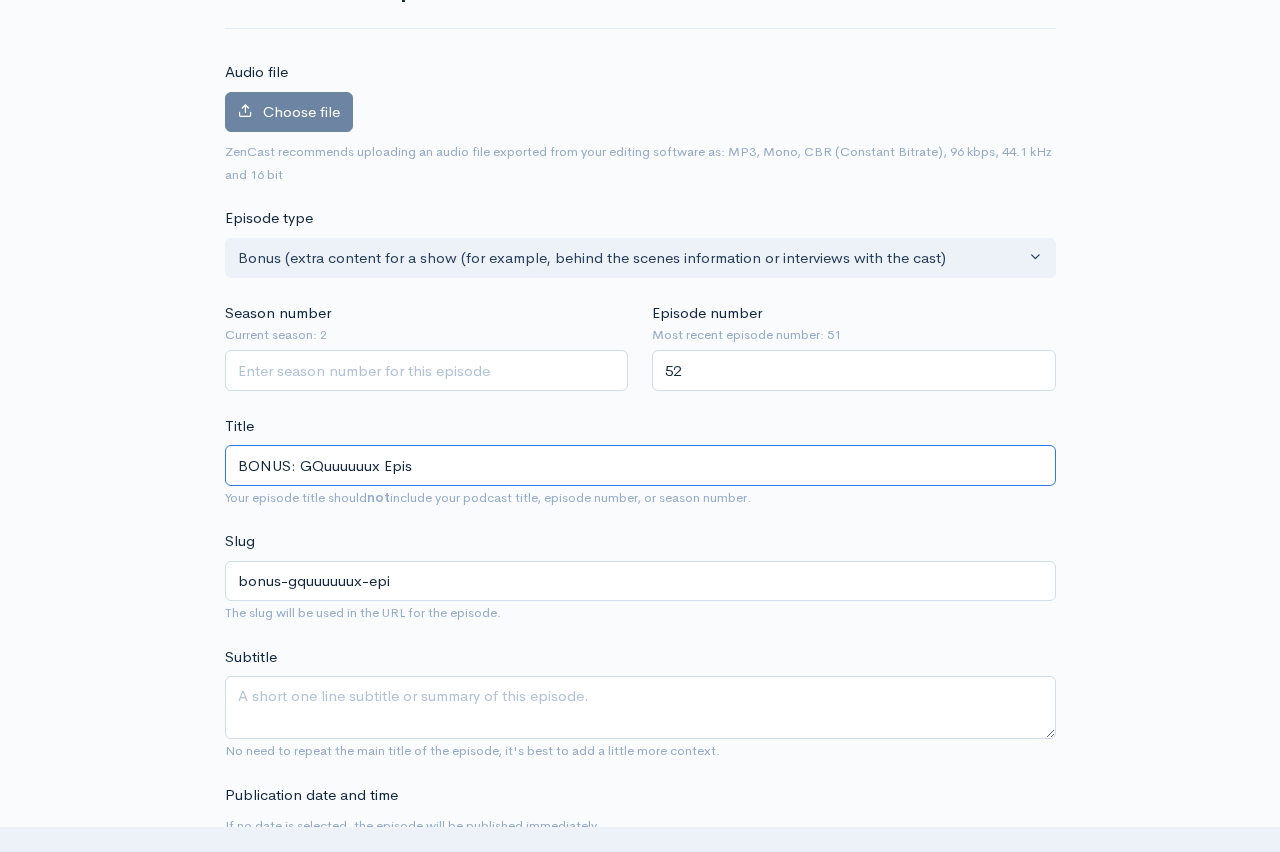 type on "BONUS: GQuuuuuux Episo" 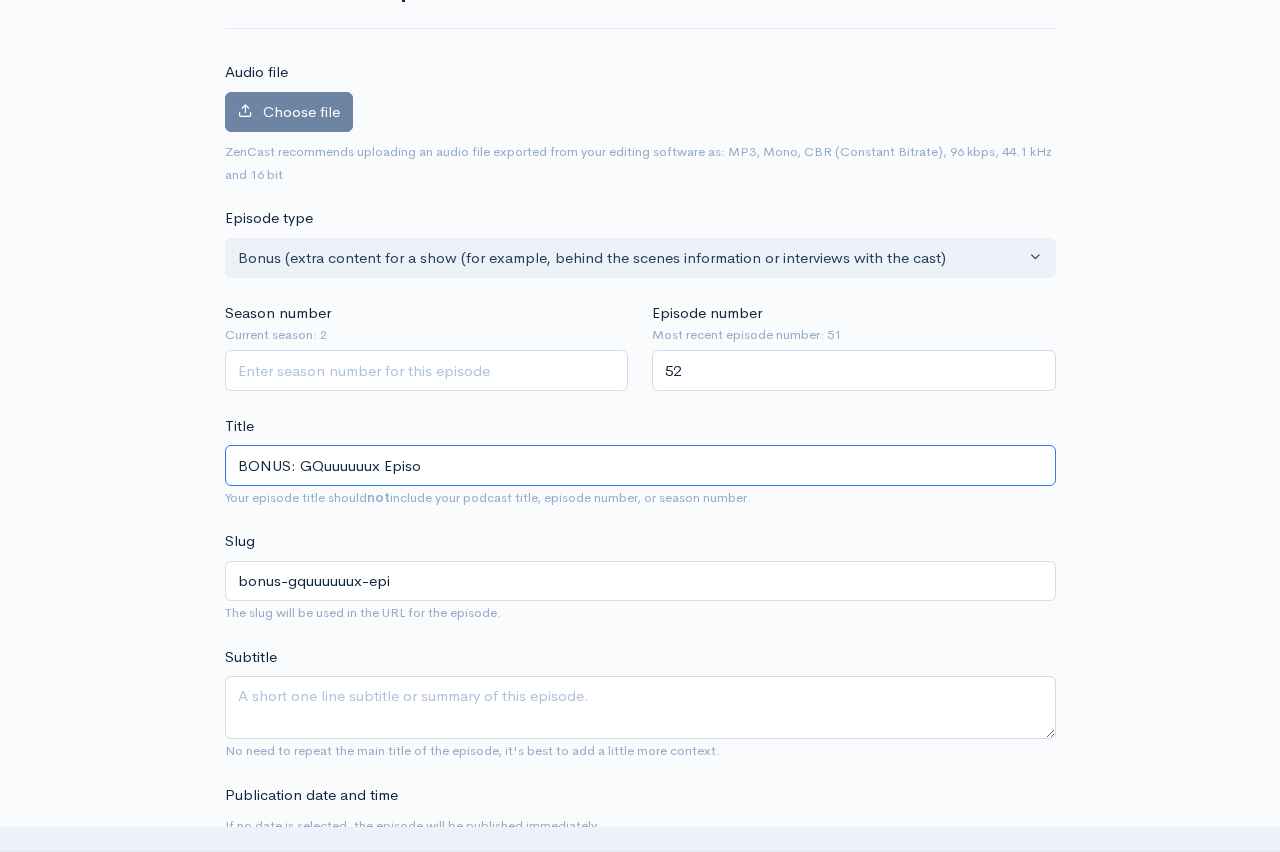 type on "bonus-gquuuuuux-episo" 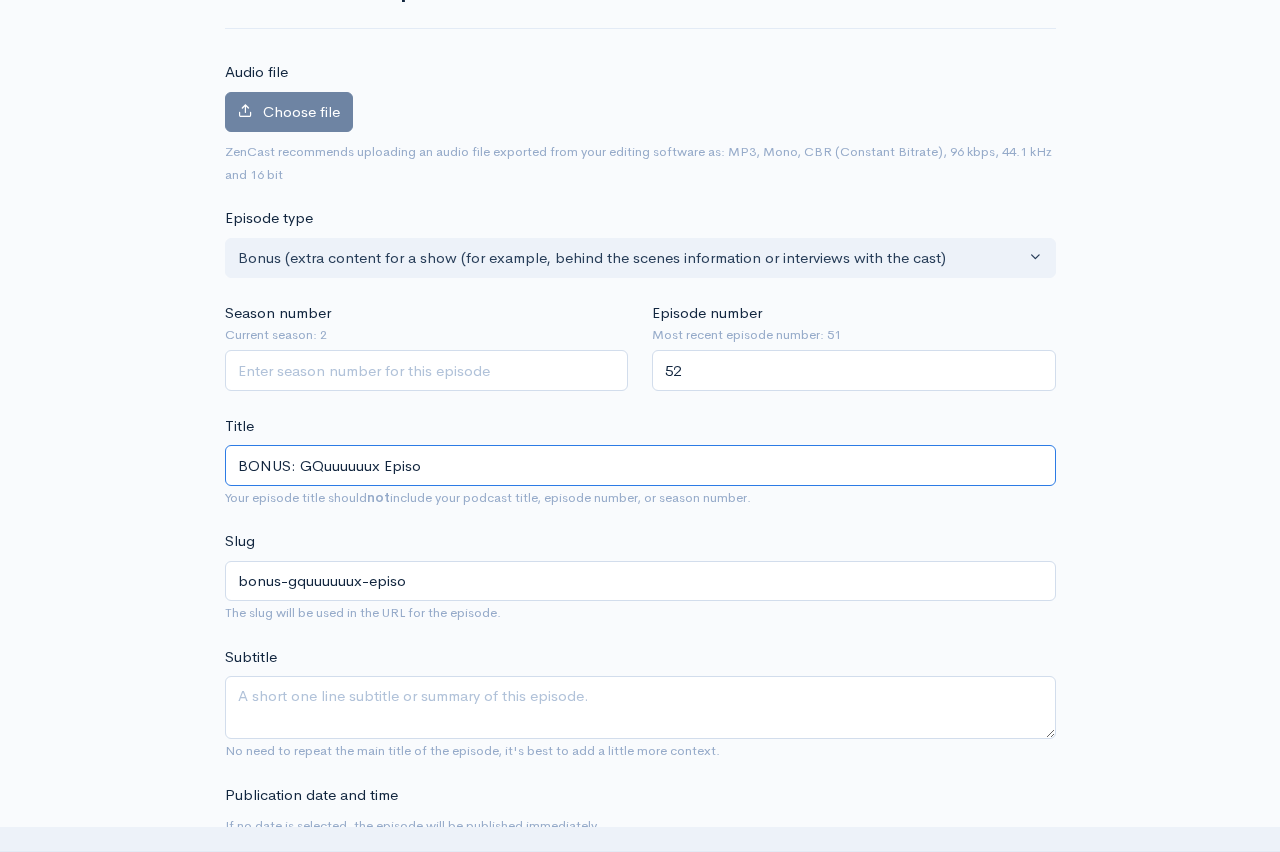 type on "BONUS: GQuuuuuux Episod" 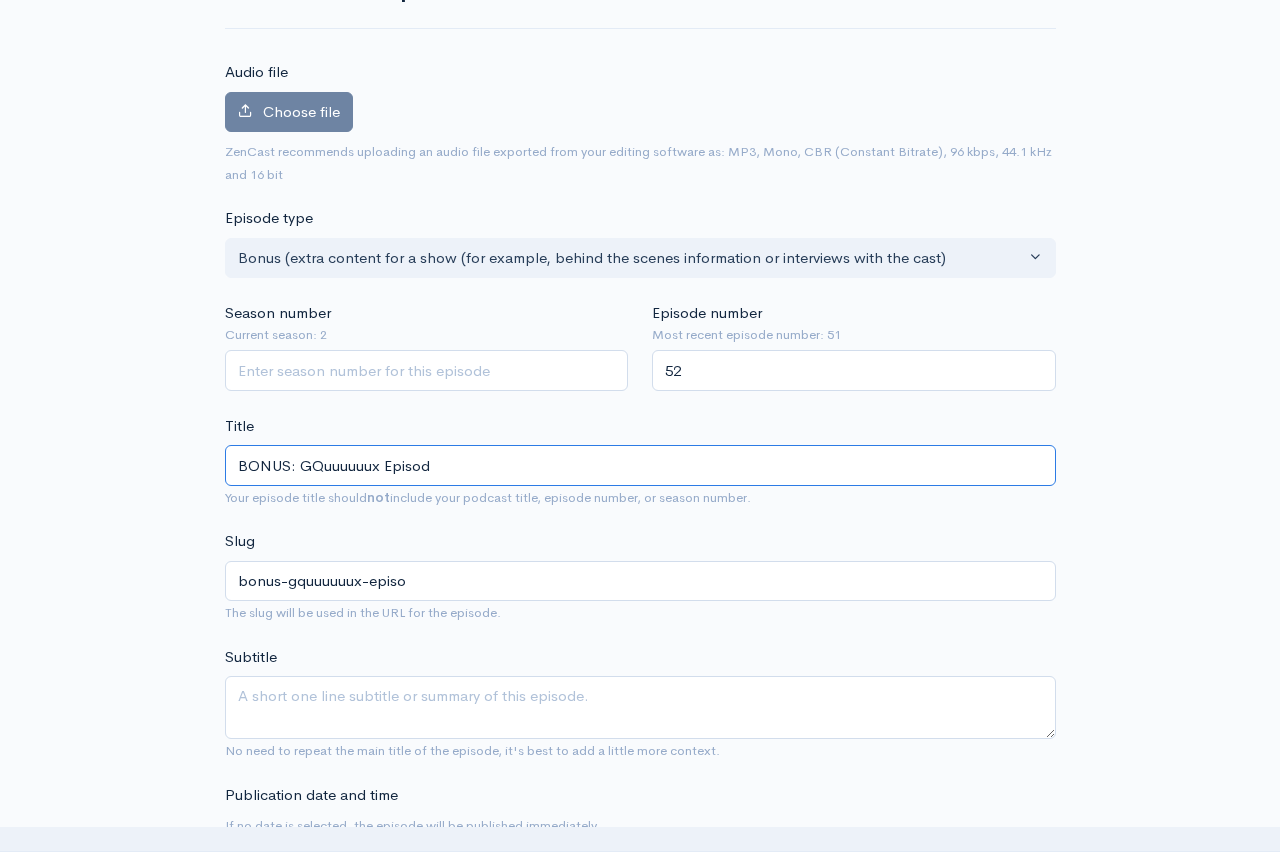 type on "bonus-gquuuuuux-episod" 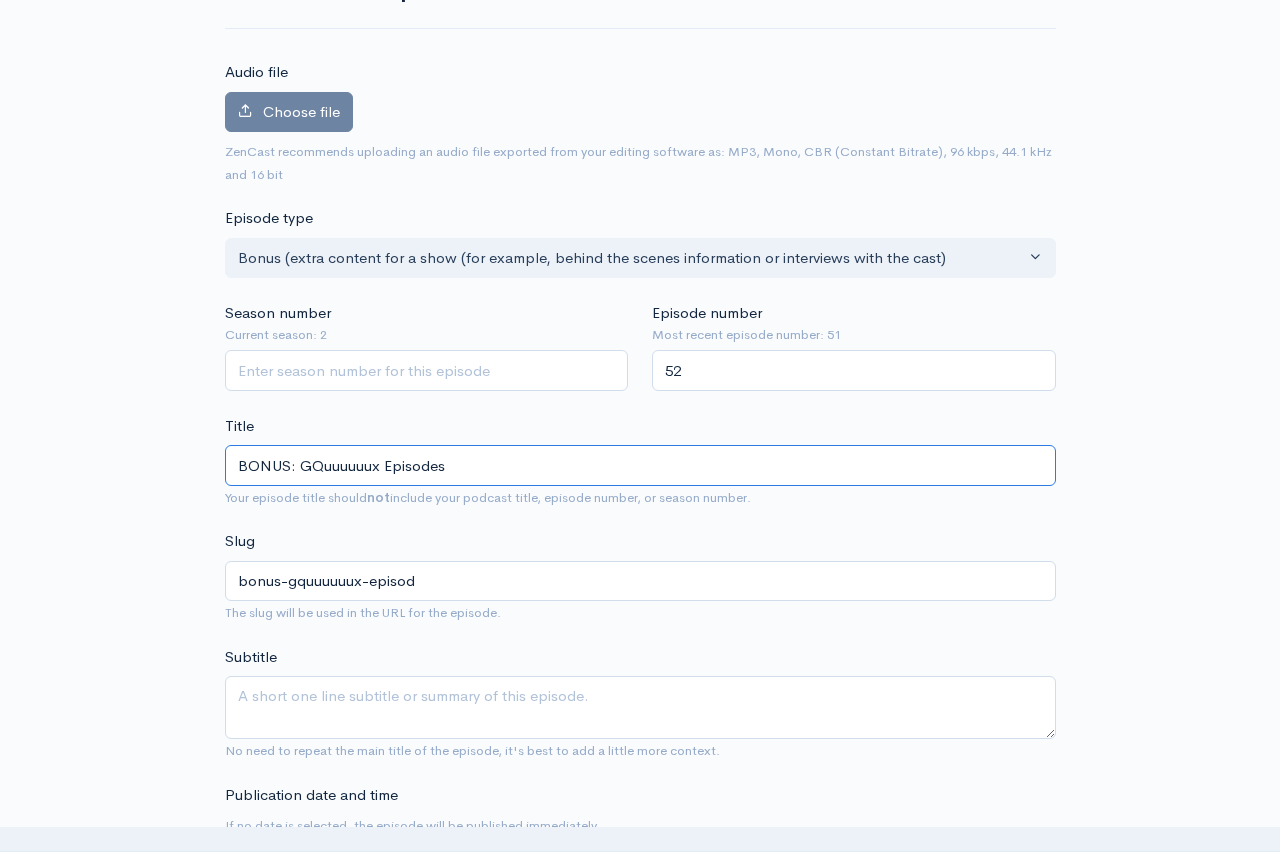 type on "BONUS: GQuuuuuux Episodes" 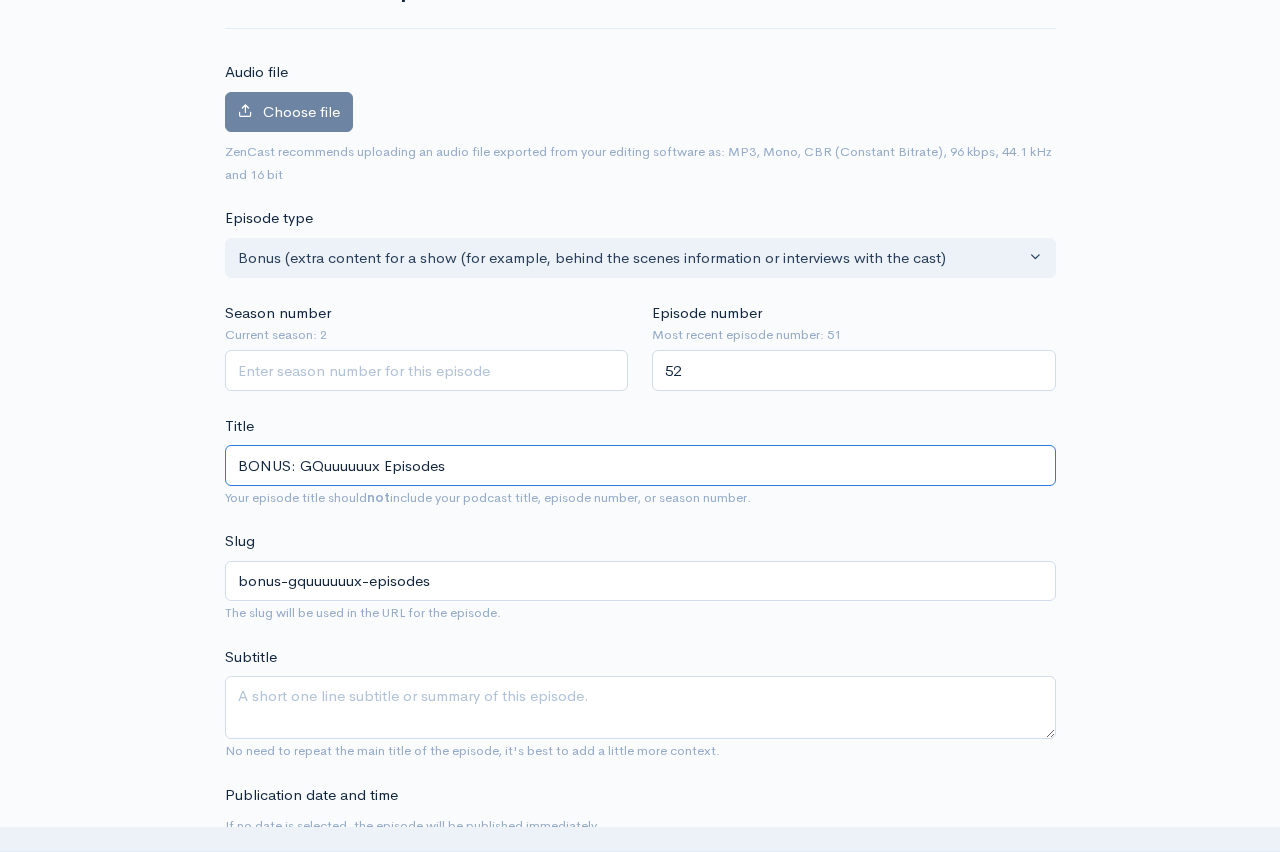 type on "BONUS: GQuuuuuux Episodes 1" 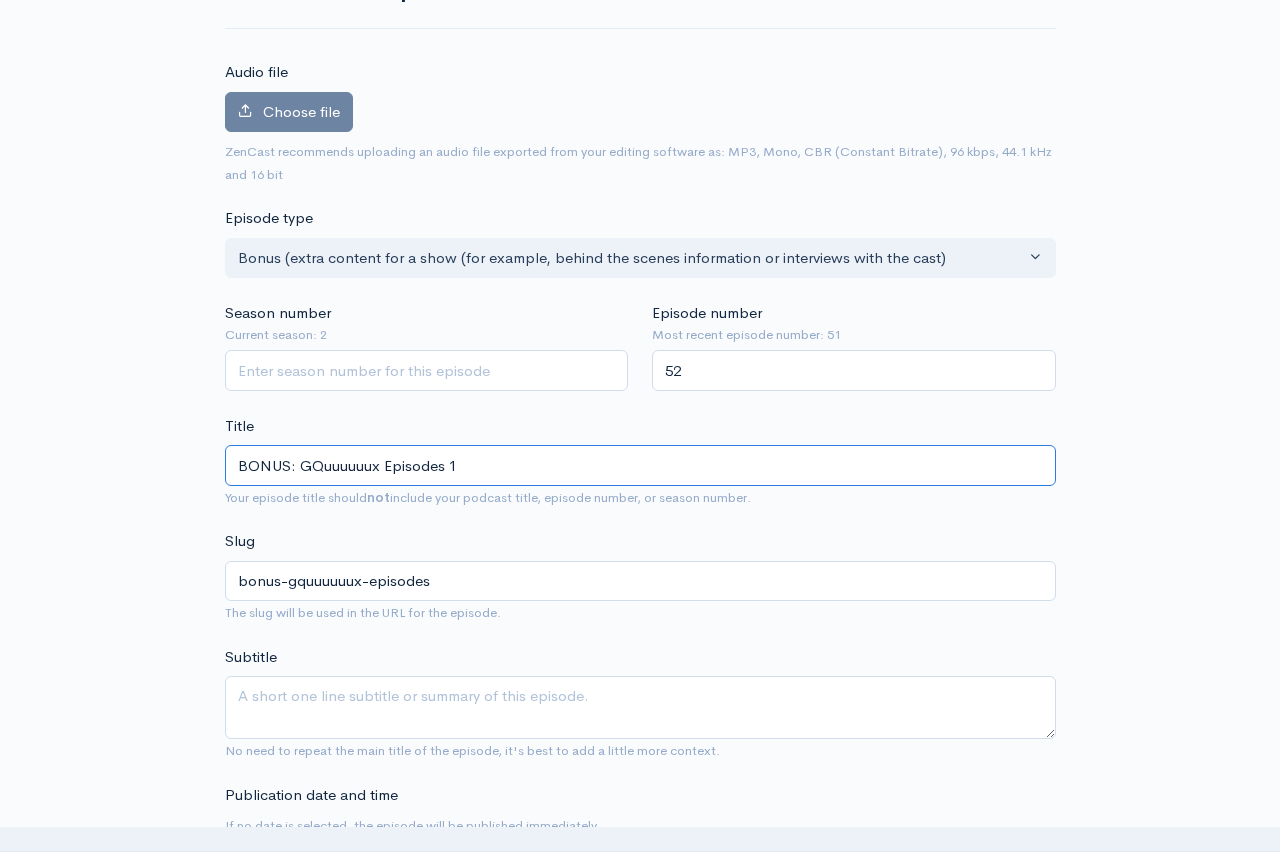 type on "bonus-gquuuuuux-episodes-1" 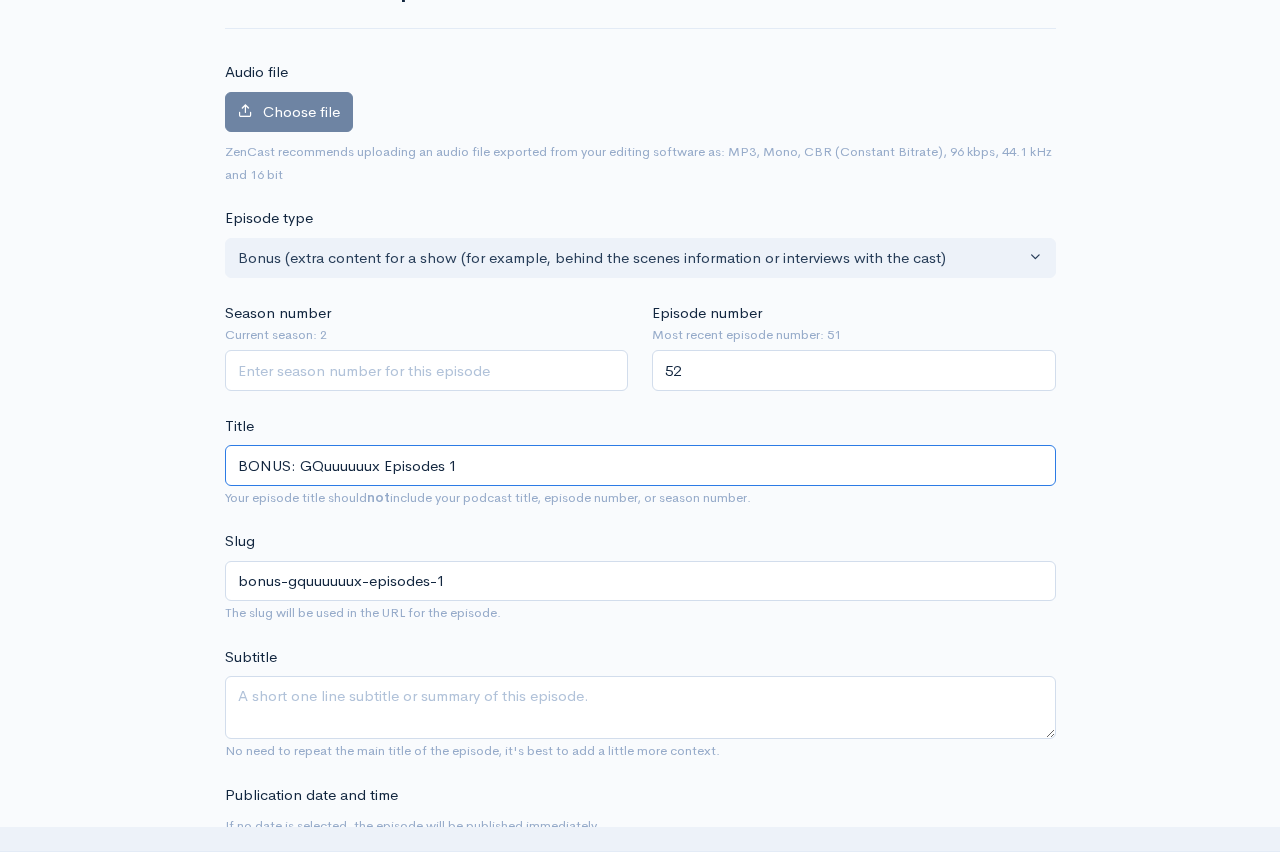 type on "BONUS: GQuuuuuux Episodes 10" 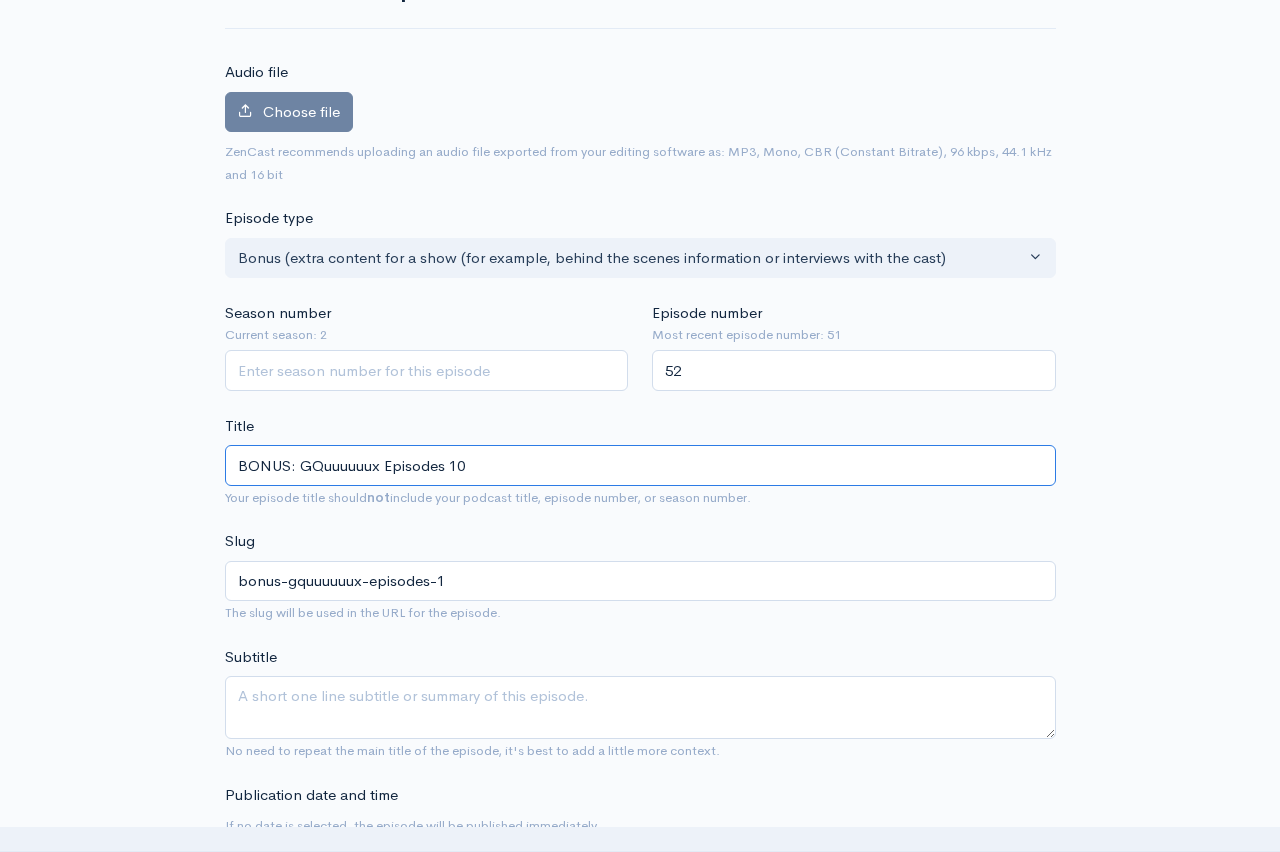 type on "bonus-gquuuuuux-episodes-10" 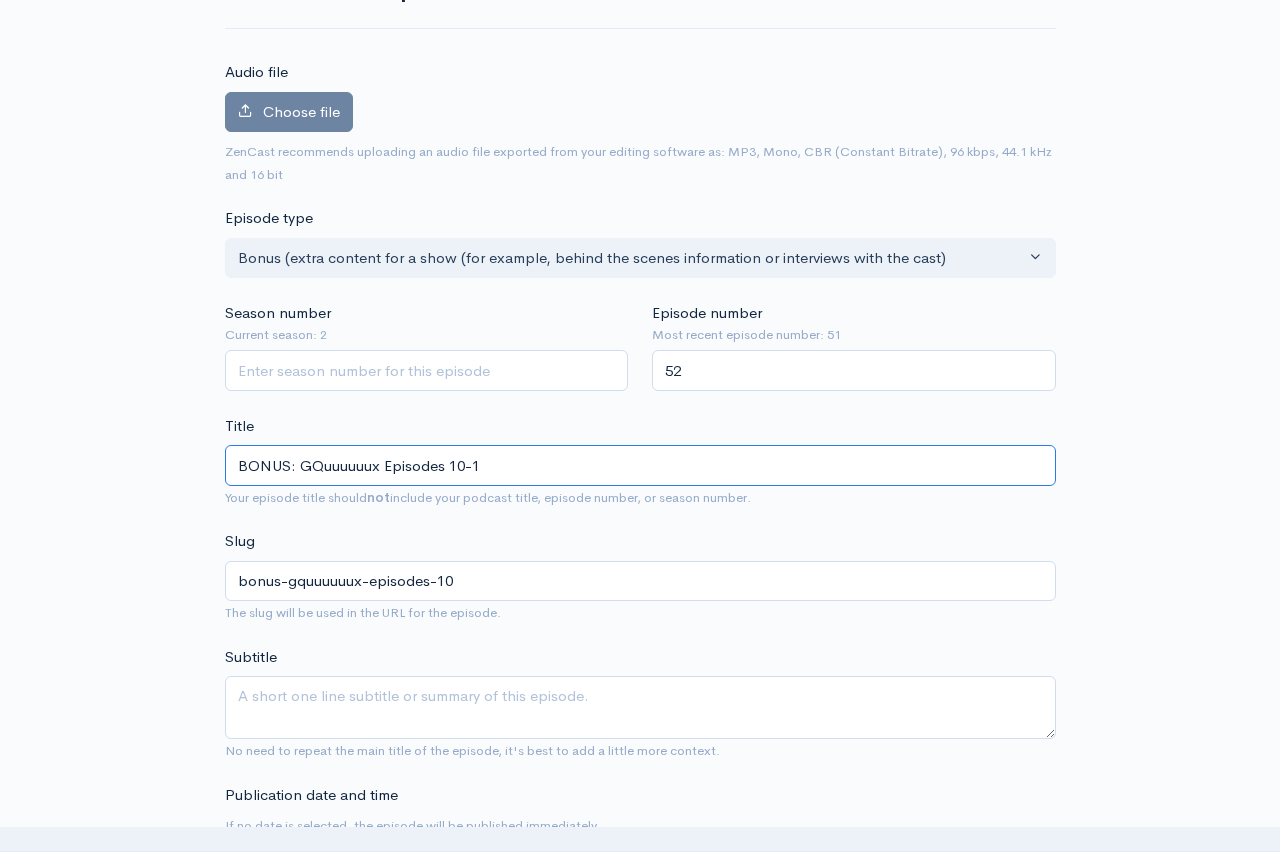 type on "BONUS: GQuuuuuux Episodes 10-12" 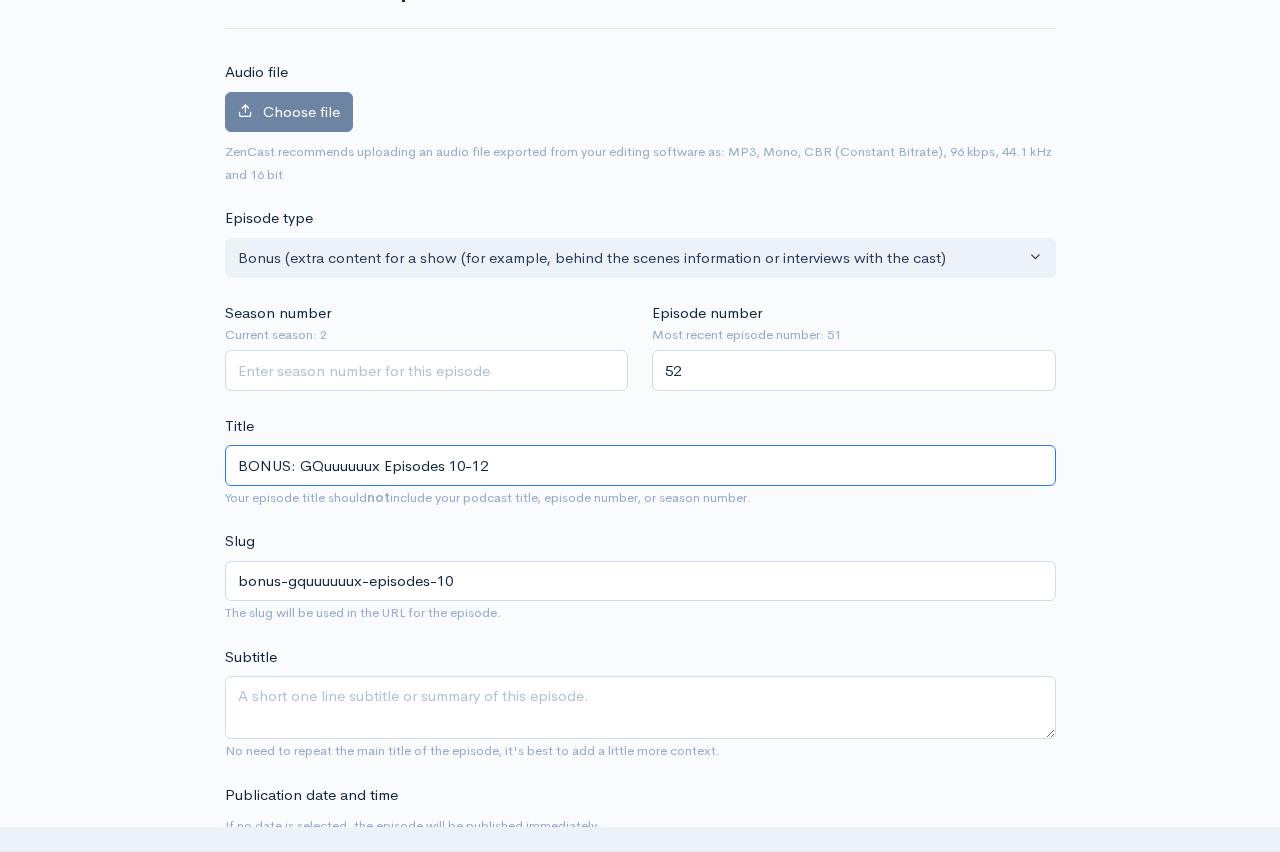 type on "bonus-gquuuuuux-episodes-10-12" 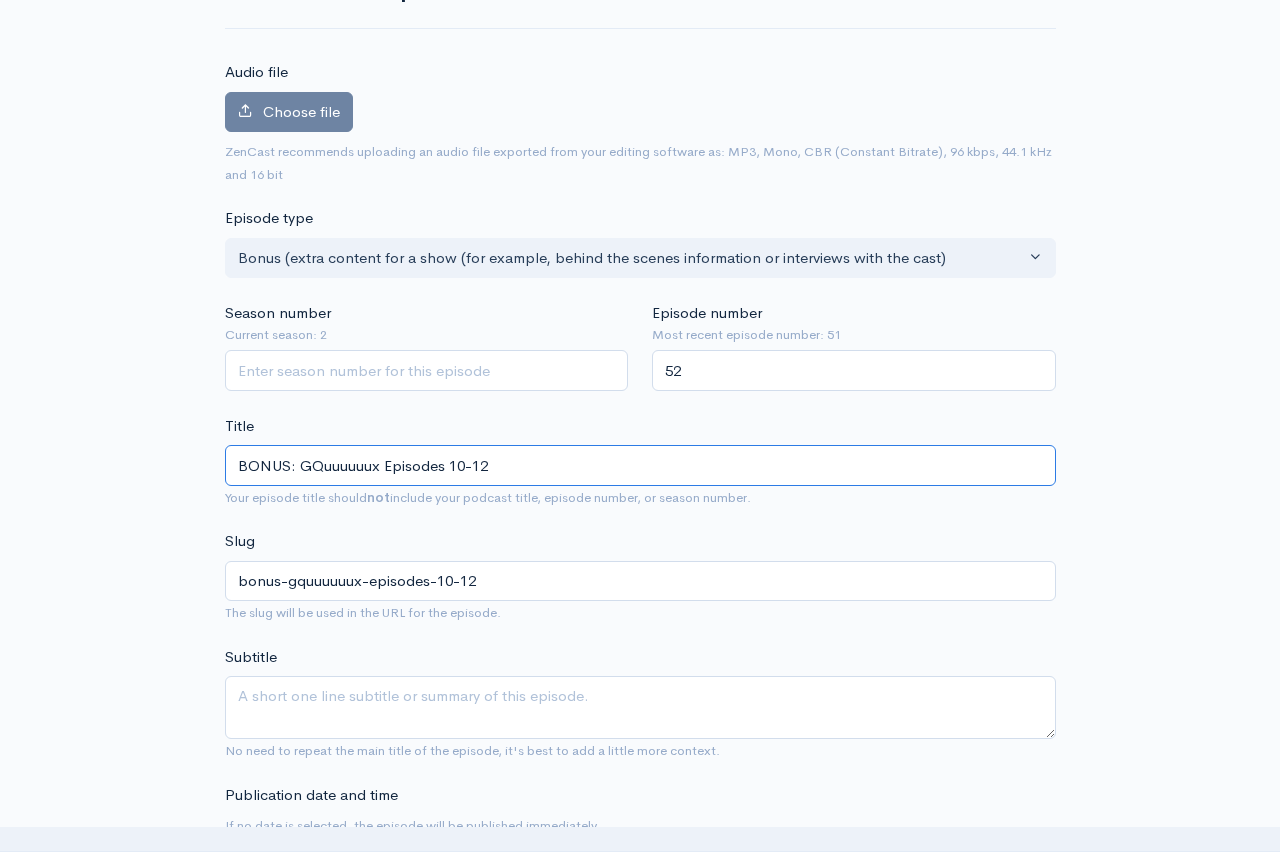 type on "BONUS: GQuuuuuux Episodes 10-12 f" 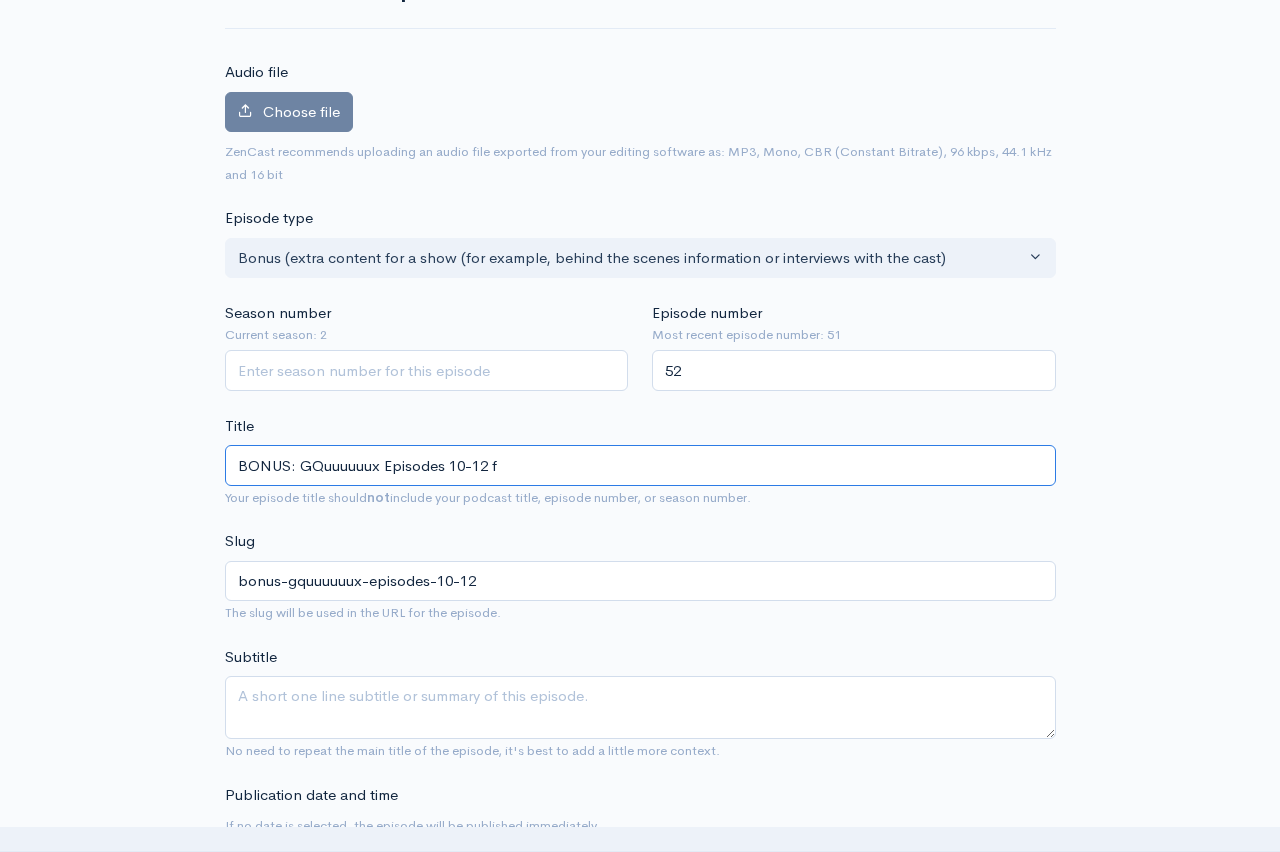 type on "bonus-gquuuuuux-episodes-10-12-f" 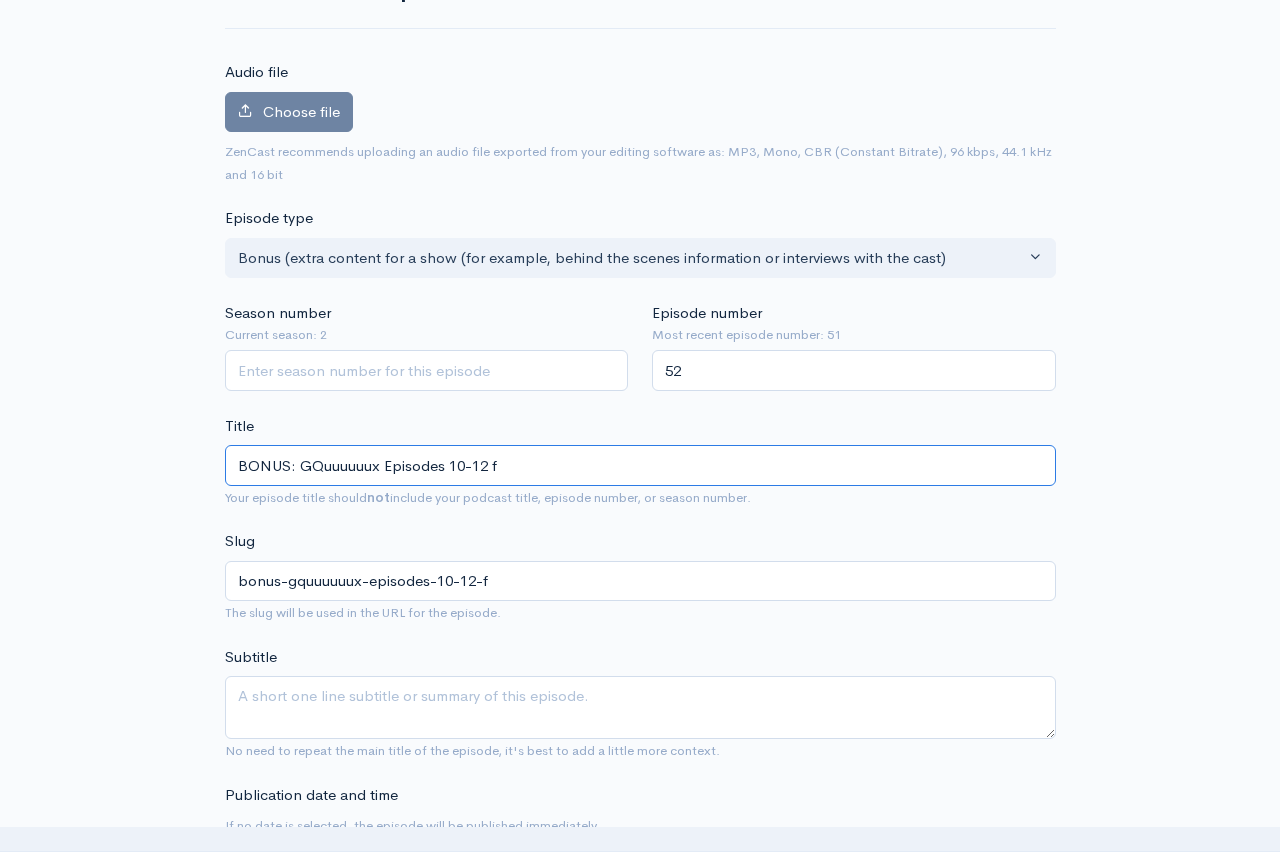 type on "BONUS: GQuuuuuux Episodes 10-12 ft" 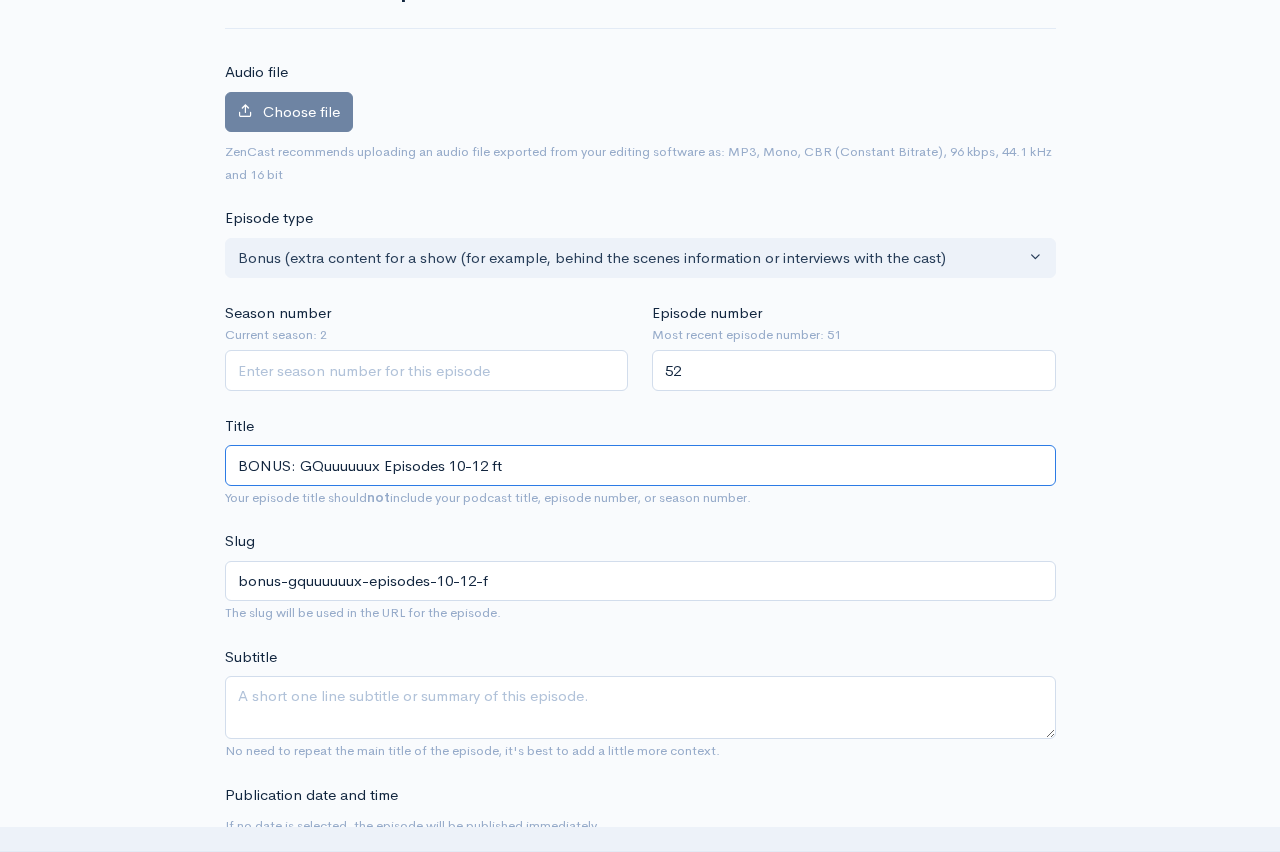 type on "bonus-gquuuuuux-episodes-10-12-ft" 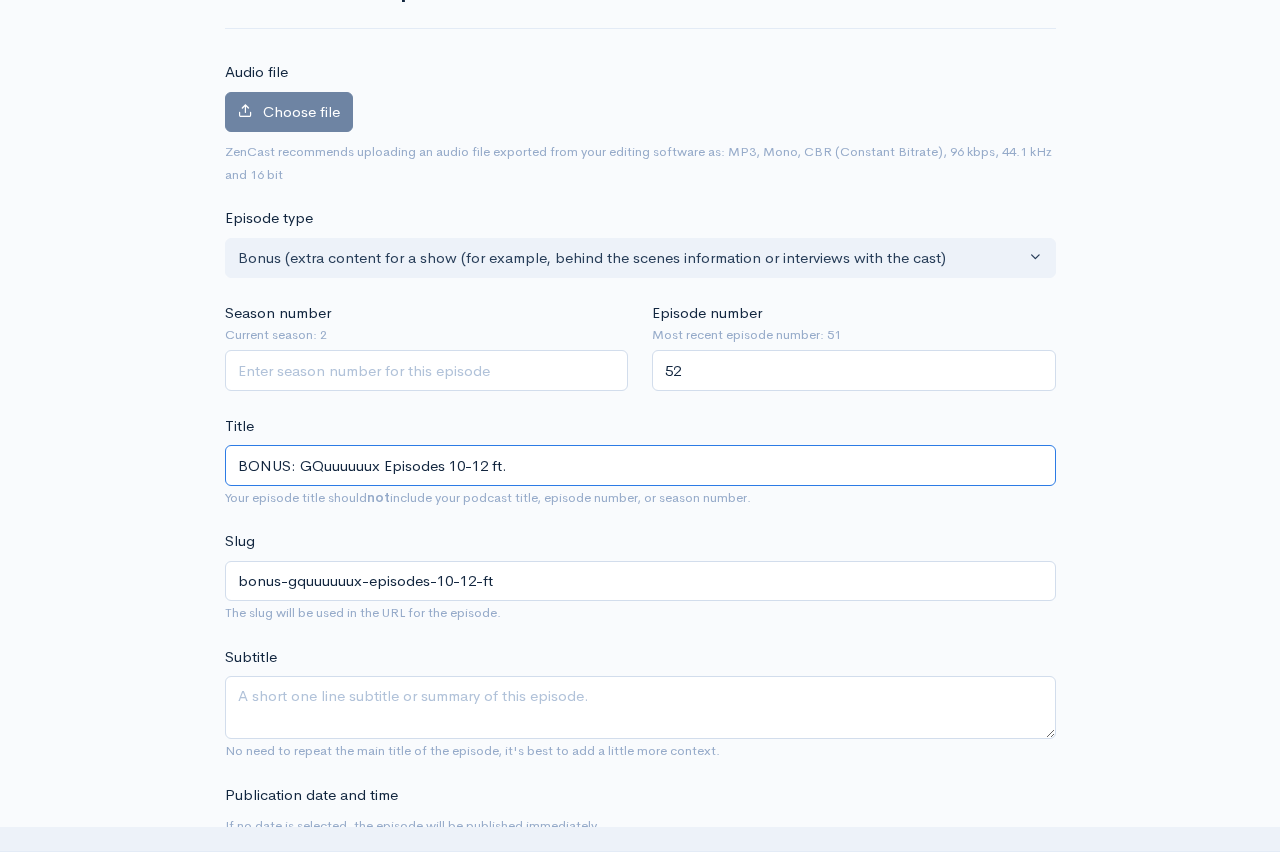 type on "BONUS: GQuuuuuux Episodes 10-12 ft. S" 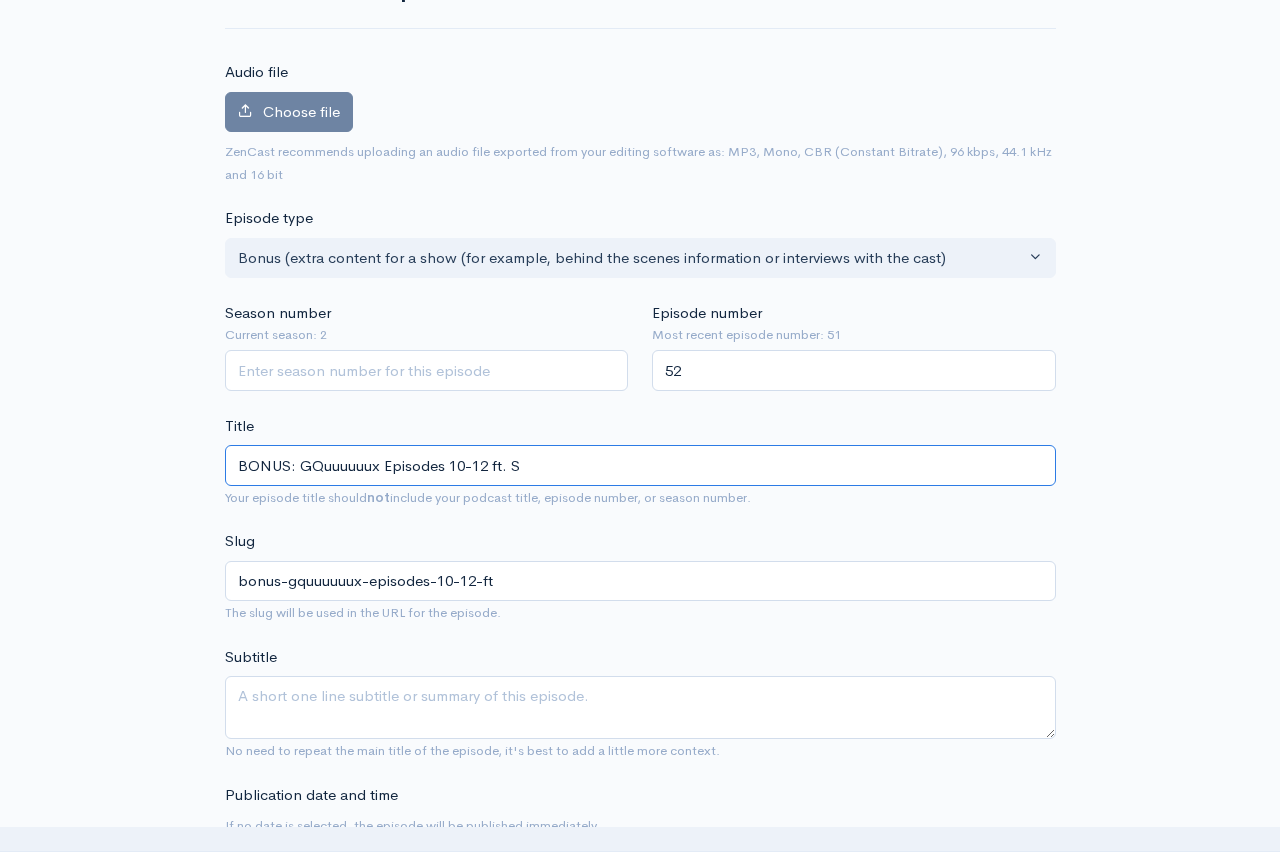 type on "bonus-gquuuuuux-episodes-10-12-ft-s" 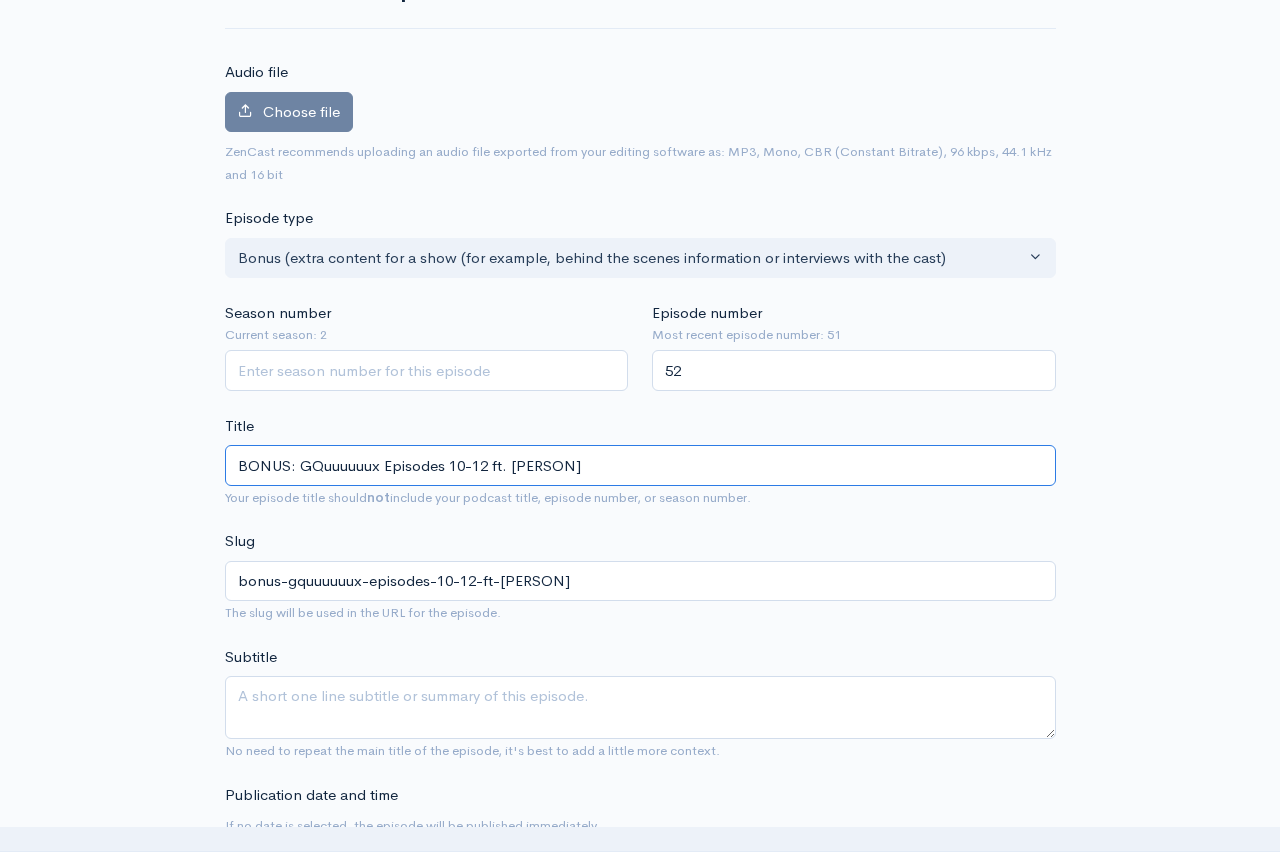 type on "BONUS: GQuuuuuux Episodes 10-12 ft. Step" 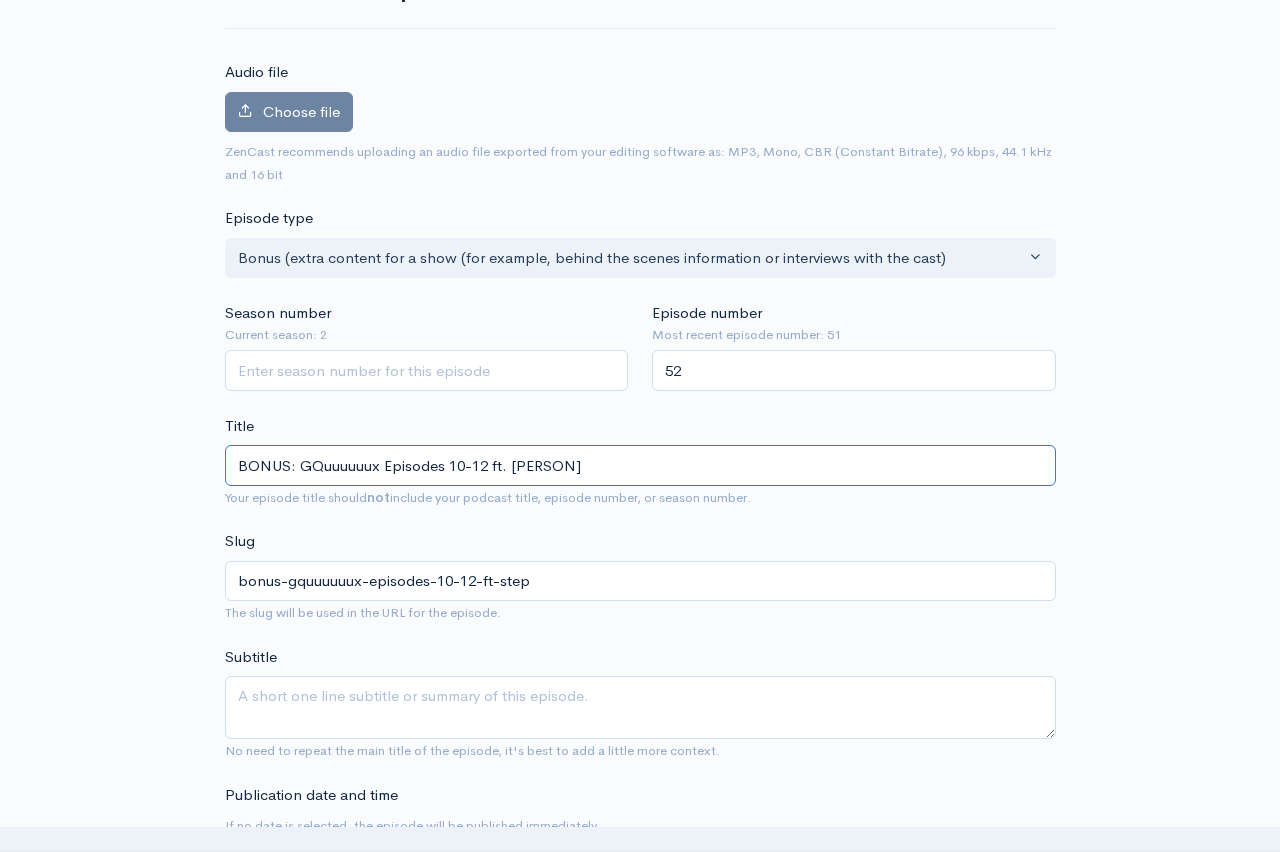 type on "BONUS: GQuuuuuux Episodes 10-12 ft. Steph" 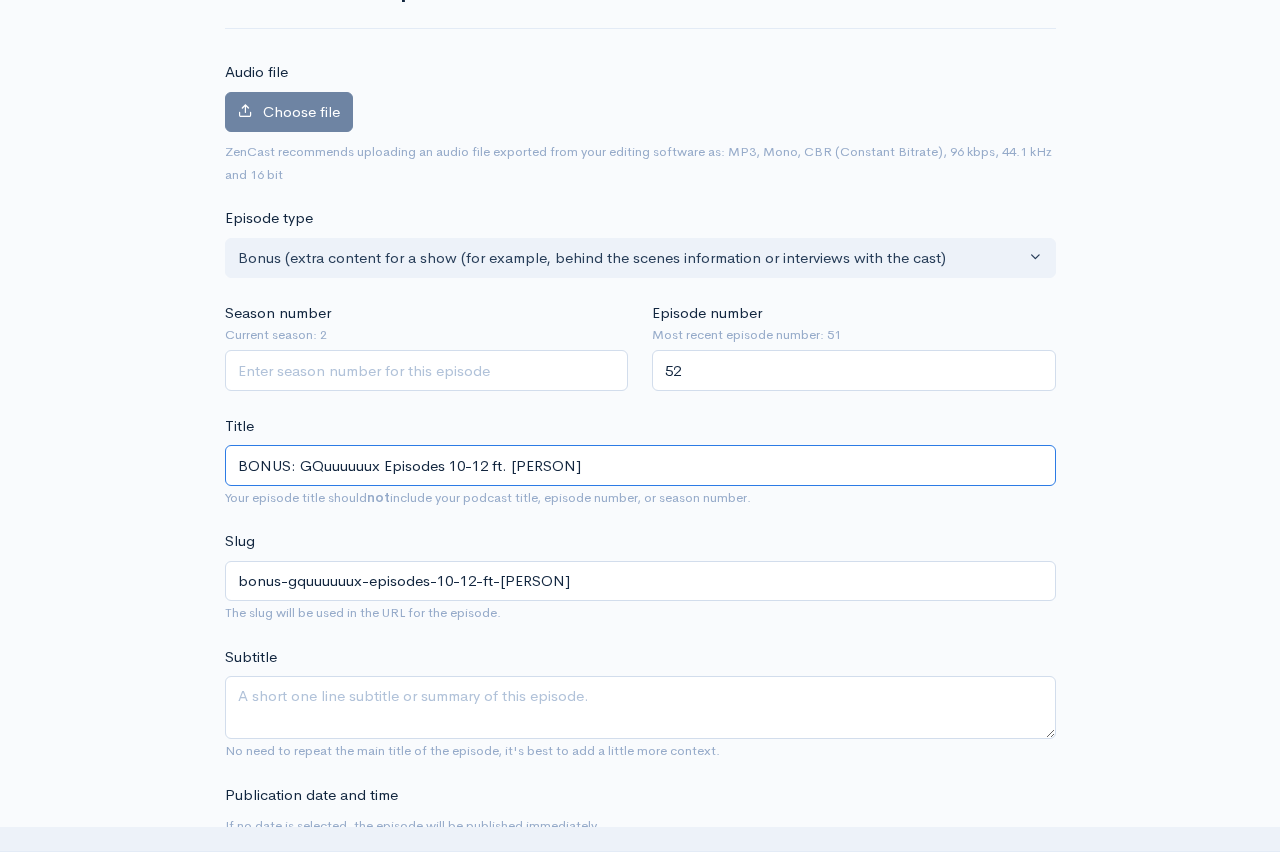 type on "BONUS: GQuuuuuux Episodes 10-12 ft. Stephen" 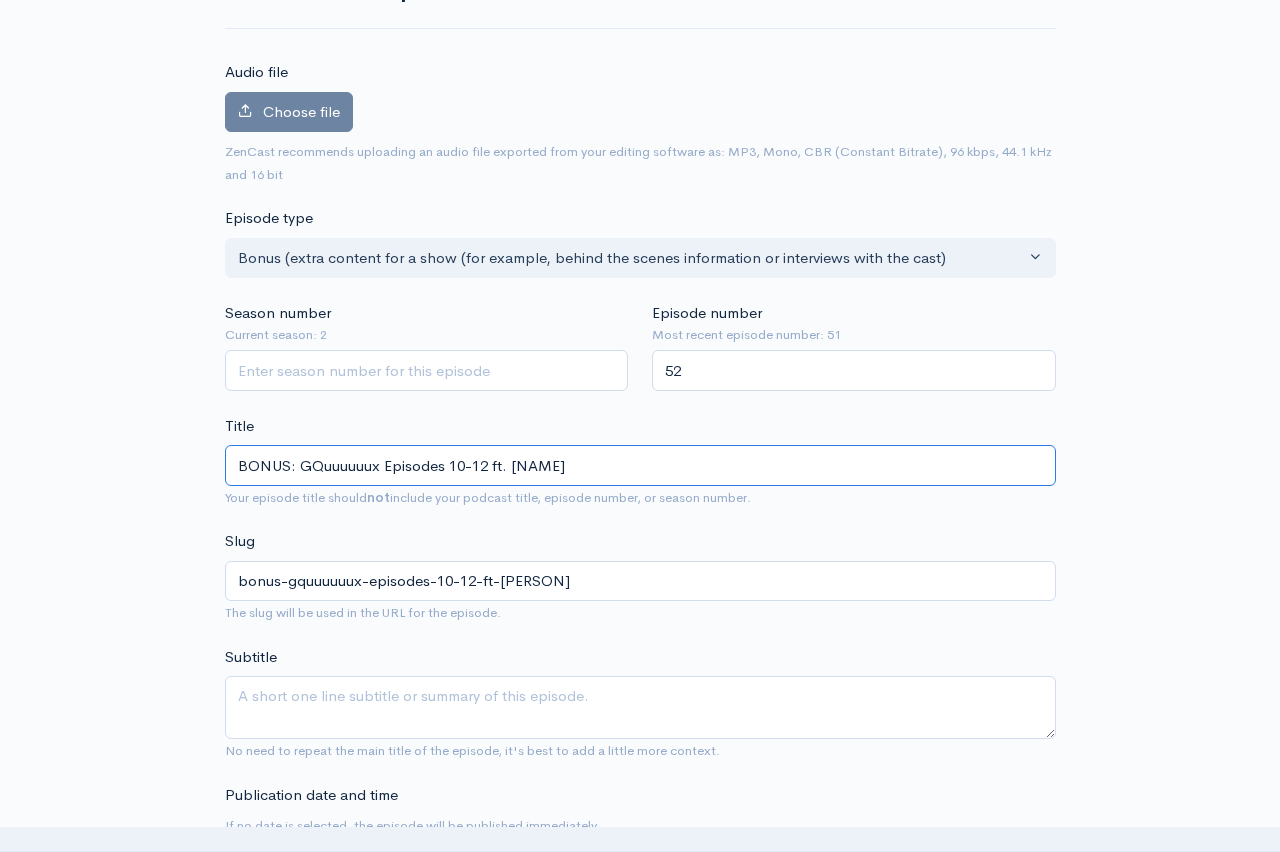 type on "bonus-gquuuuuux-episodes-10-12-ft-stephen-h" 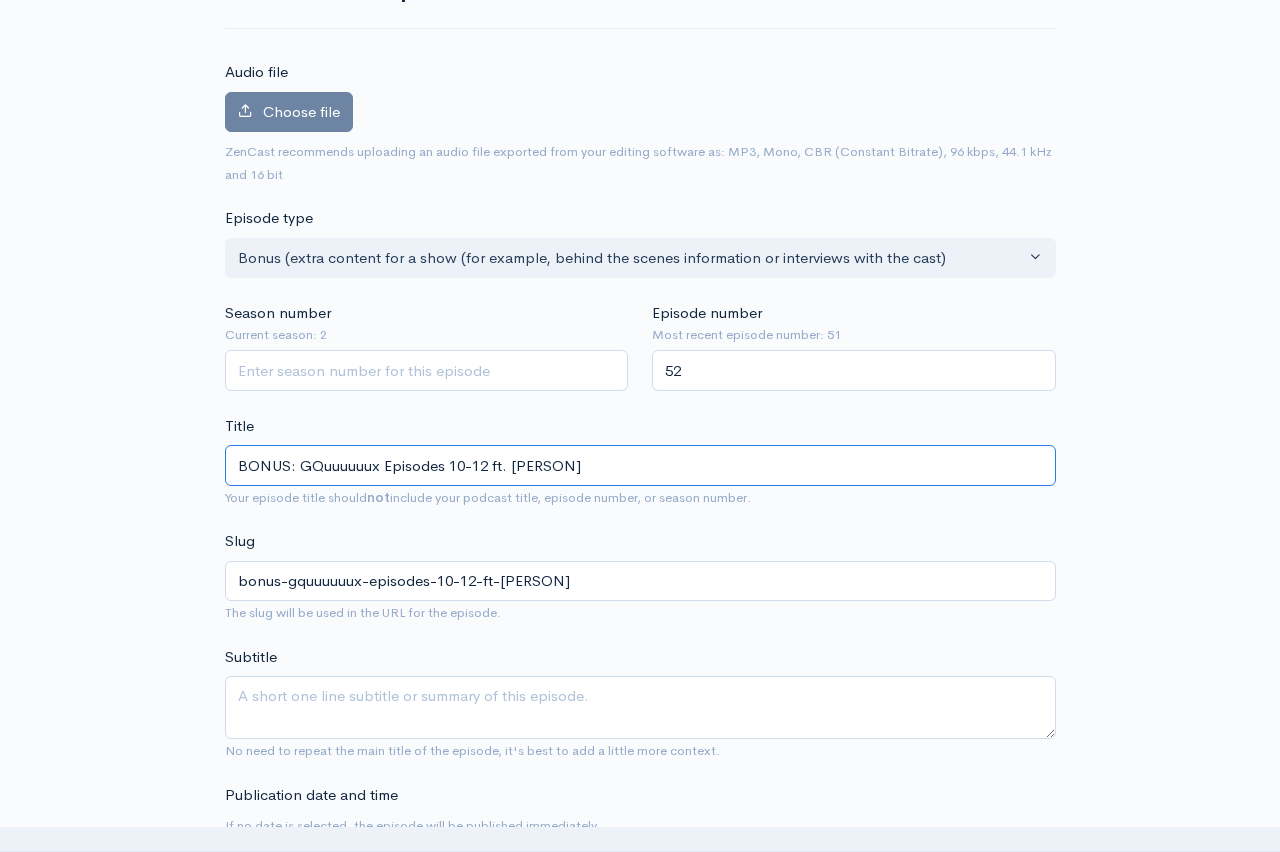 type on "bonus-gquuuuuux-episodes-10-12-ft-stephen-he" 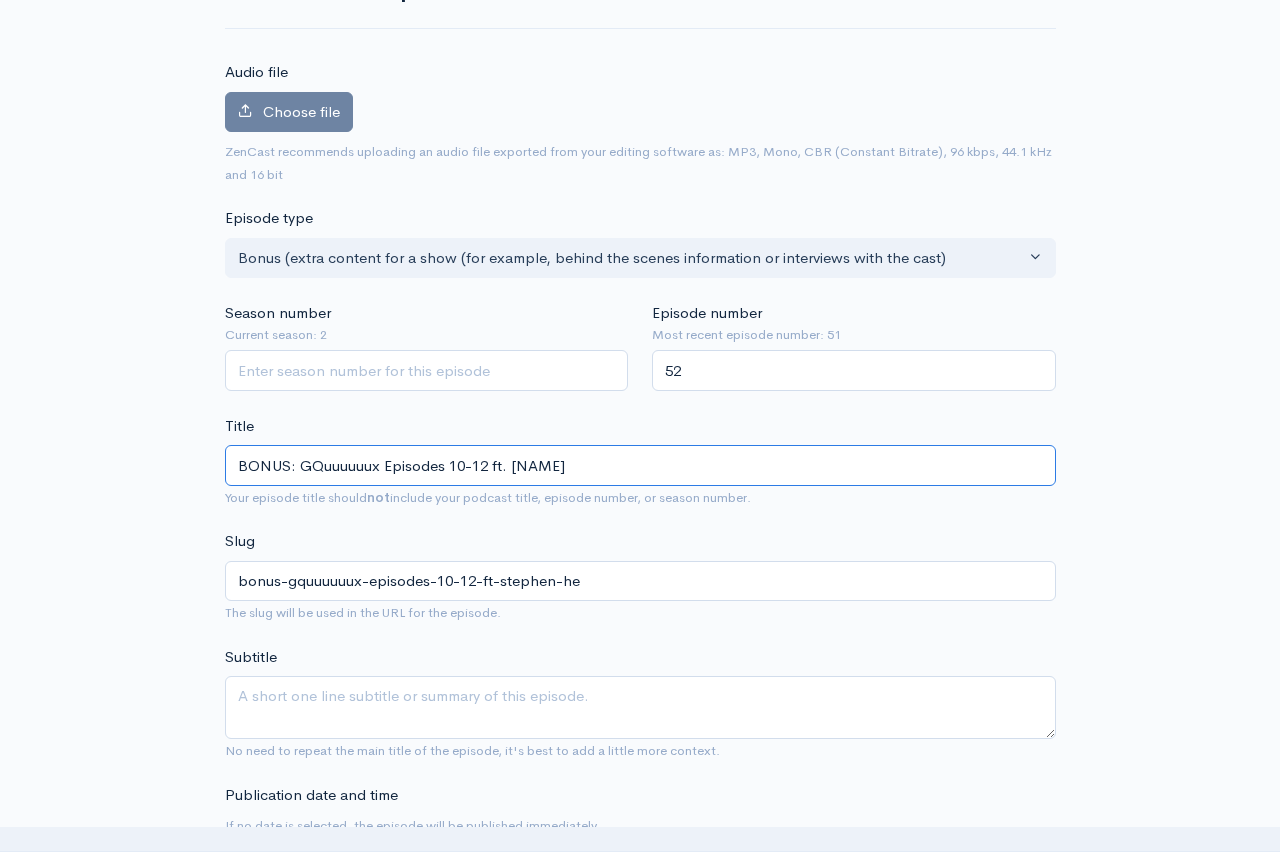 type on "BONUS: GQuuuuuux Episodes 10-12 ft. [PERSON]" 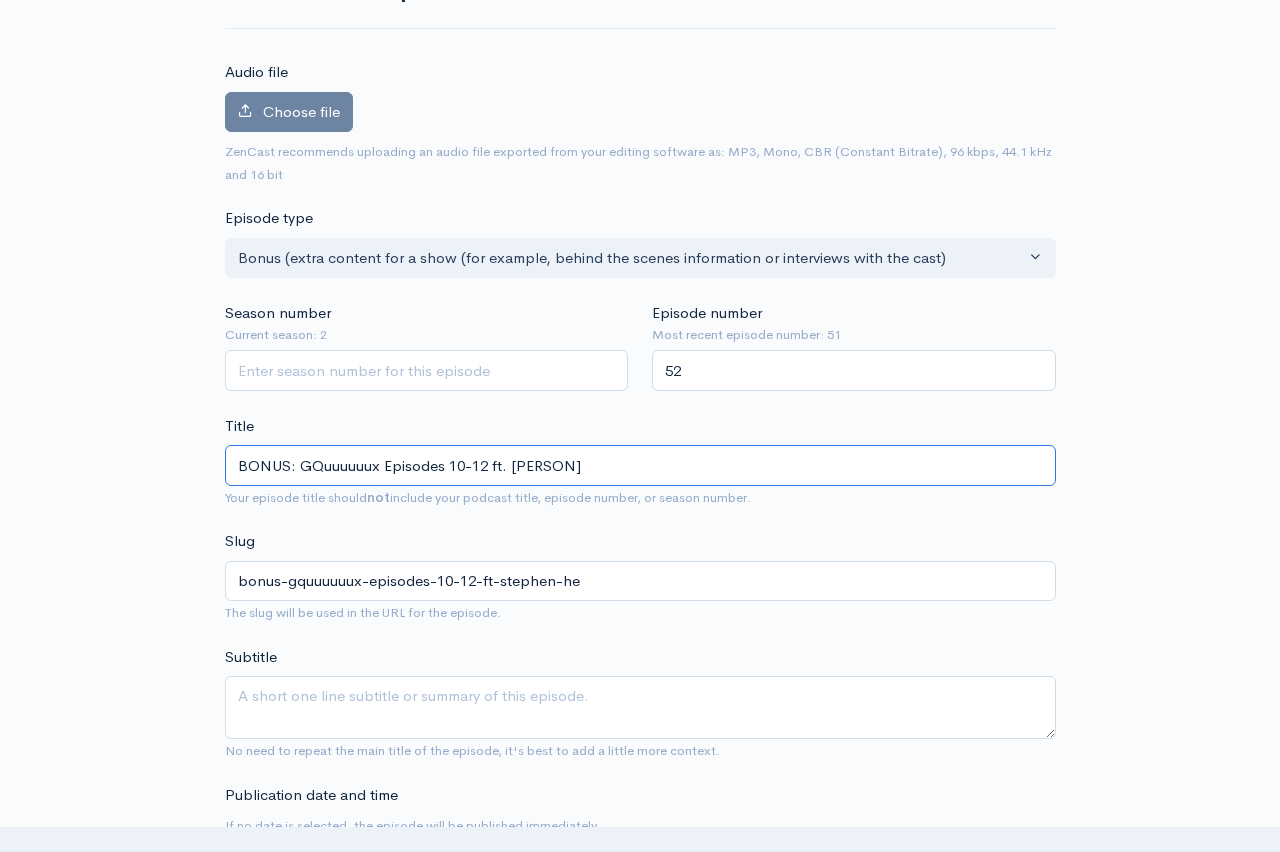 type on "bonus-gquuuuuux-episodes-10-12-ft-[PERSON]" 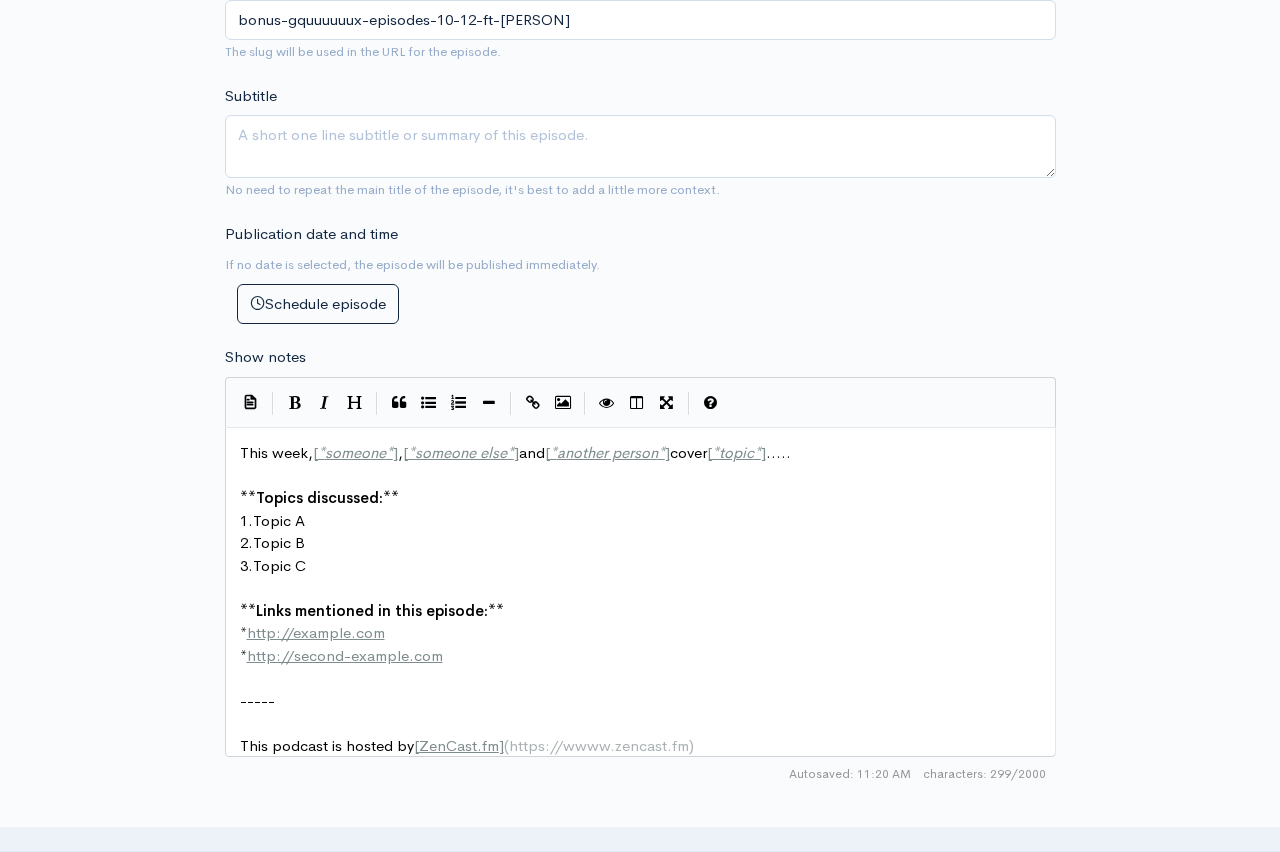 scroll, scrollTop: 751, scrollLeft: 0, axis: vertical 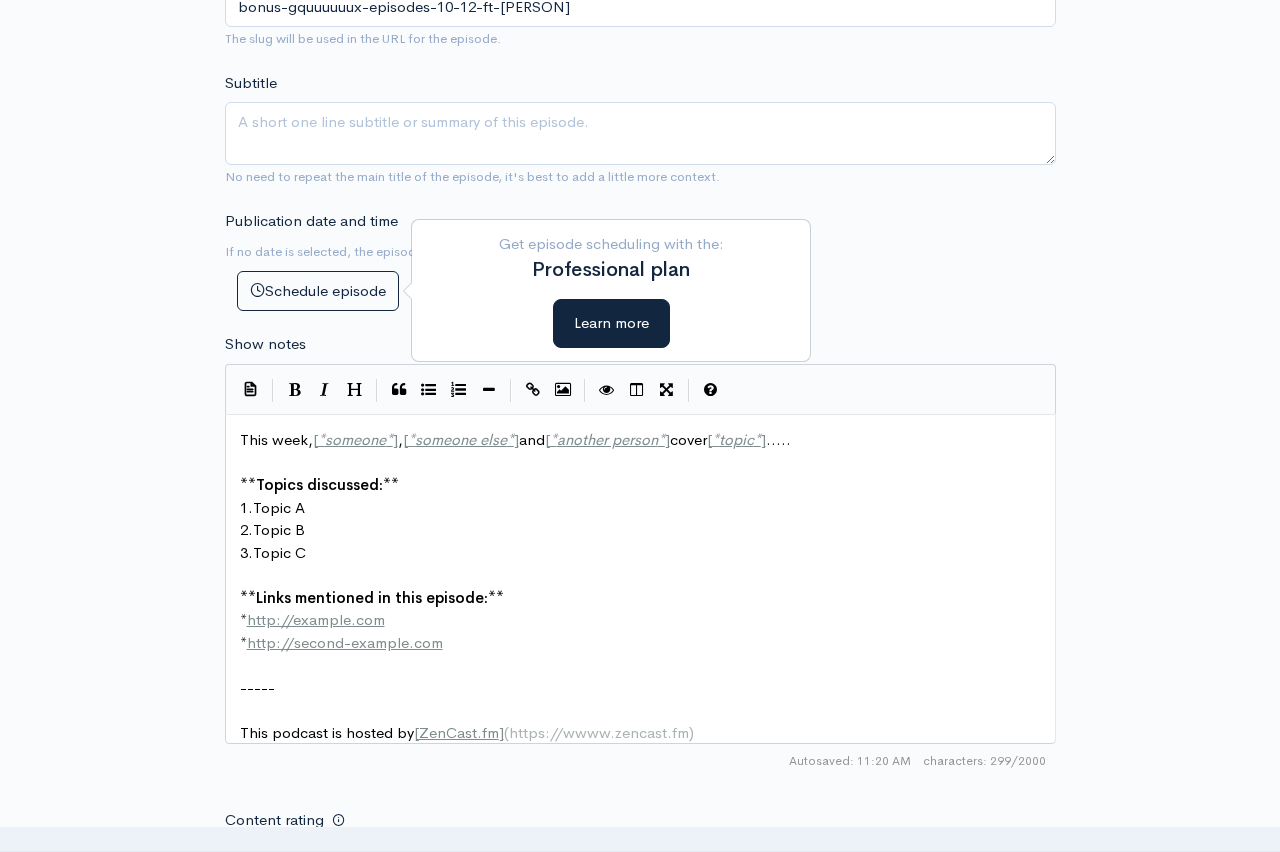 type on "BONUS: GQuuuuuux Episodes 10-12 ft. [PERSON]" 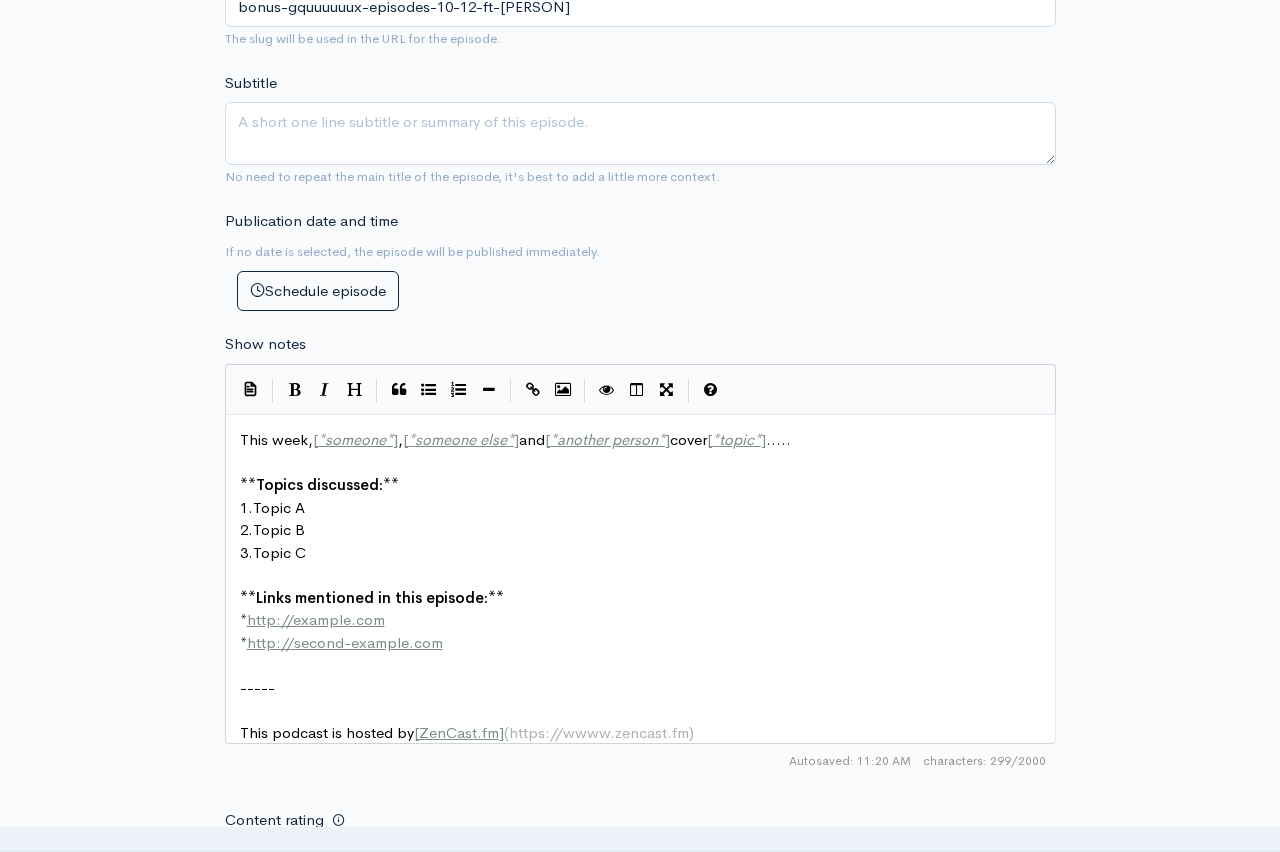 scroll, scrollTop: 2, scrollLeft: 0, axis: vertical 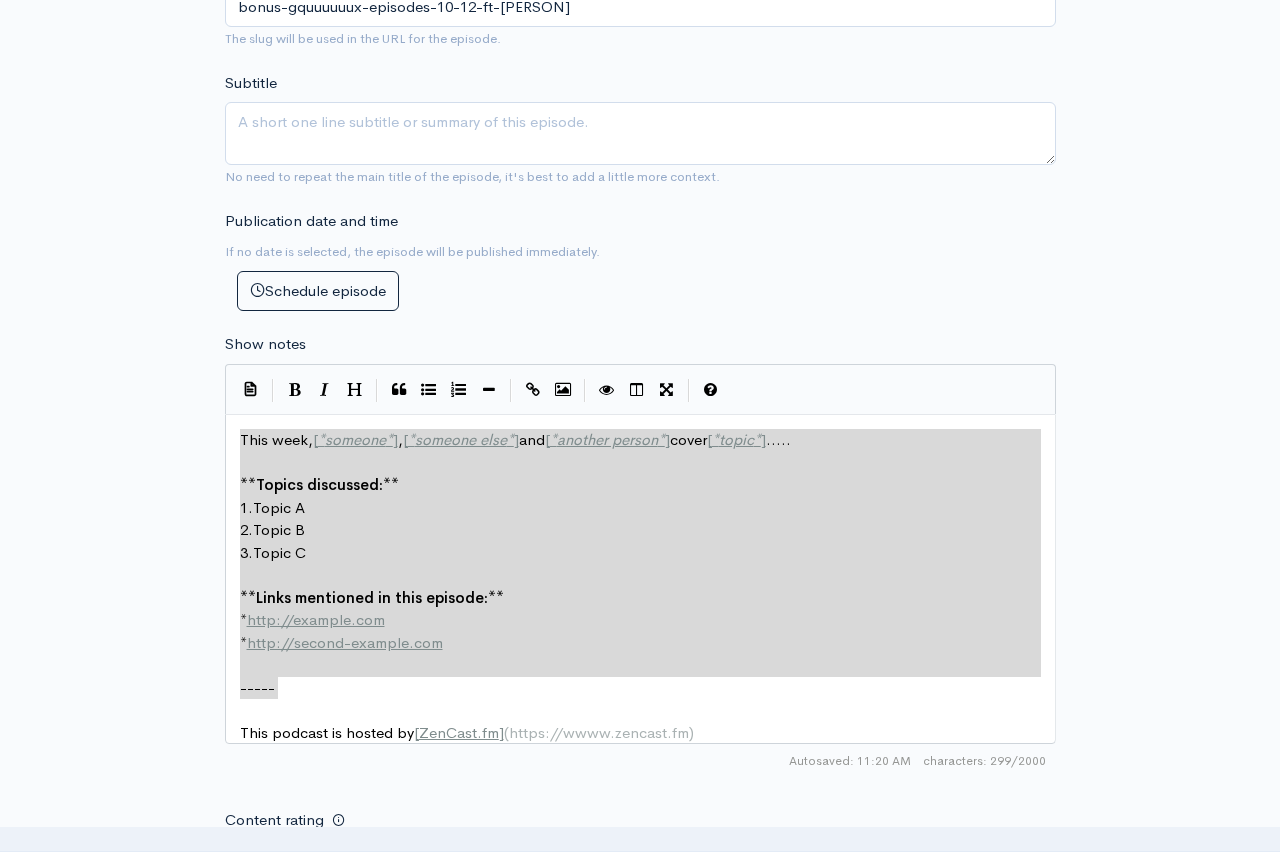 type on "This week, [*someone*], [*someone else*] and [*another person*] cover [*topic*].....
**Topics discussed:**
1. Topic A
2. Topic B
3. Topic C
**Links mentioned in this episode:**
* http://example.com
* http://second-example.com
-----
This podcast is hosted by [ZenCast.fm](https://wwww.zencast.fm)" 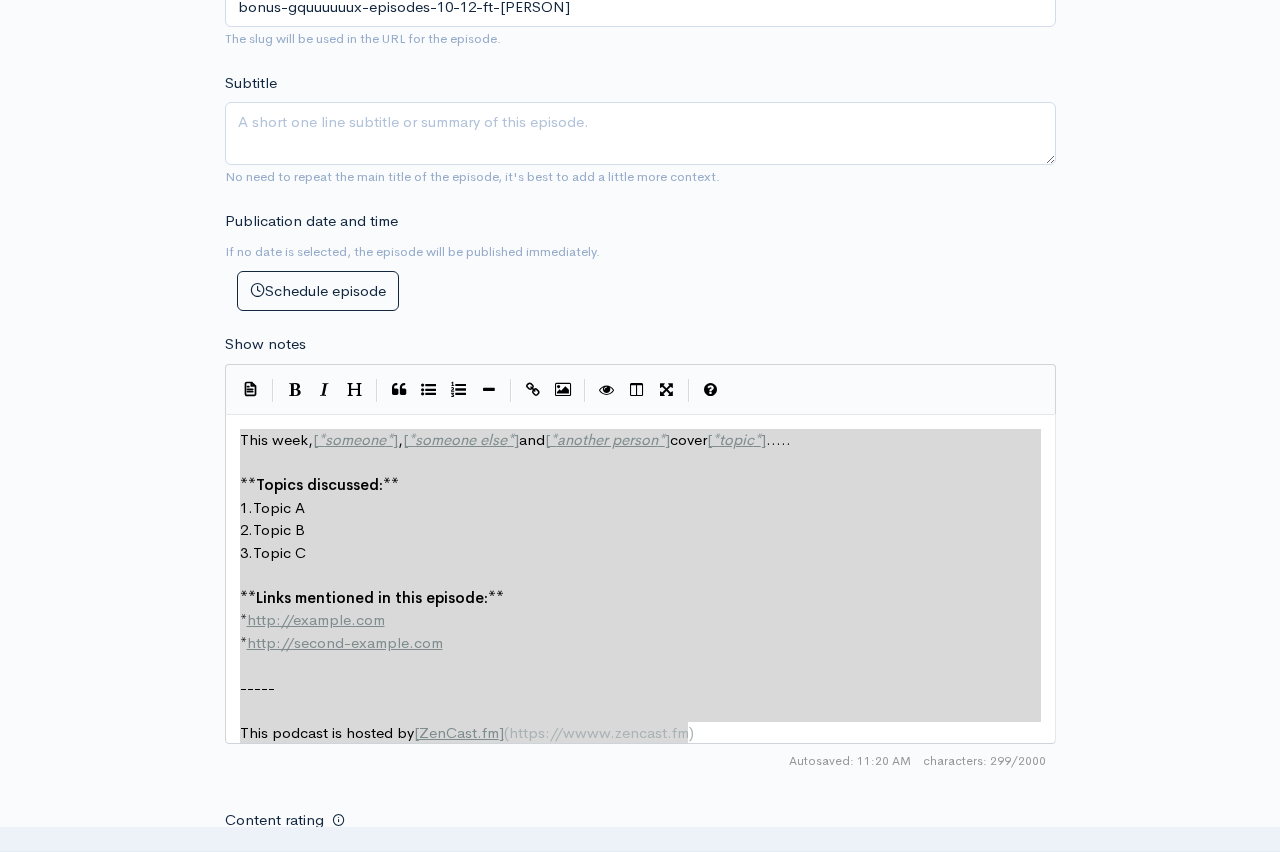 drag, startPoint x: 240, startPoint y: 435, endPoint x: 1275, endPoint y: 933, distance: 1148.5769 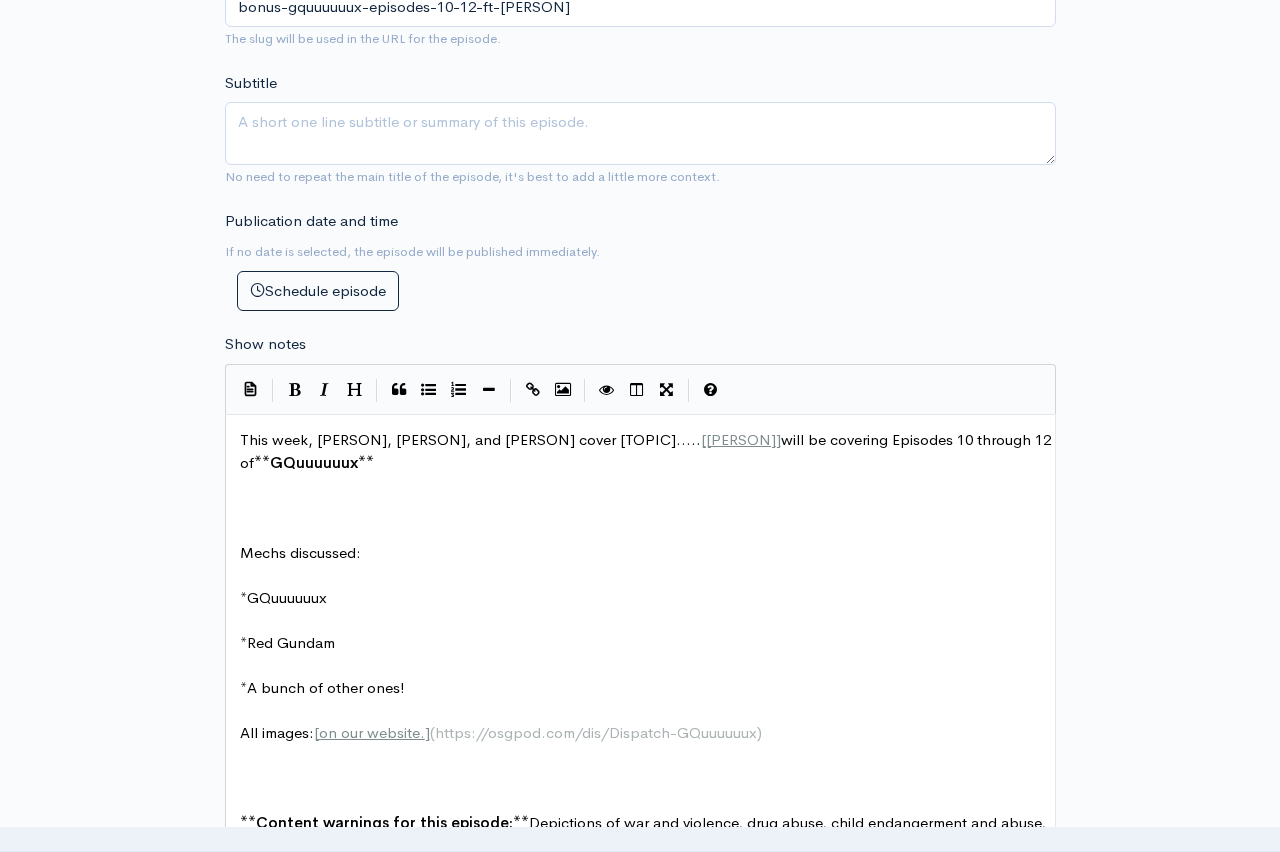 scroll, scrollTop: 1445, scrollLeft: 0, axis: vertical 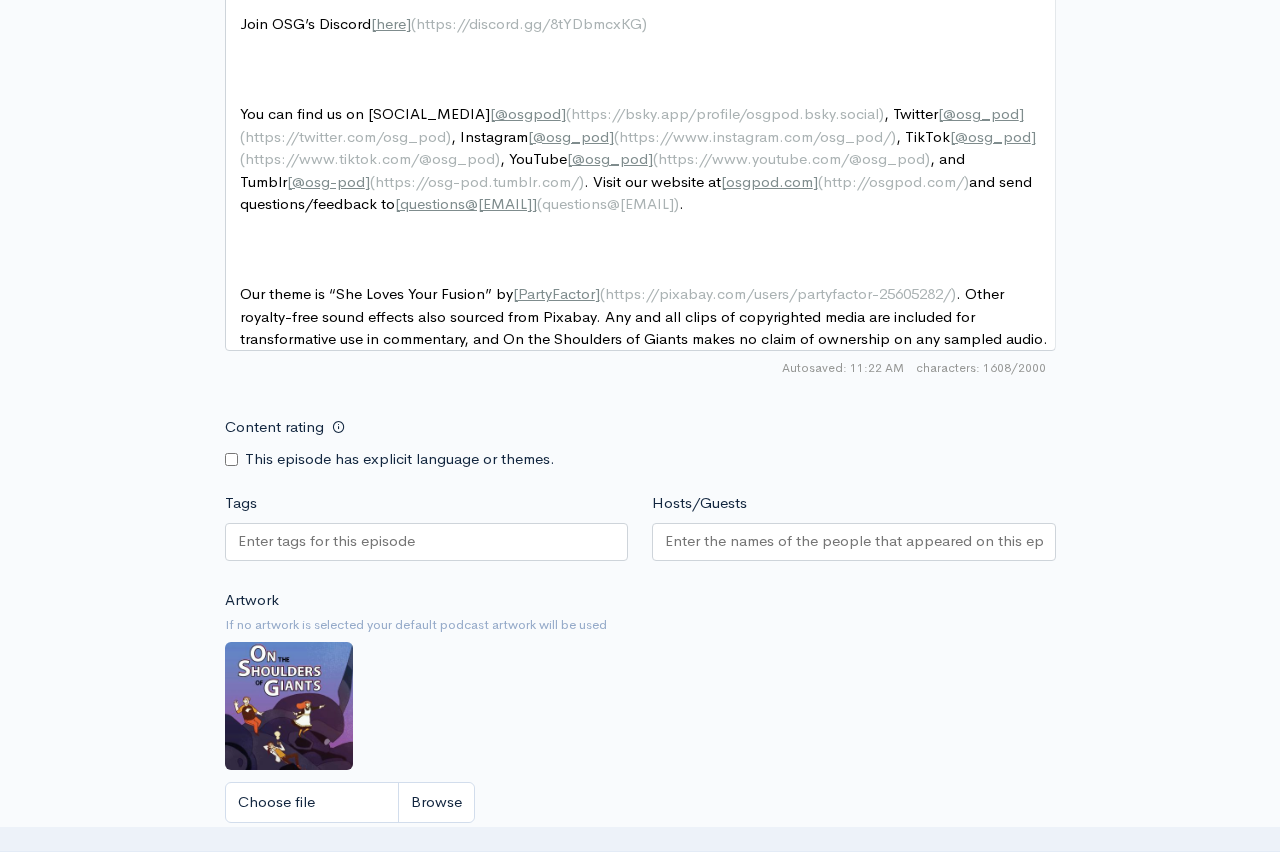 drag, startPoint x: 230, startPoint y: 471, endPoint x: 278, endPoint y: 516, distance: 65.795135 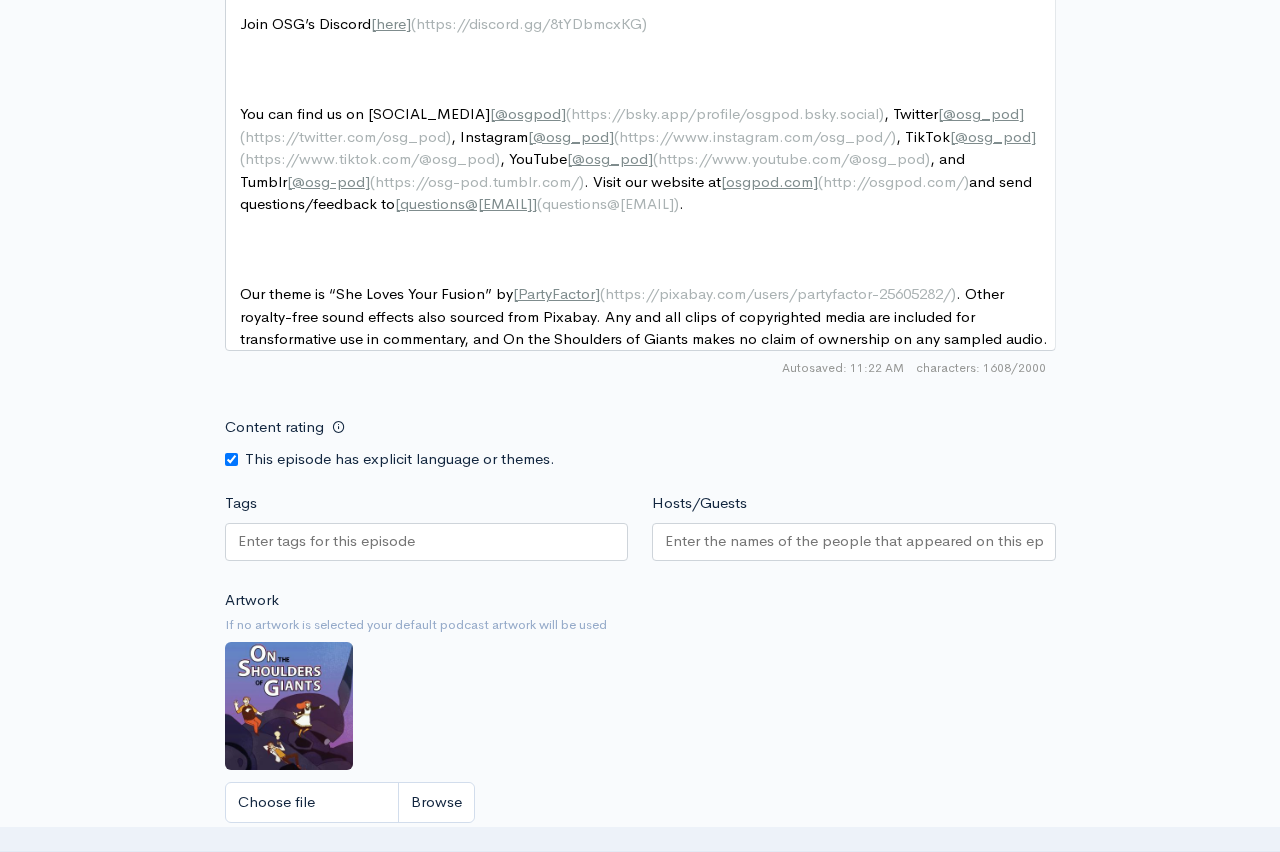 click on "Tags" at bounding box center [328, 541] 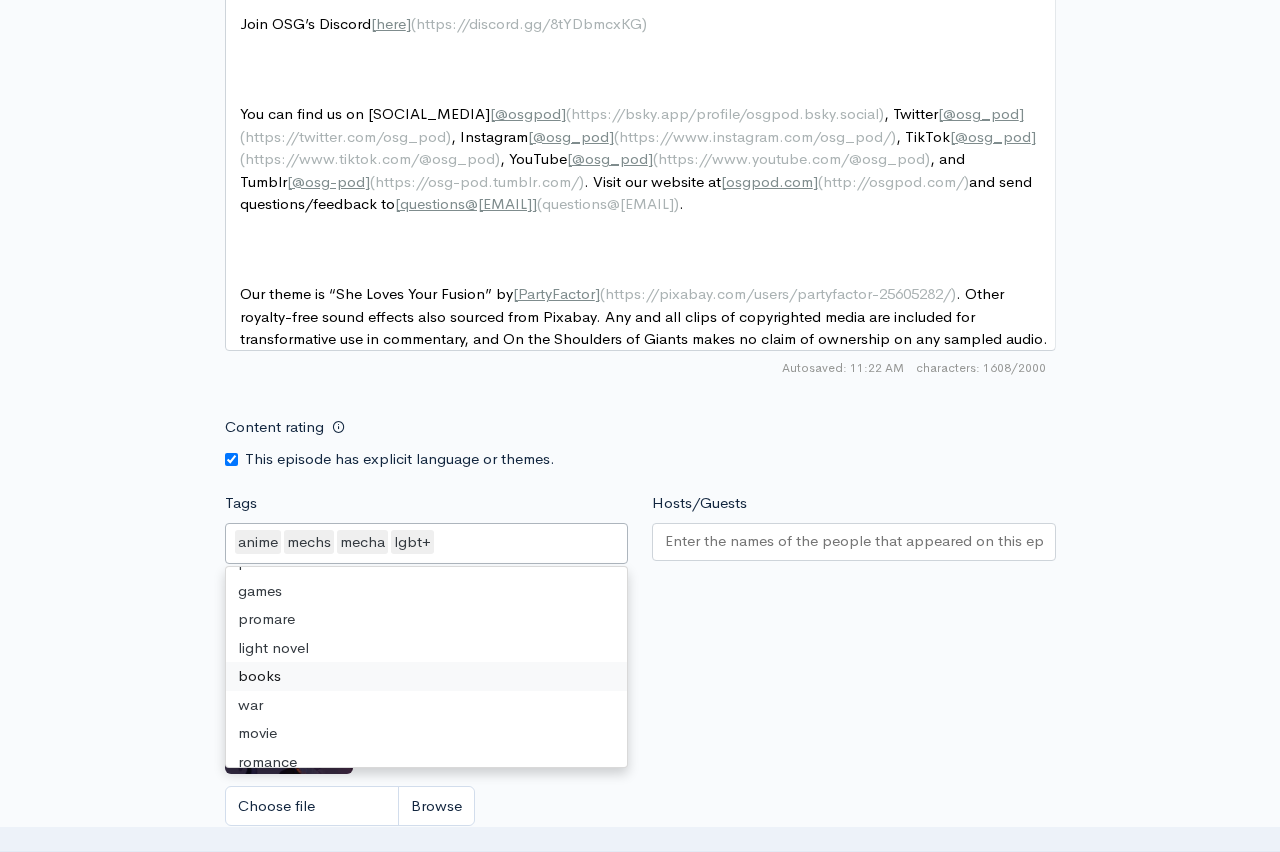 scroll, scrollTop: 302, scrollLeft: 0, axis: vertical 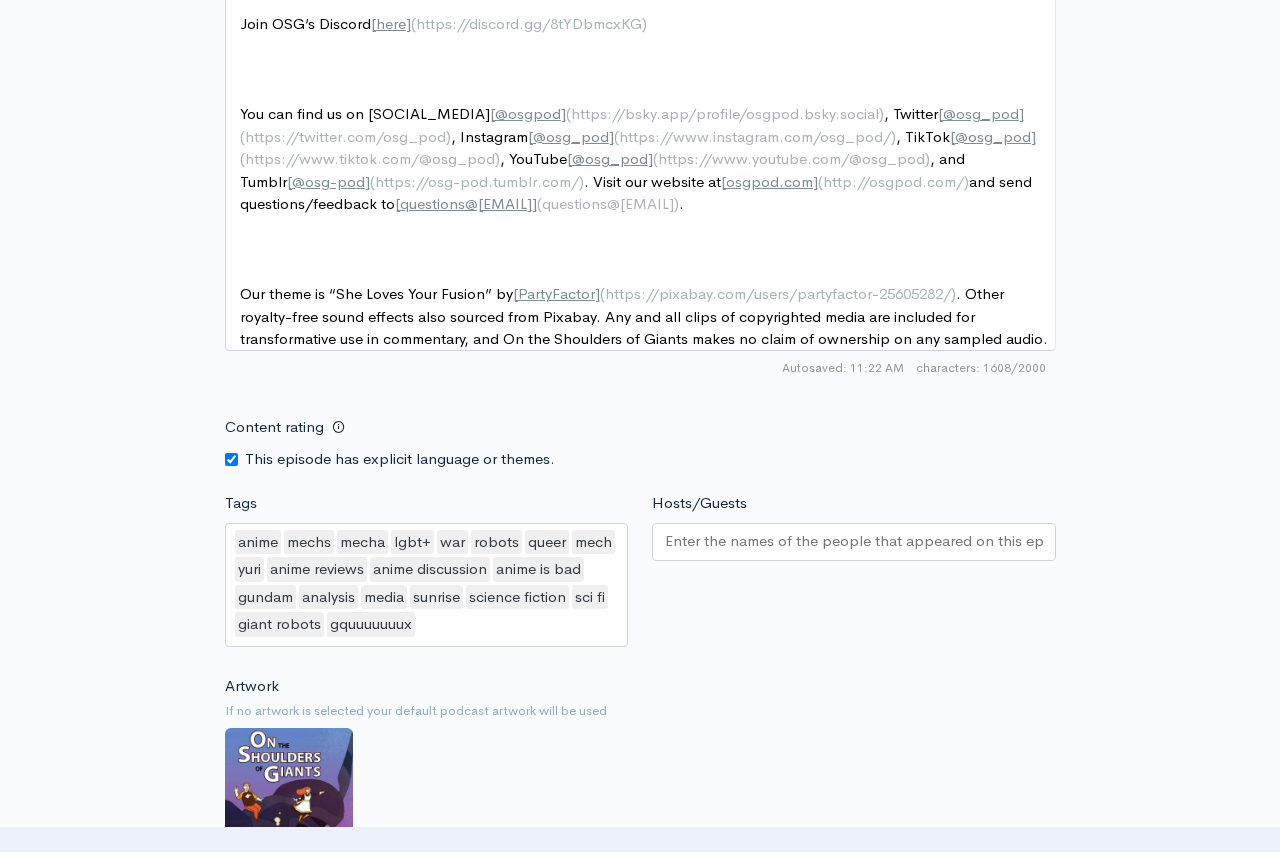click on "Artwork
If no artwork is selected your default podcast artwork will be used
Choose file   0" at bounding box center [640, 798] 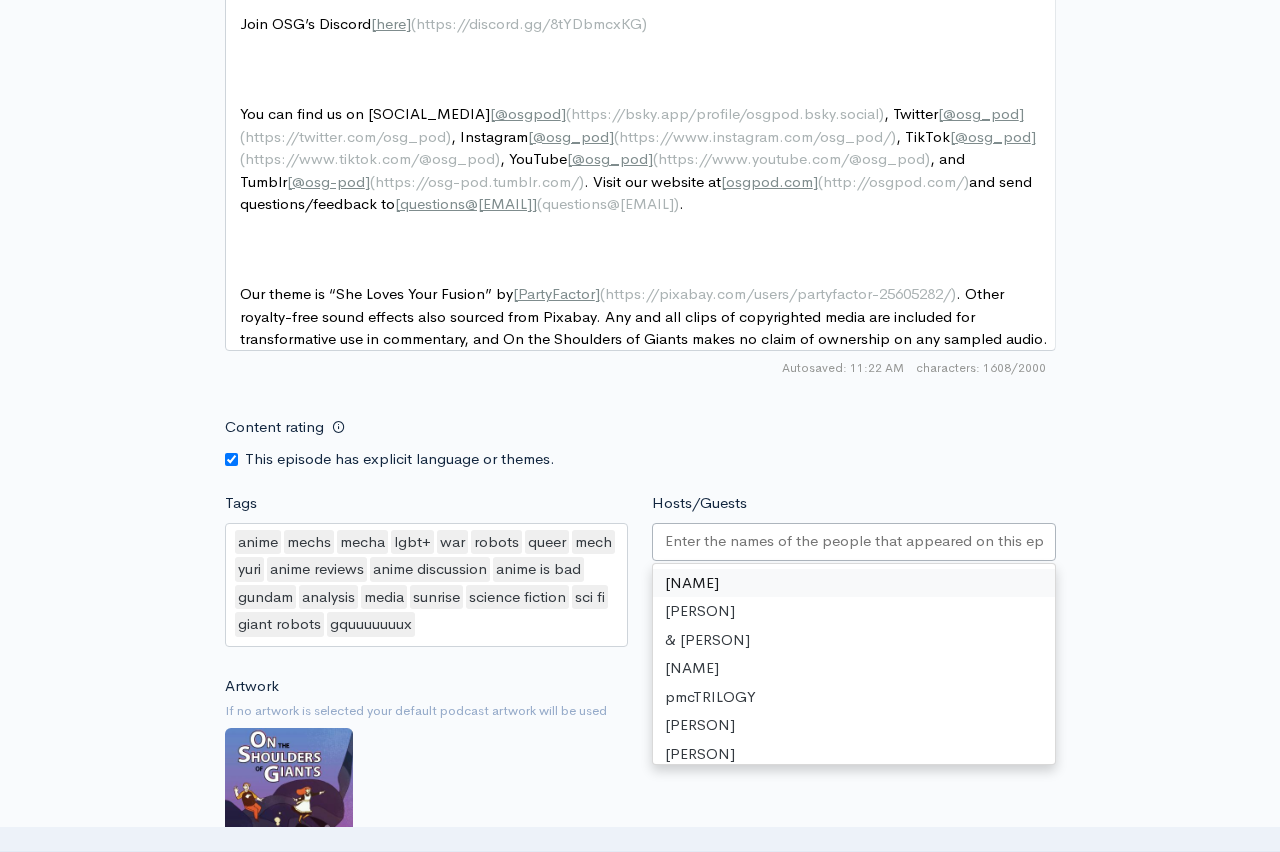 click on "Hosts/Guests" at bounding box center (854, 541) 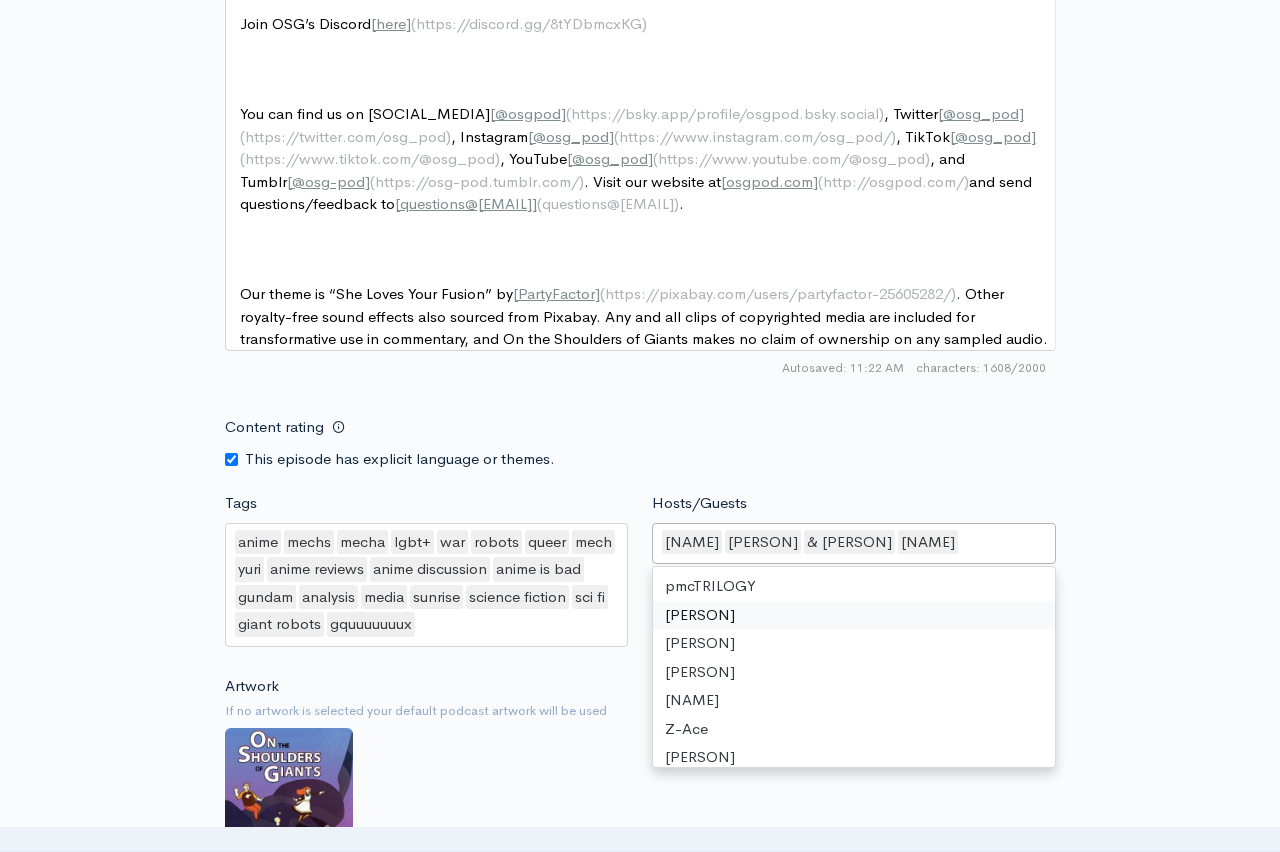 drag, startPoint x: 1202, startPoint y: 545, endPoint x: 1196, endPoint y: 556, distance: 12.529964 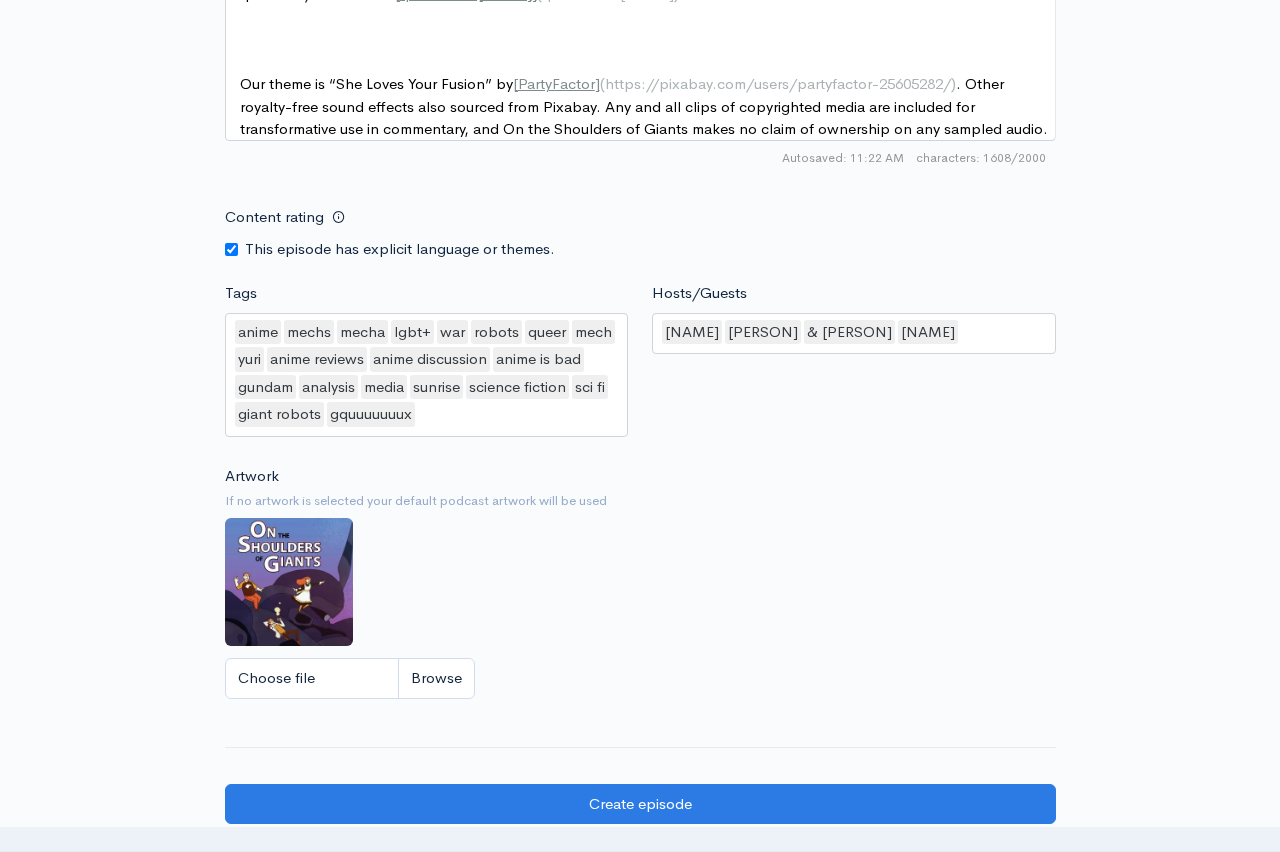 scroll, scrollTop: 2168, scrollLeft: 0, axis: vertical 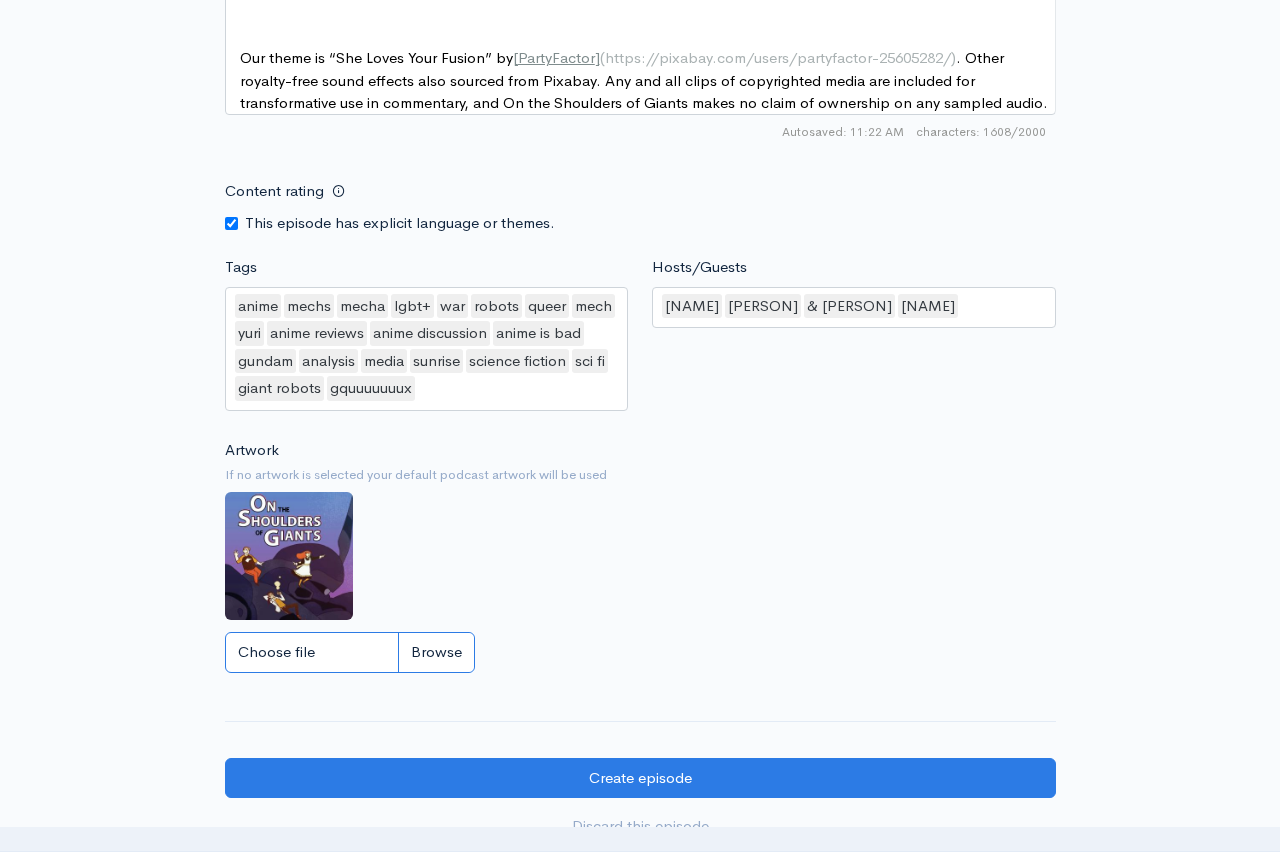 click on "Choose file" at bounding box center (350, 652) 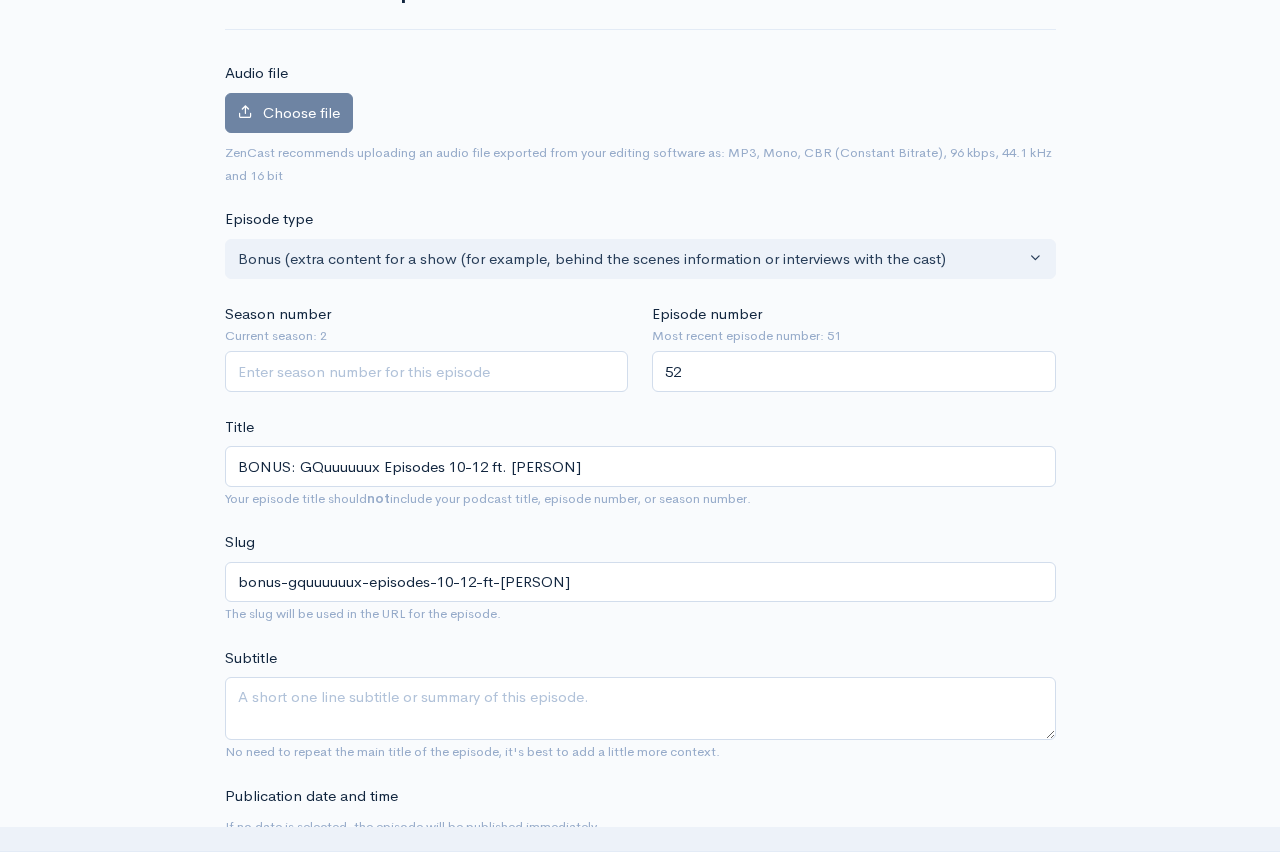 scroll, scrollTop: 163, scrollLeft: 0, axis: vertical 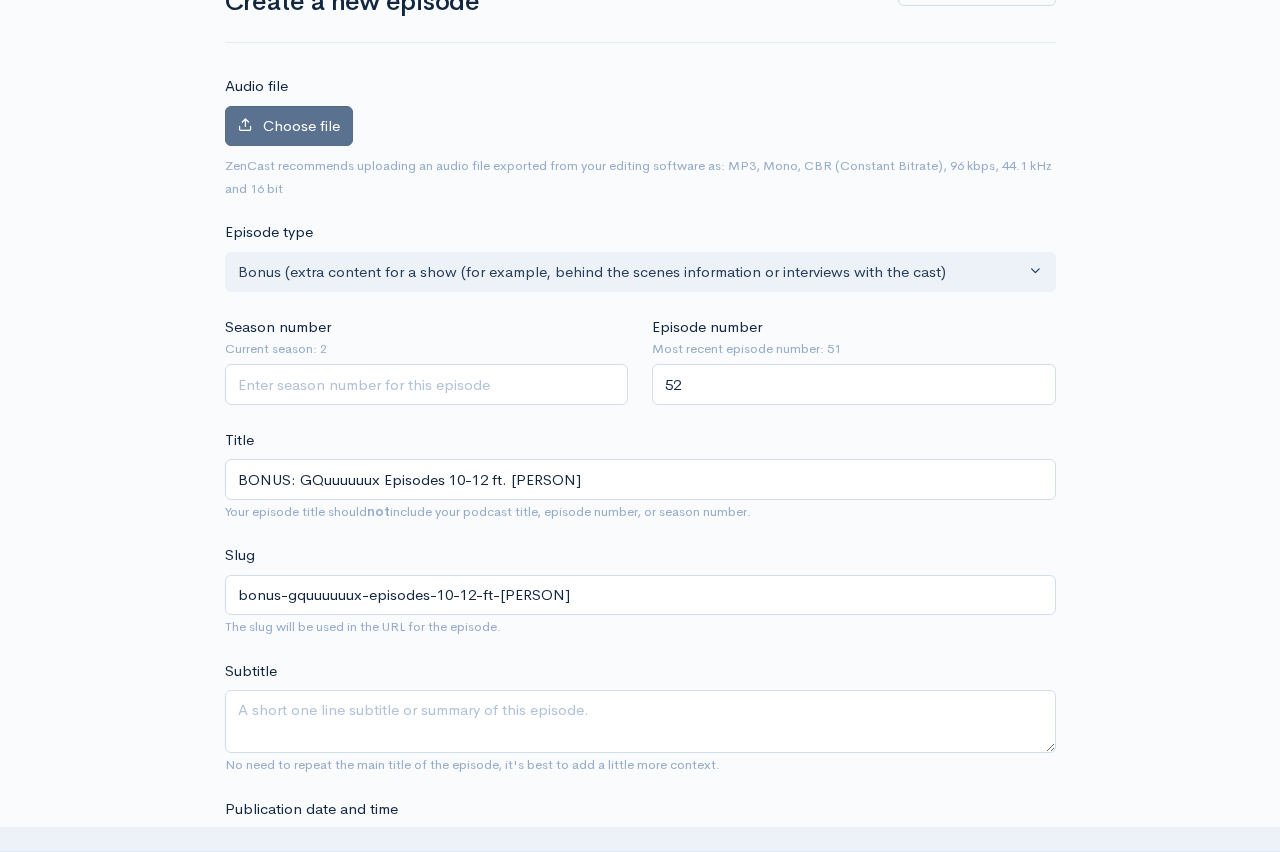 click on "Choose file" at bounding box center [289, 126] 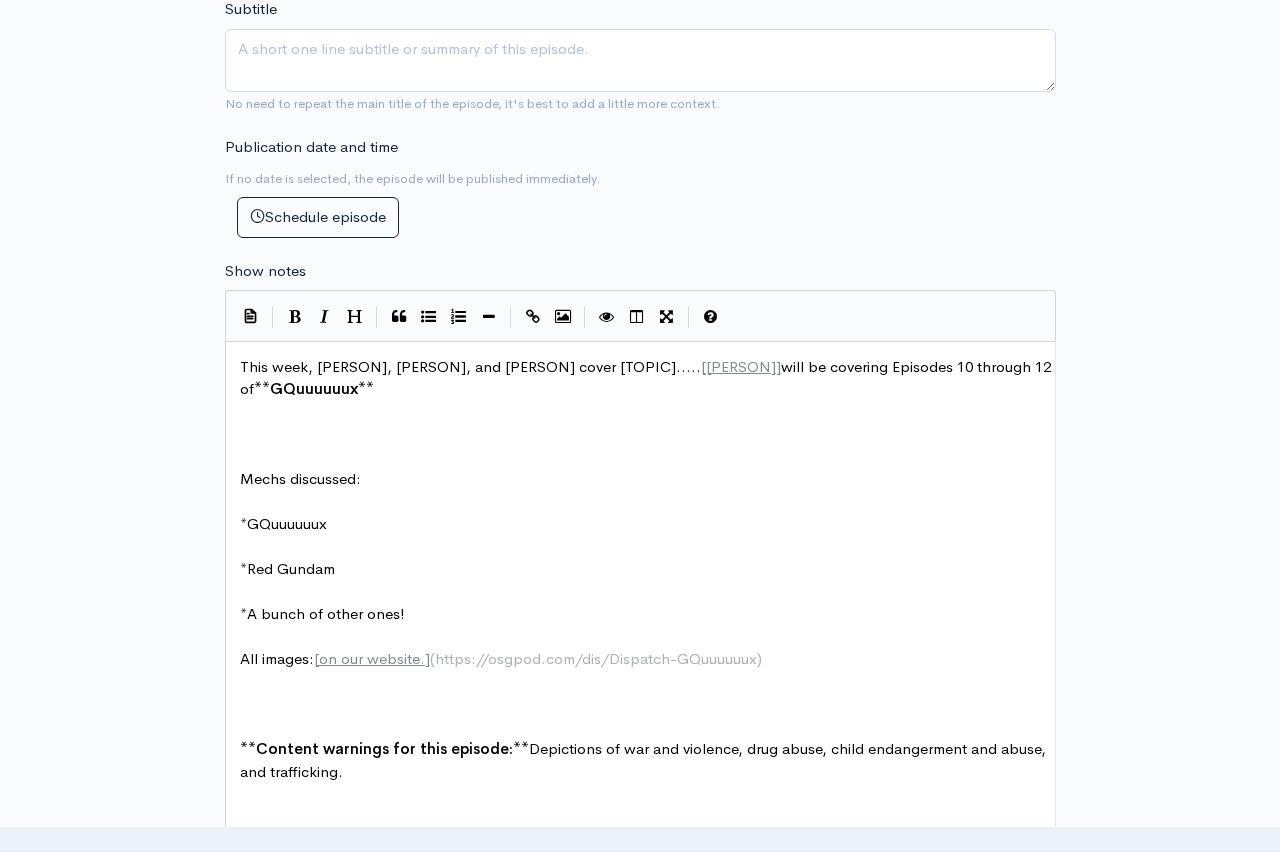 scroll, scrollTop: 2620, scrollLeft: 0, axis: vertical 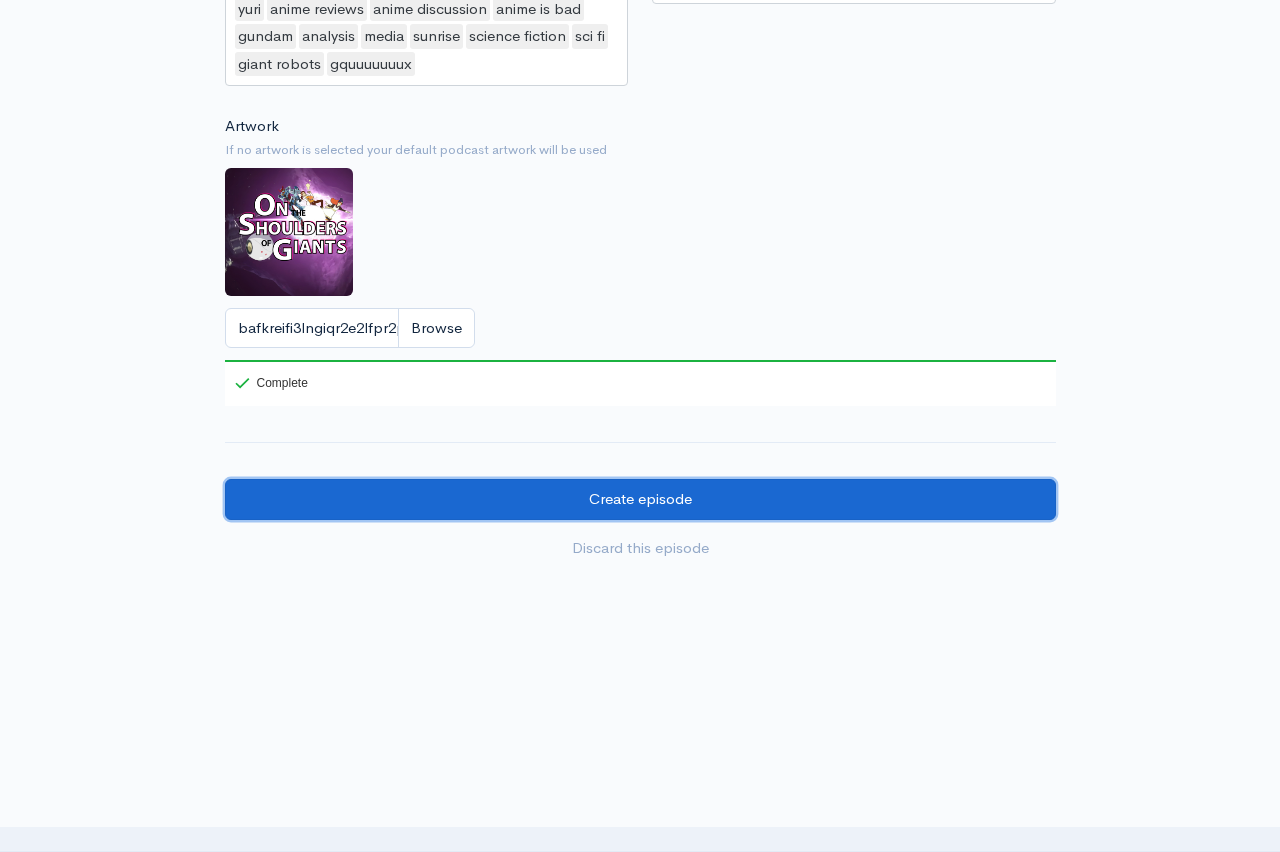 drag, startPoint x: 520, startPoint y: 504, endPoint x: 475, endPoint y: 626, distance: 130.0346 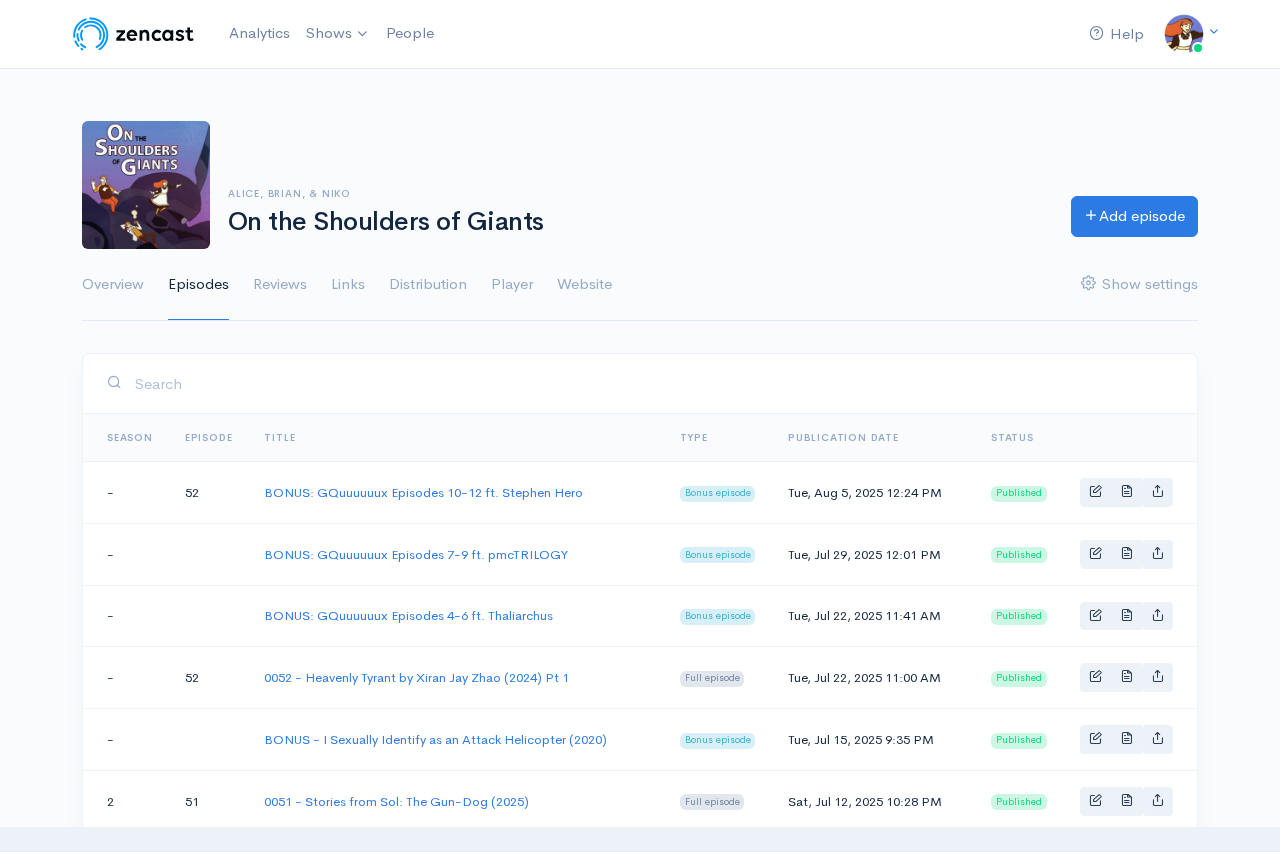 scroll, scrollTop: 0, scrollLeft: 0, axis: both 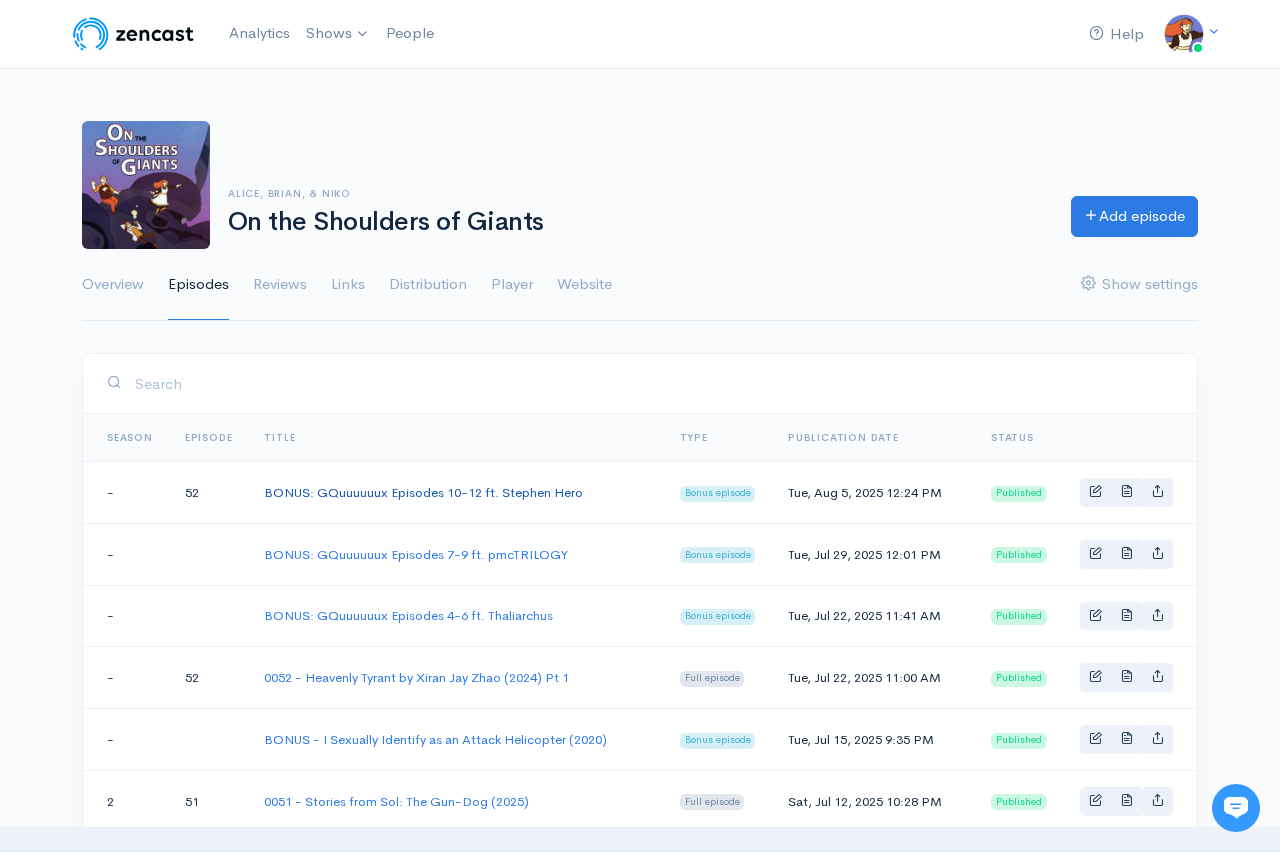 click on "BONUS: GQuuuuuux Episodes 10-12 ft. [PERSON]" at bounding box center (423, 492) 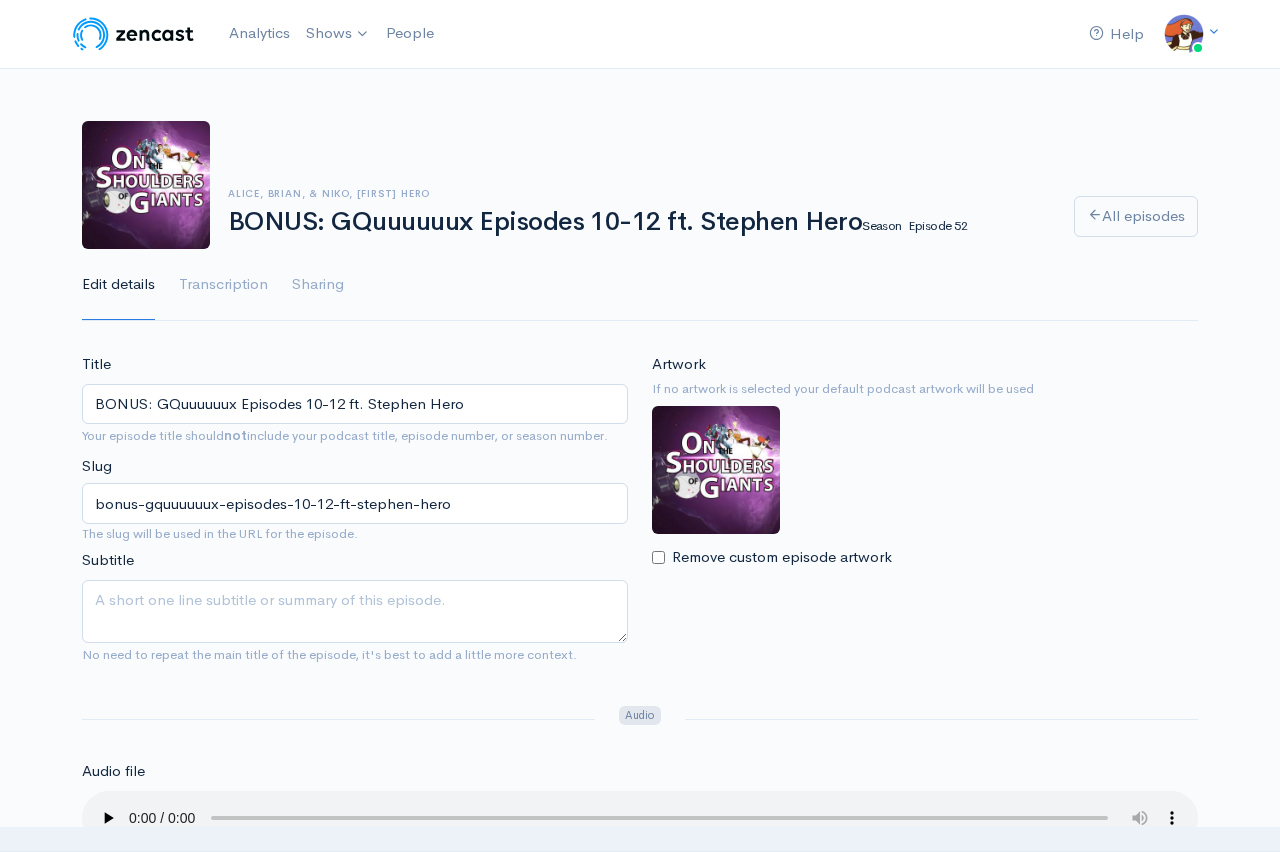 scroll, scrollTop: 0, scrollLeft: 0, axis: both 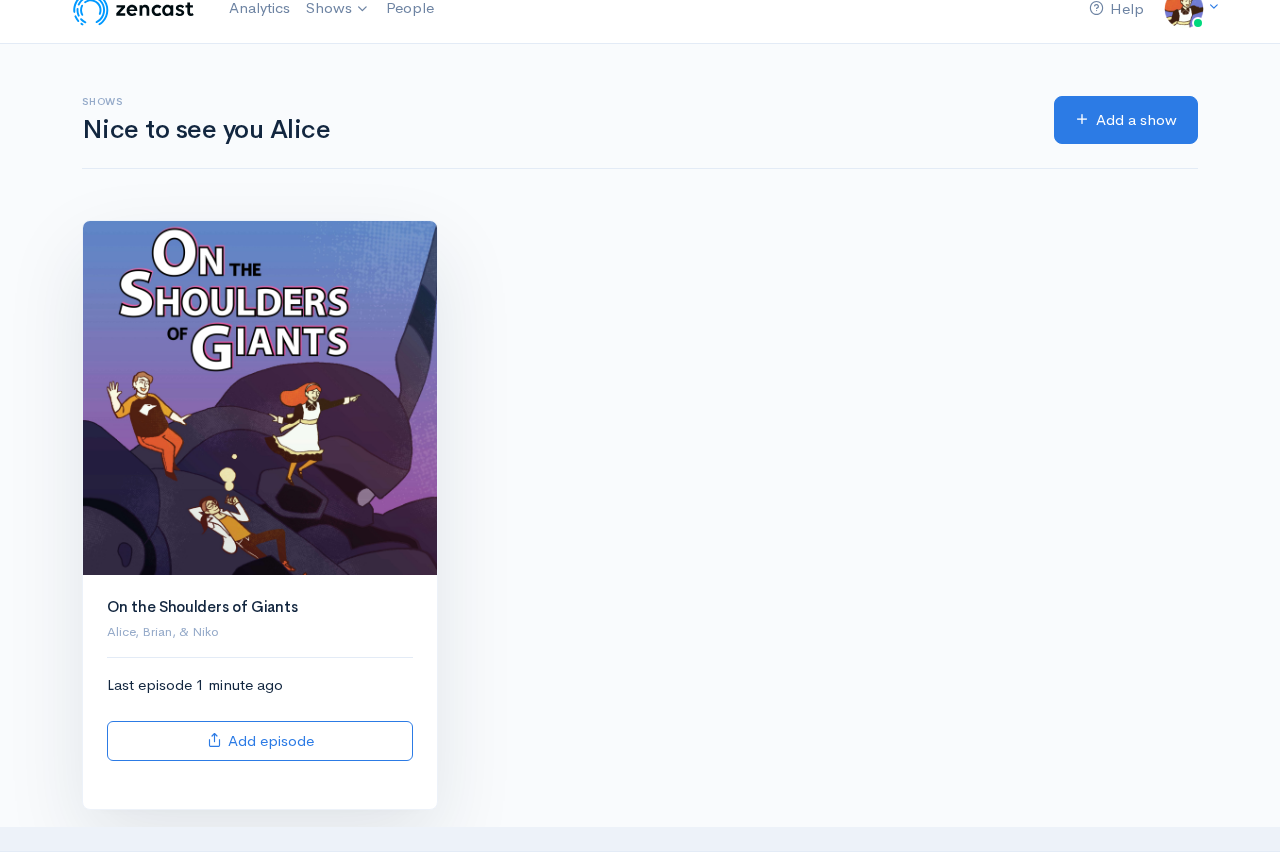 click at bounding box center [260, 398] 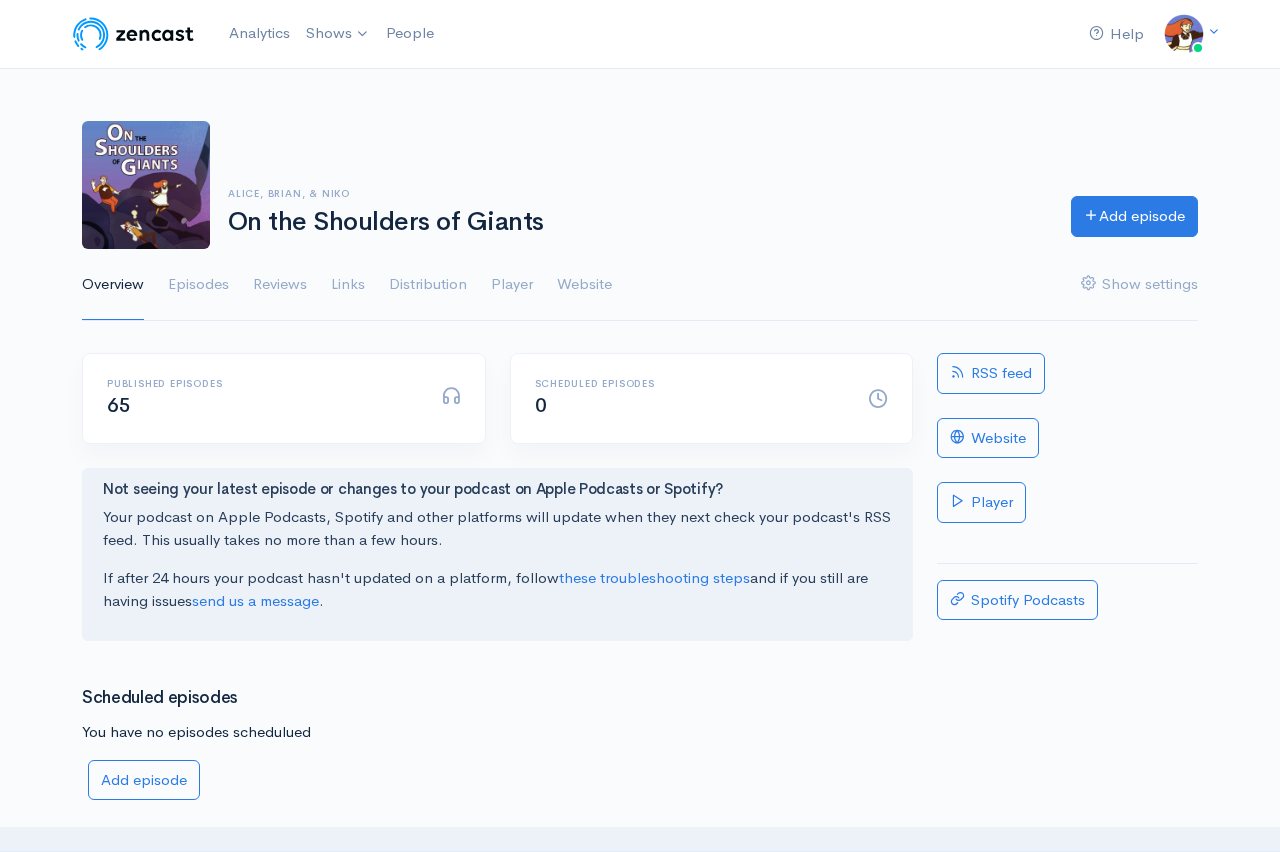 scroll, scrollTop: 0, scrollLeft: 0, axis: both 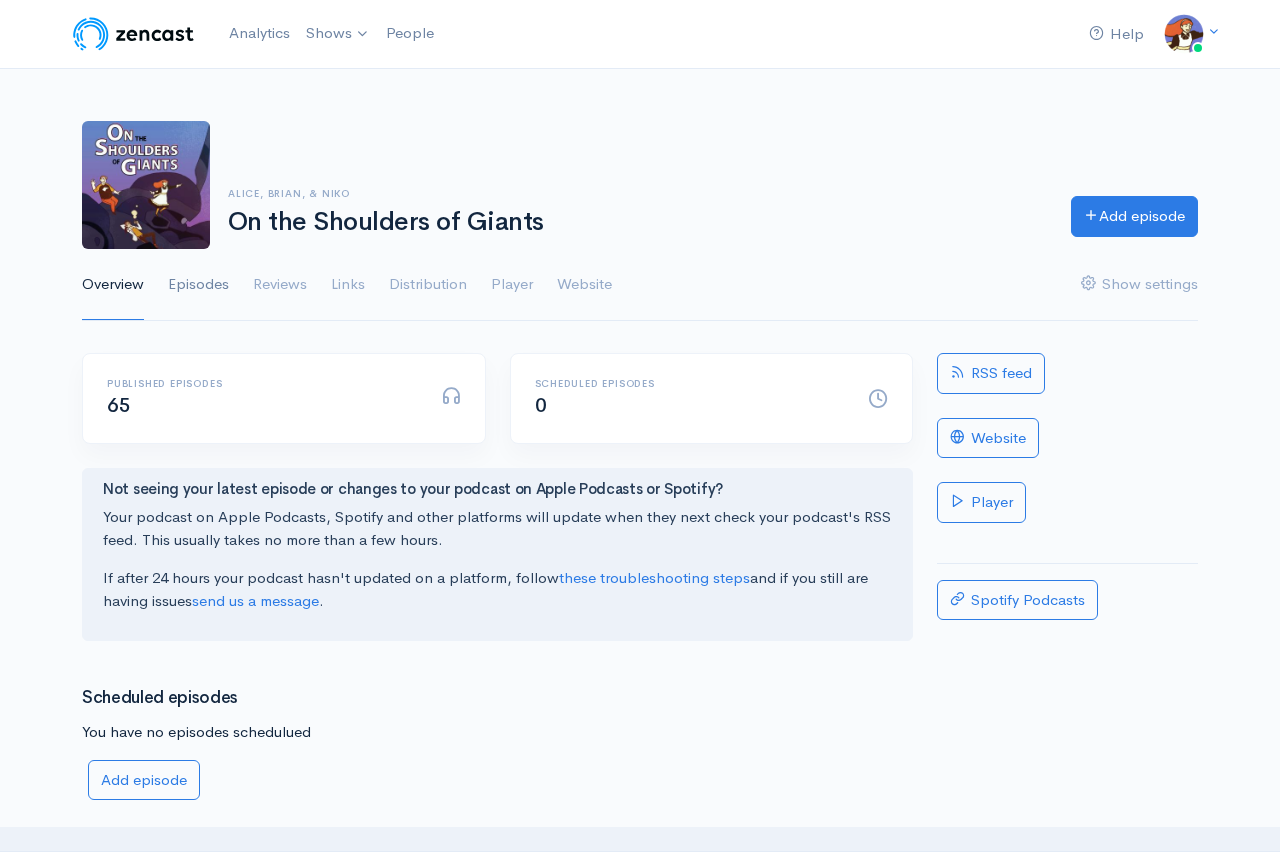 click on "Episodes" at bounding box center (198, 285) 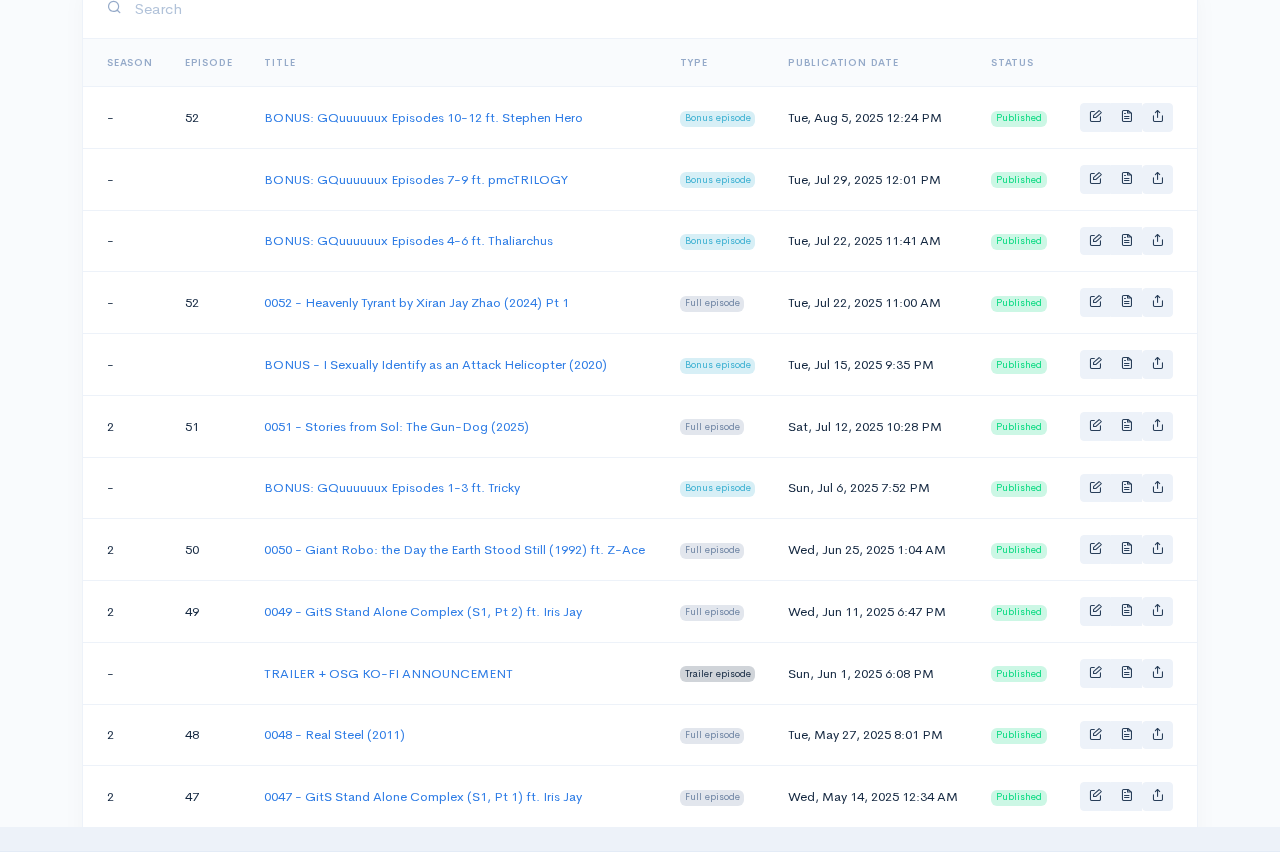 scroll, scrollTop: 242, scrollLeft: 0, axis: vertical 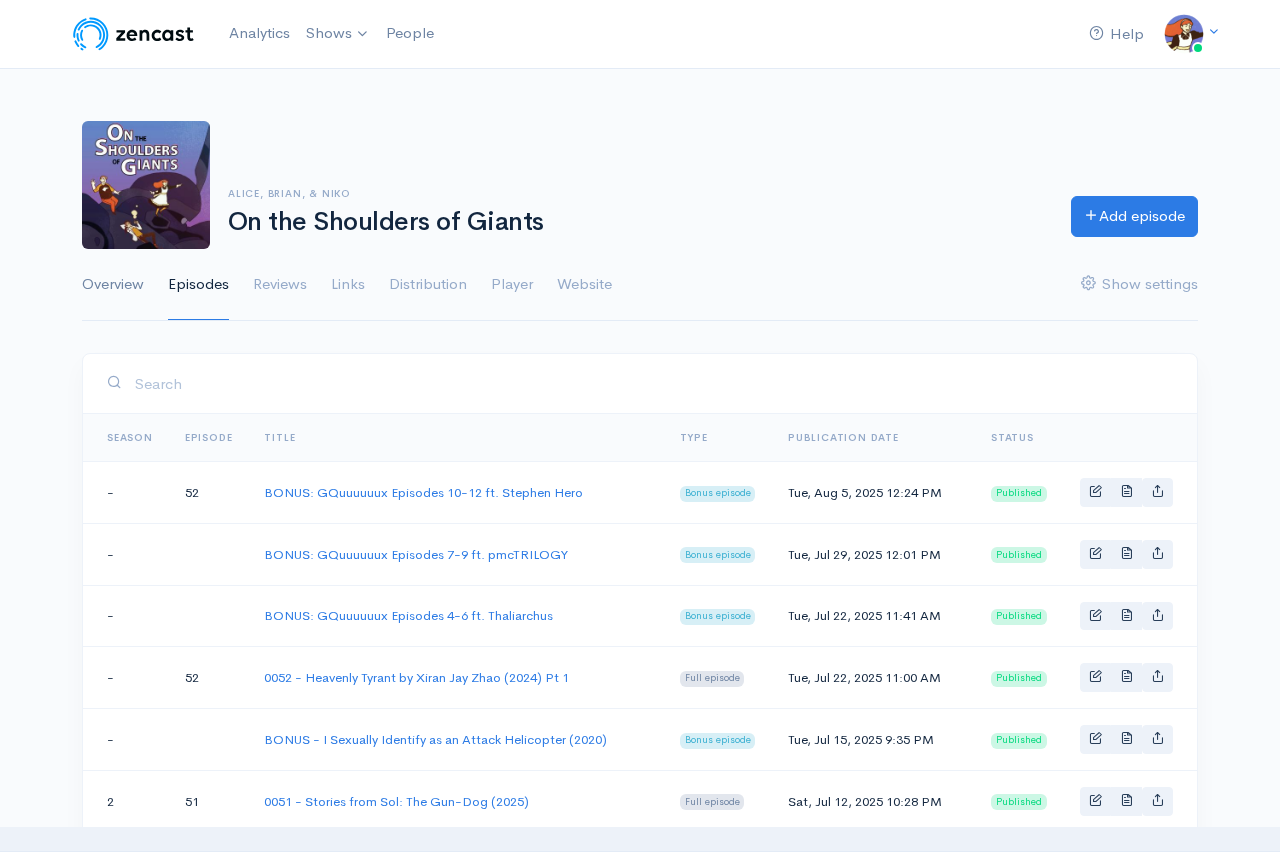 click on "Overview" at bounding box center (113, 285) 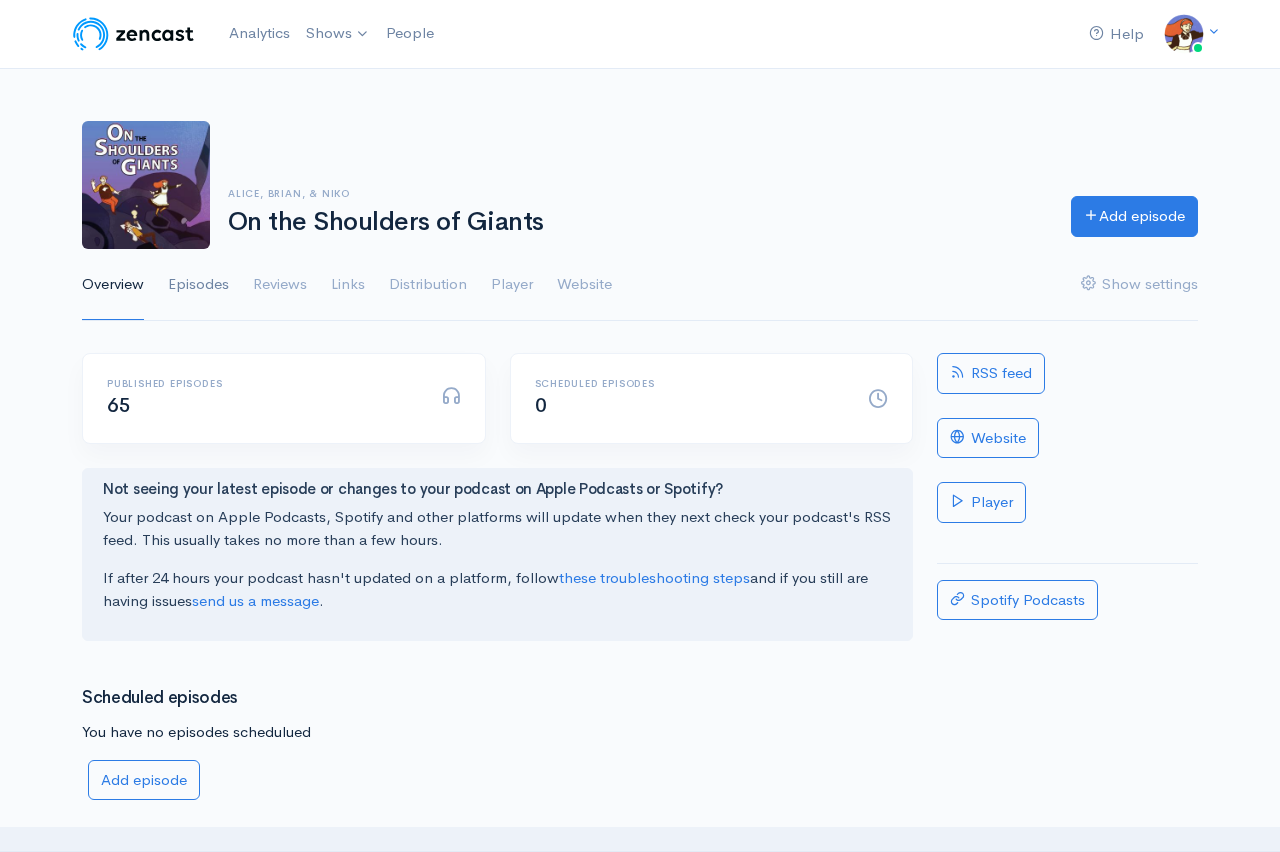 click on "Episodes" at bounding box center (198, 285) 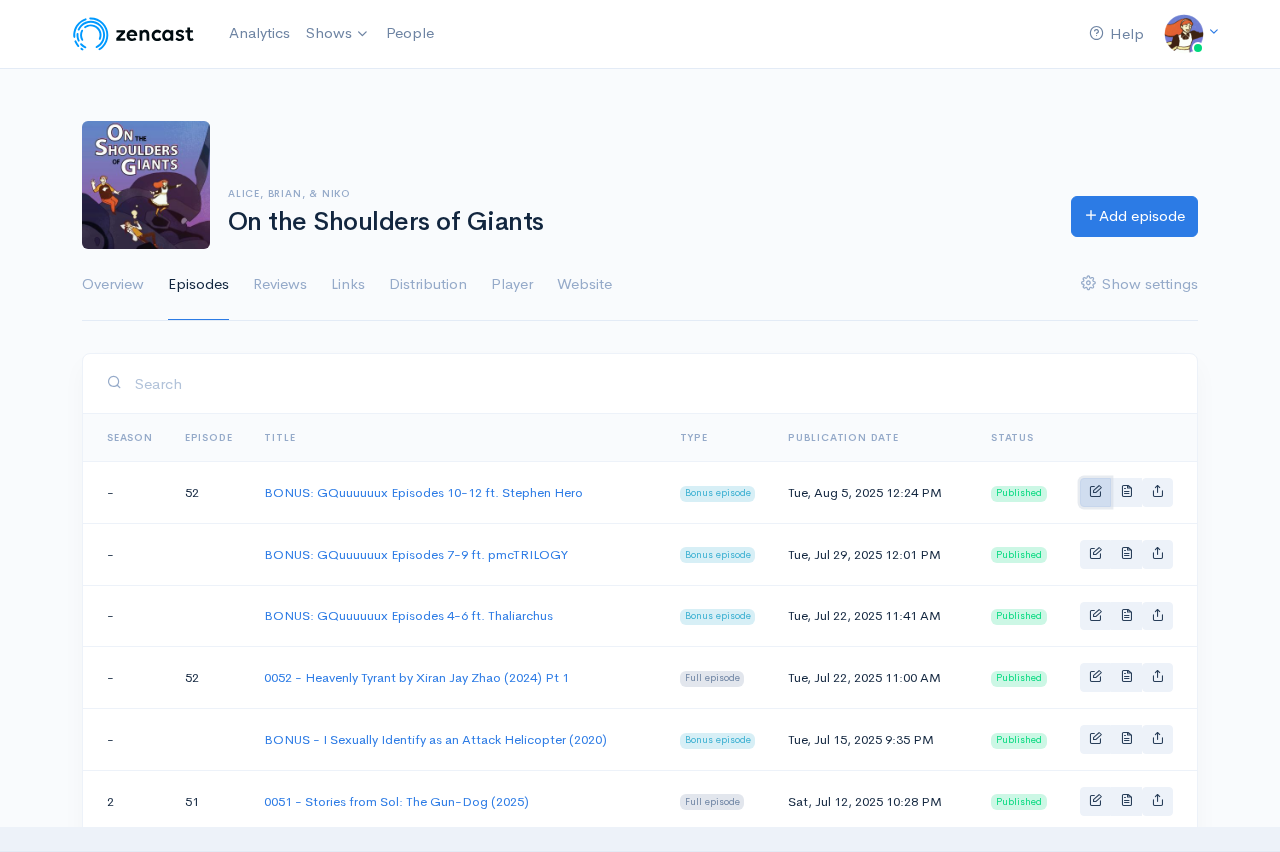 click at bounding box center (1095, 492) 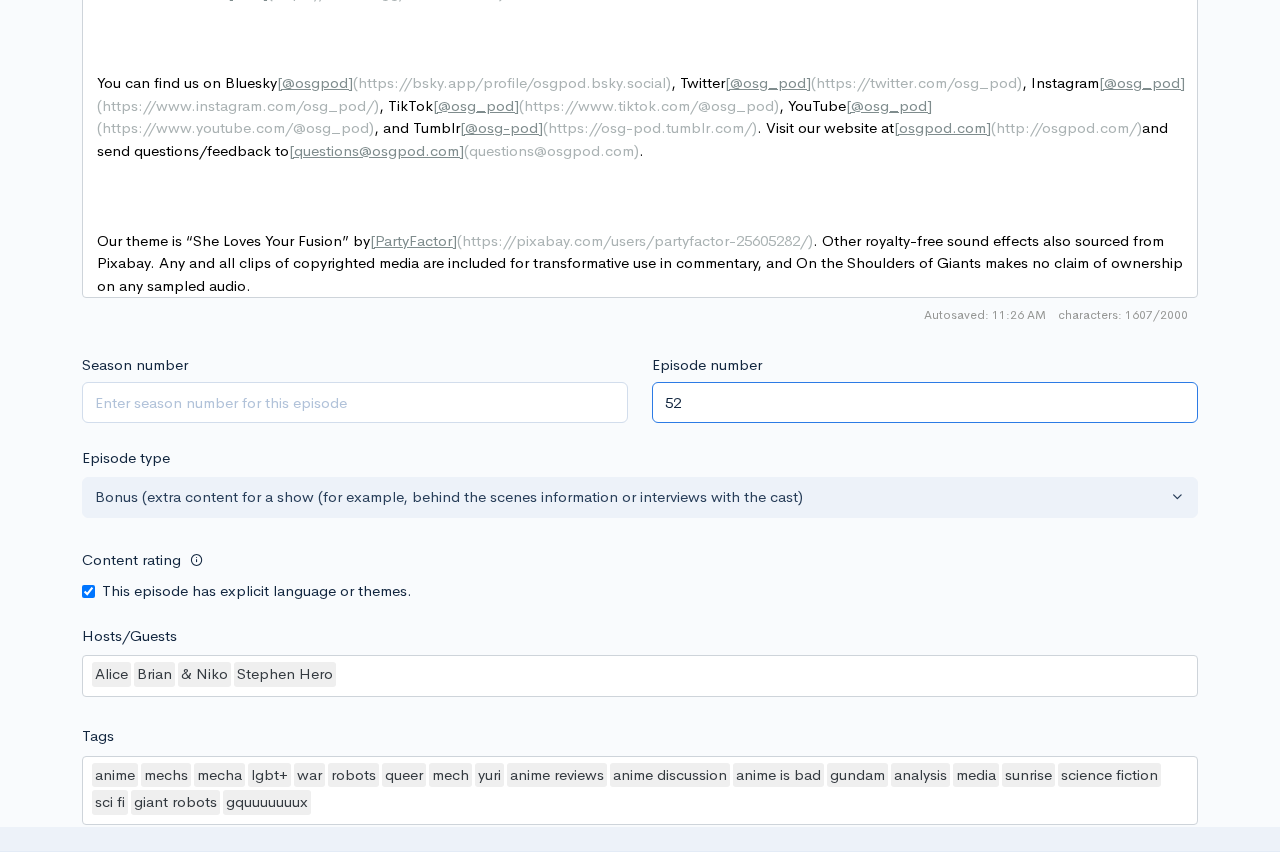 drag, startPoint x: 695, startPoint y: 423, endPoint x: 642, endPoint y: 408, distance: 55.081757 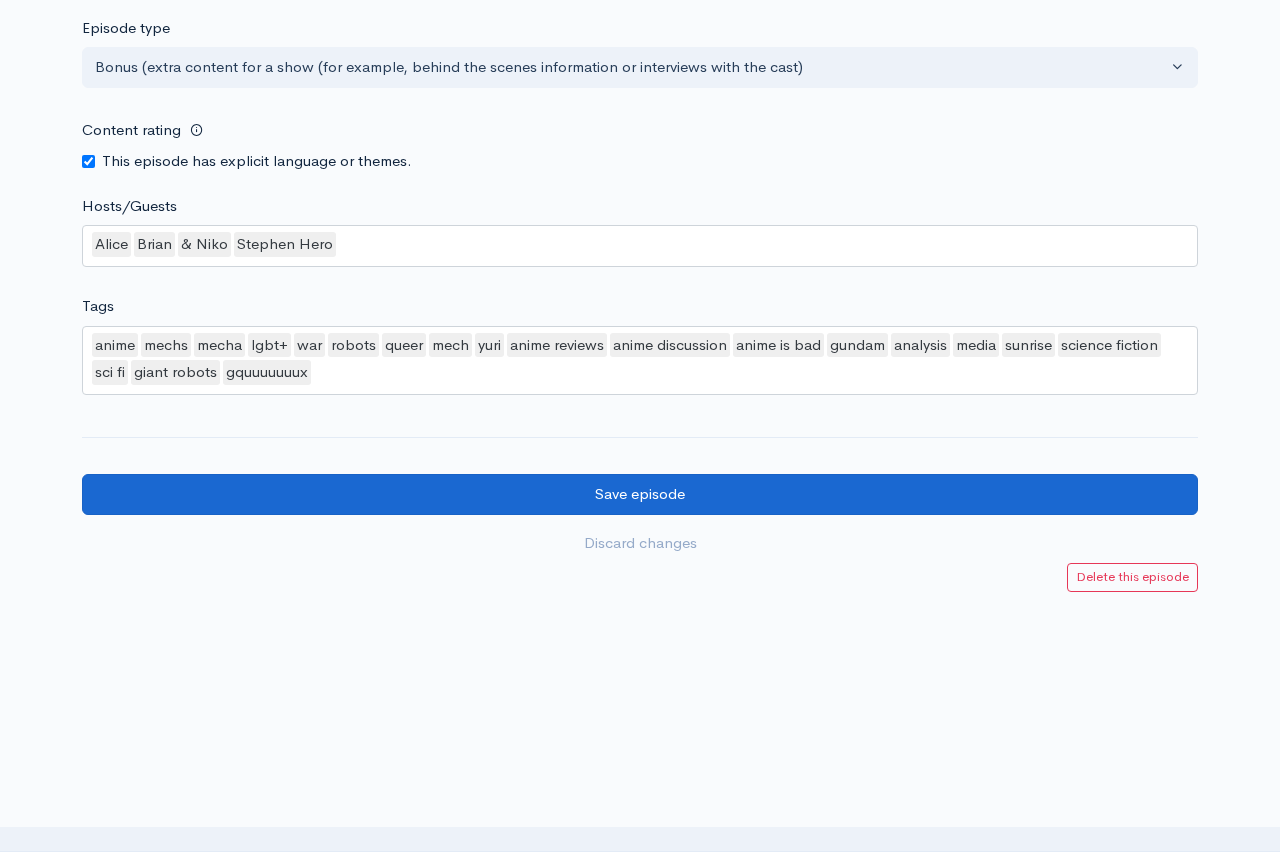 type on "64" 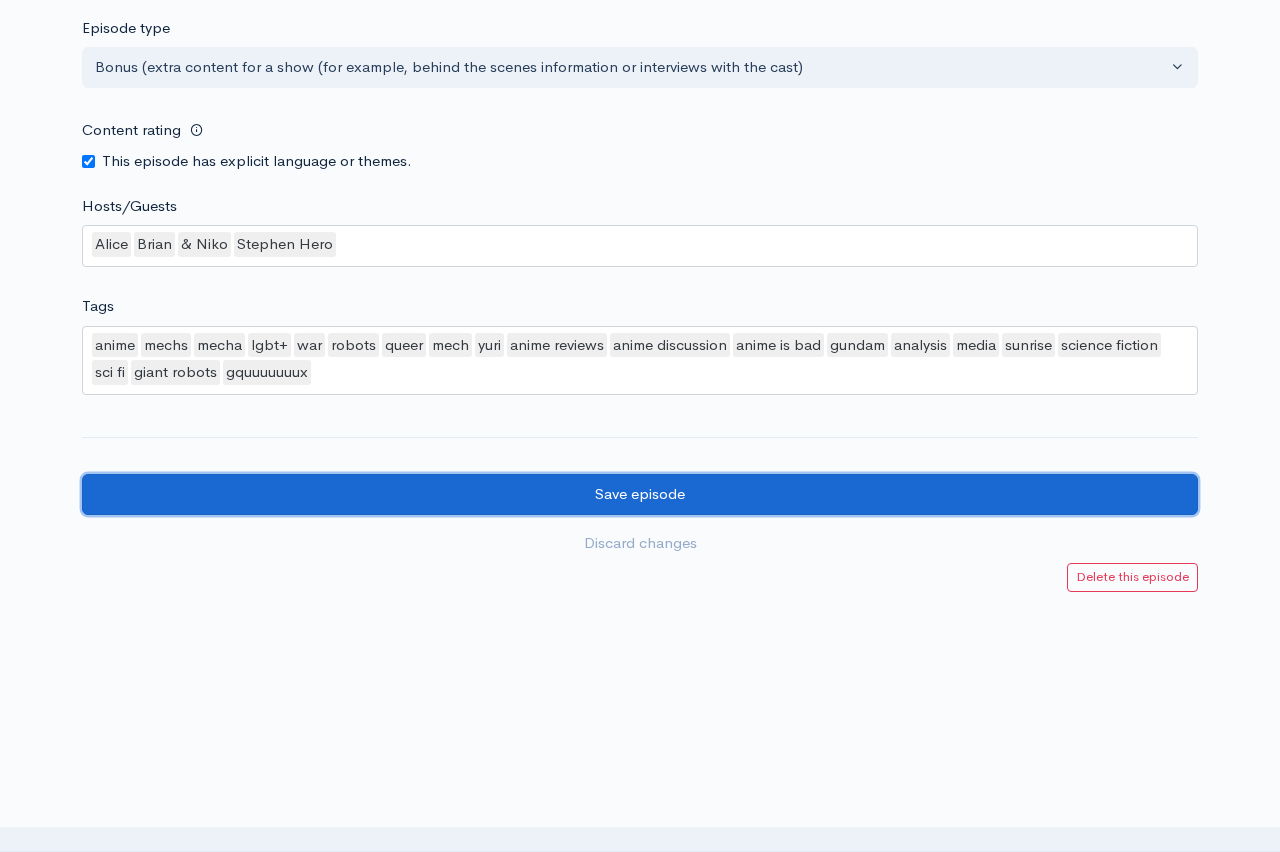 click on "Save episode" at bounding box center (640, 494) 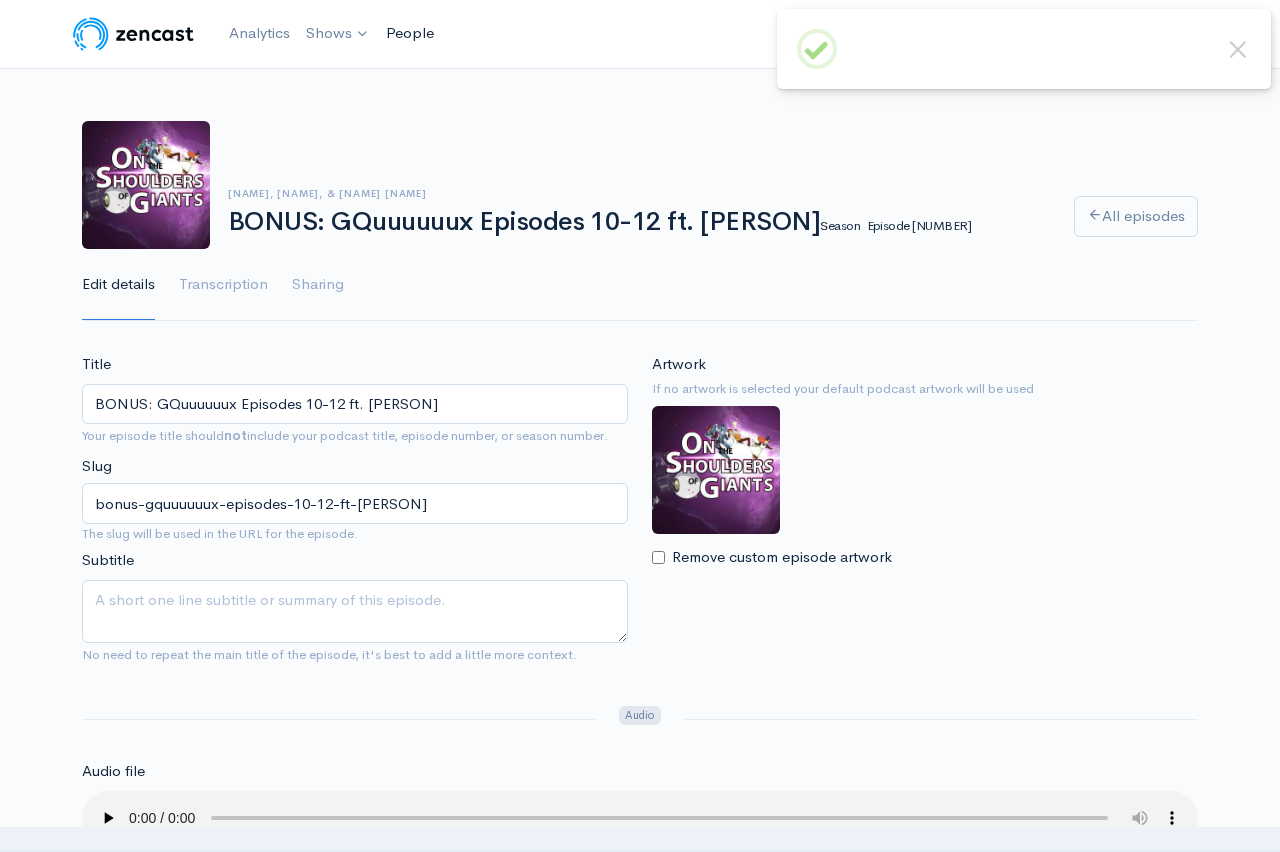scroll, scrollTop: 0, scrollLeft: 0, axis: both 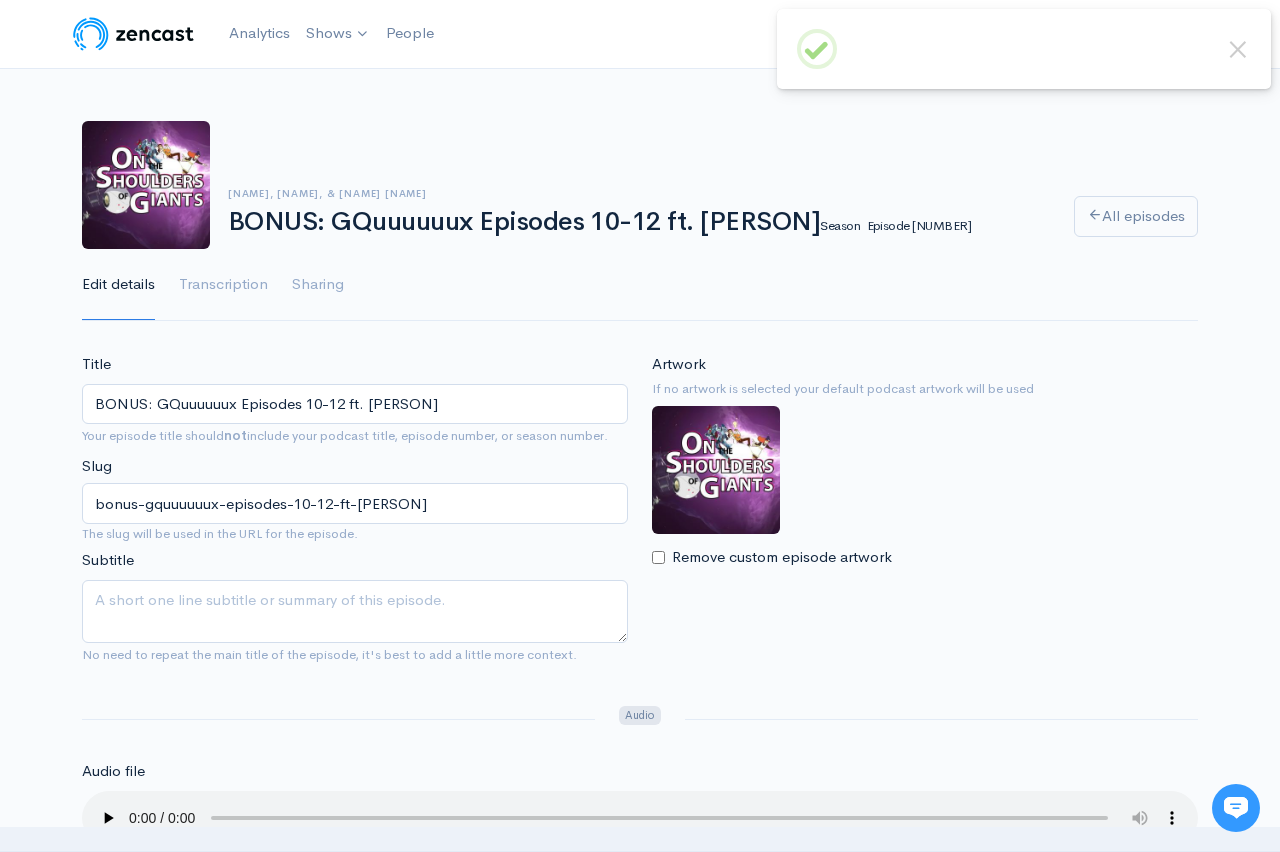 click at bounding box center (133, 34) 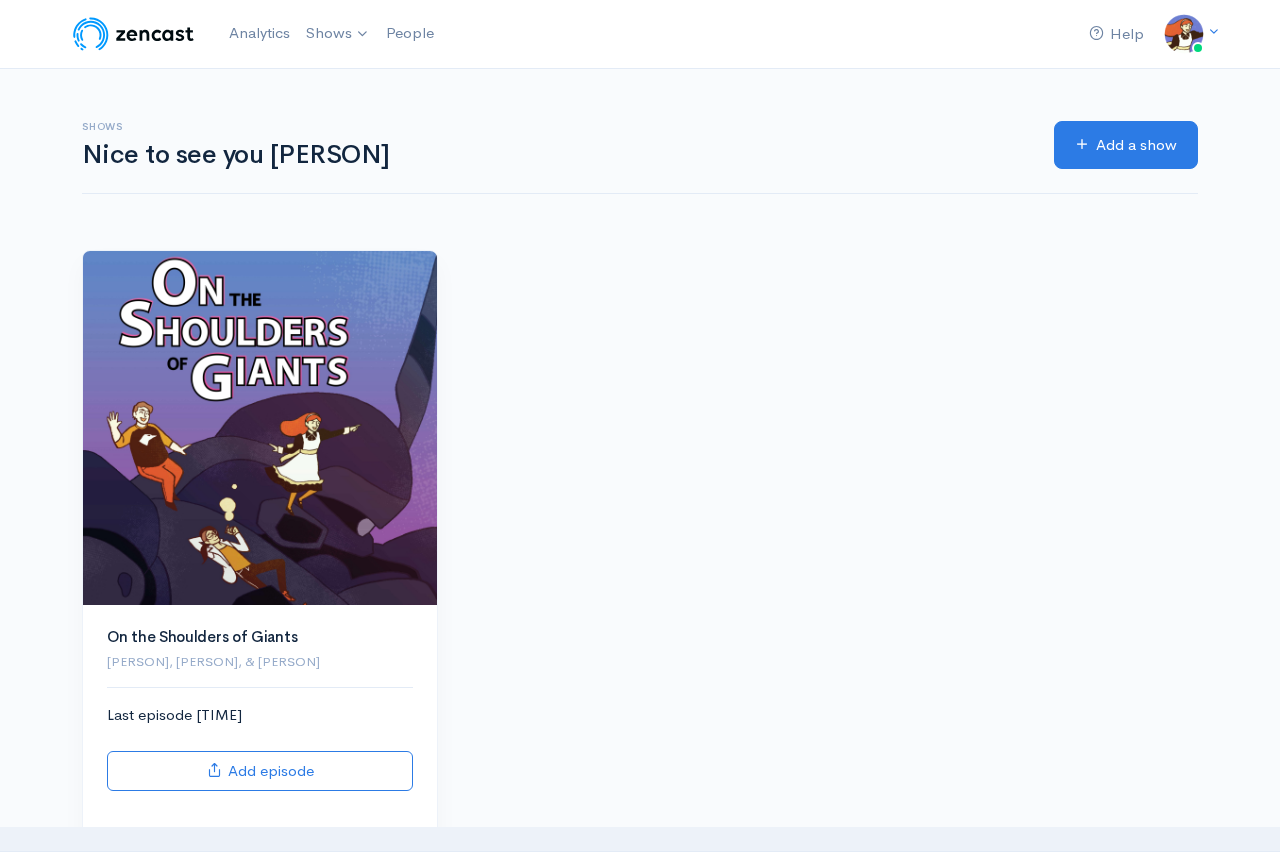 scroll, scrollTop: 0, scrollLeft: 0, axis: both 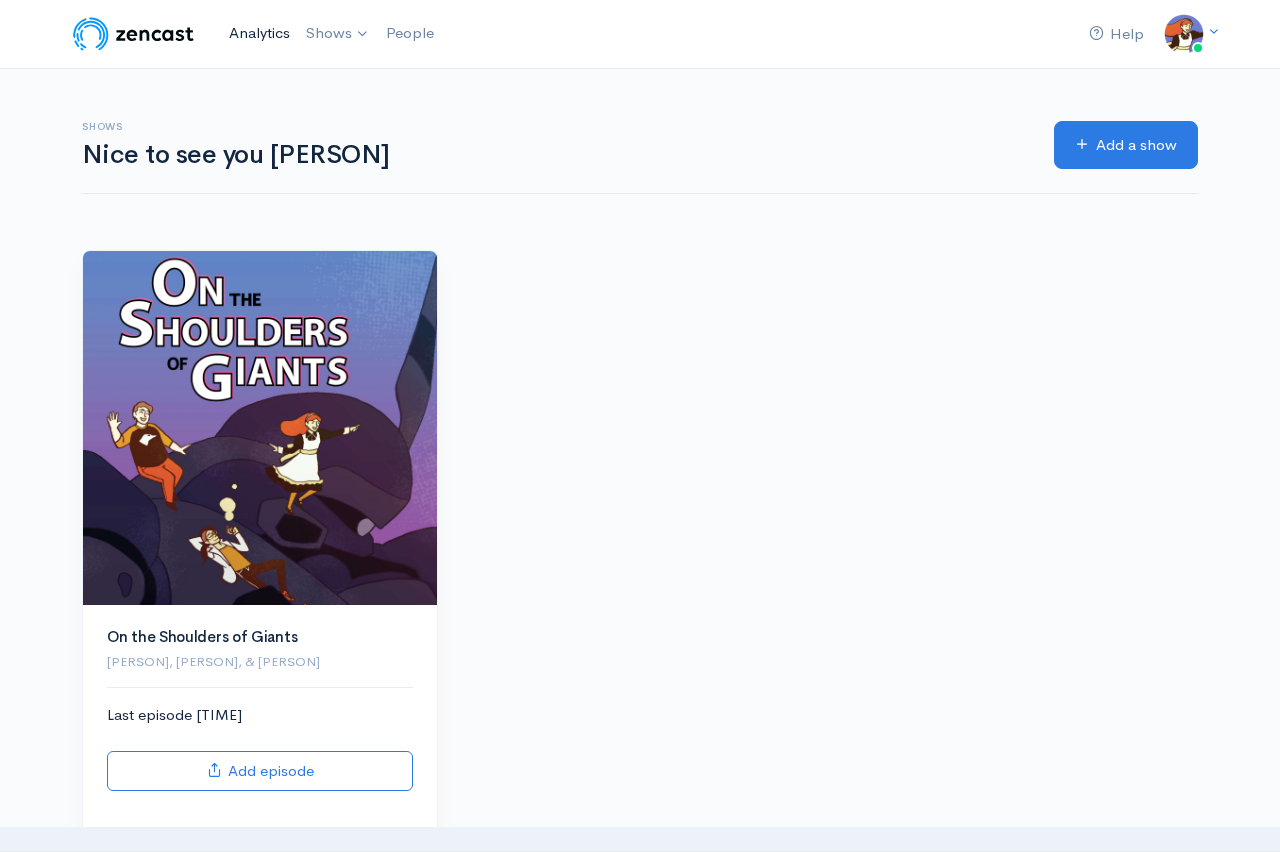 click on "Analytics" at bounding box center (259, 33) 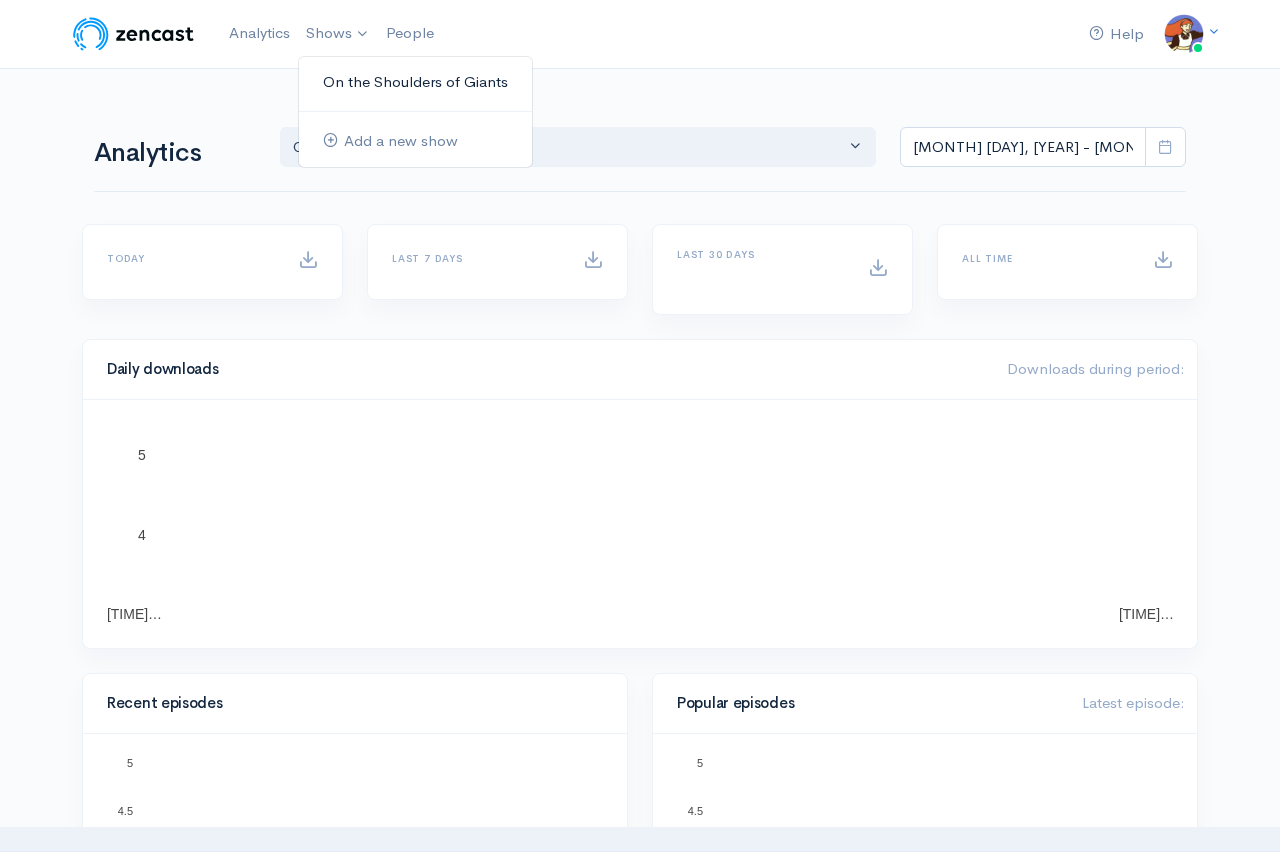 scroll, scrollTop: 0, scrollLeft: 0, axis: both 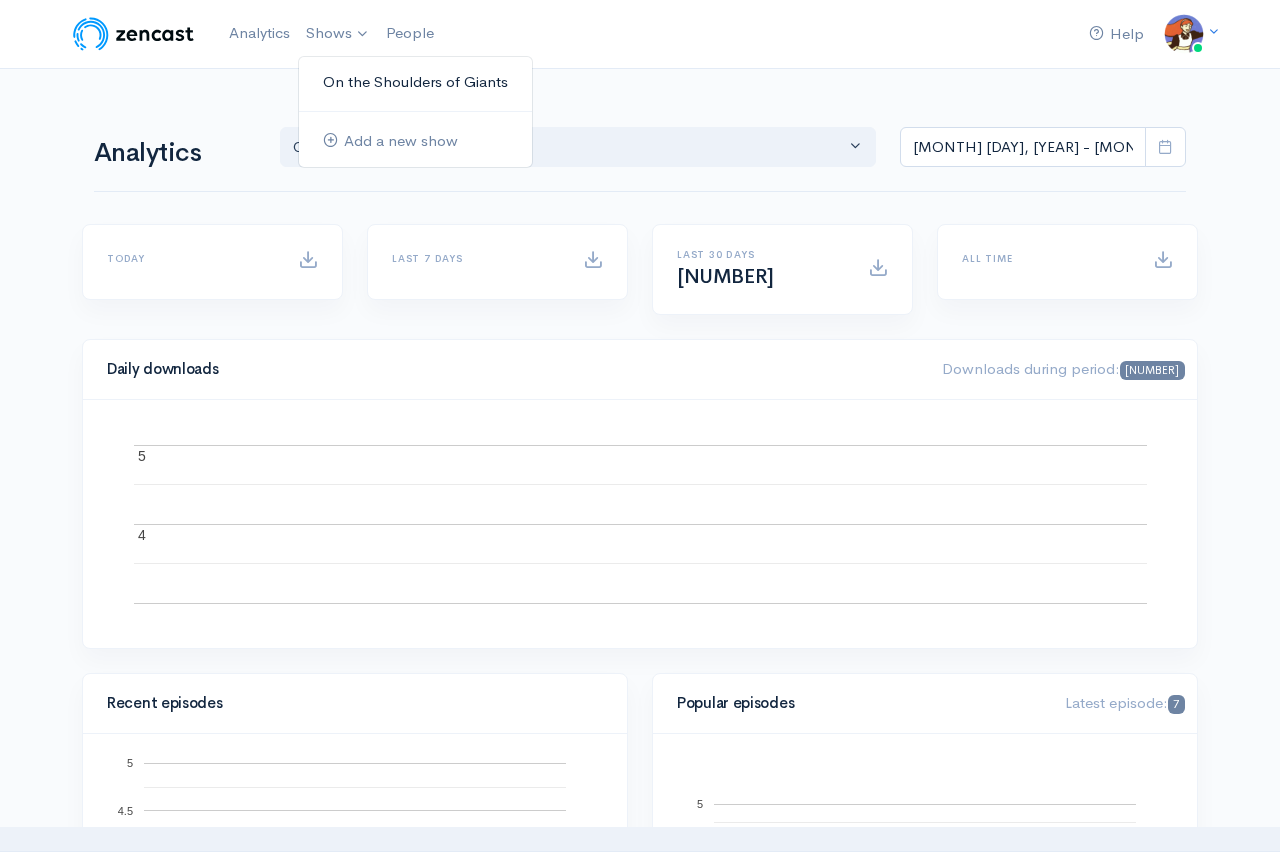 click on "On the Shoulders of Giants" at bounding box center (415, 82) 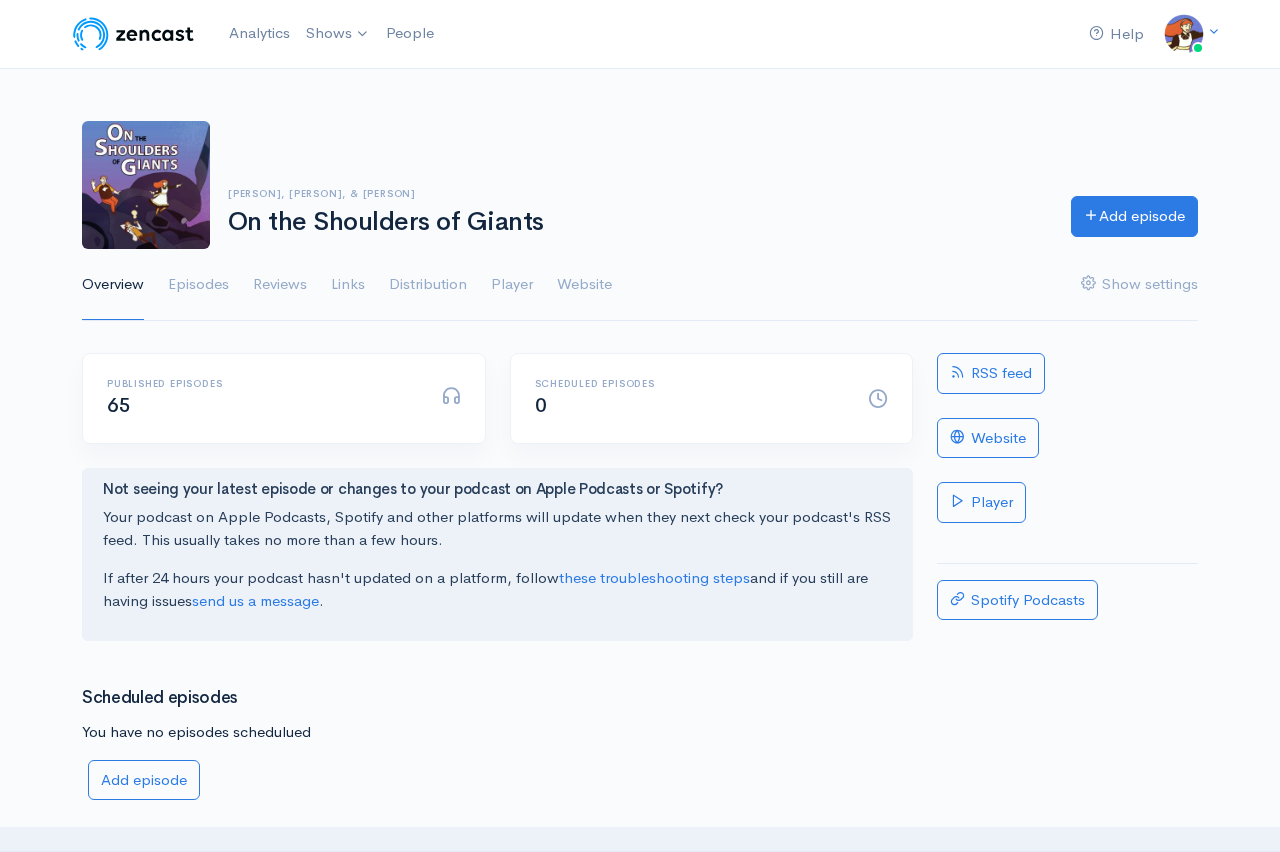 scroll, scrollTop: 0, scrollLeft: 0, axis: both 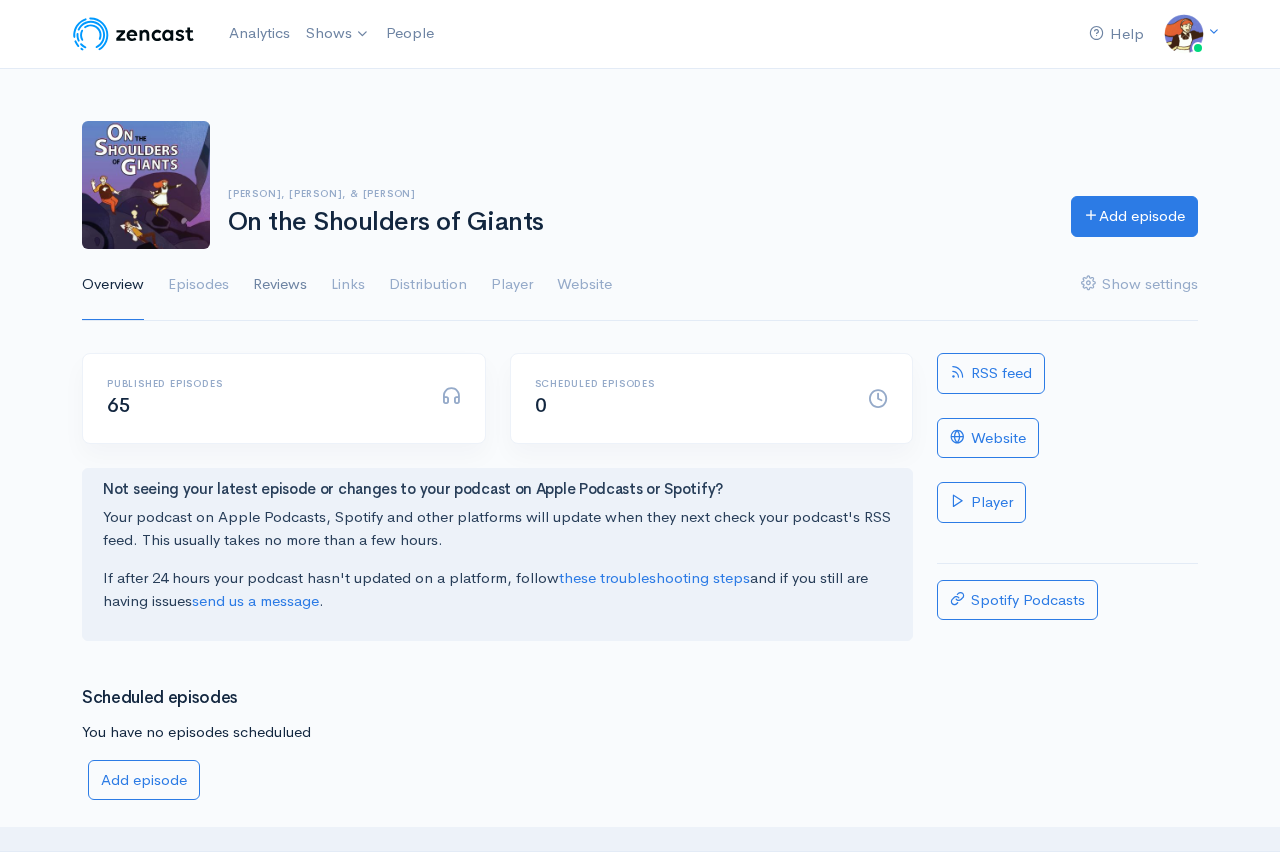 click on "Reviews" at bounding box center [280, 285] 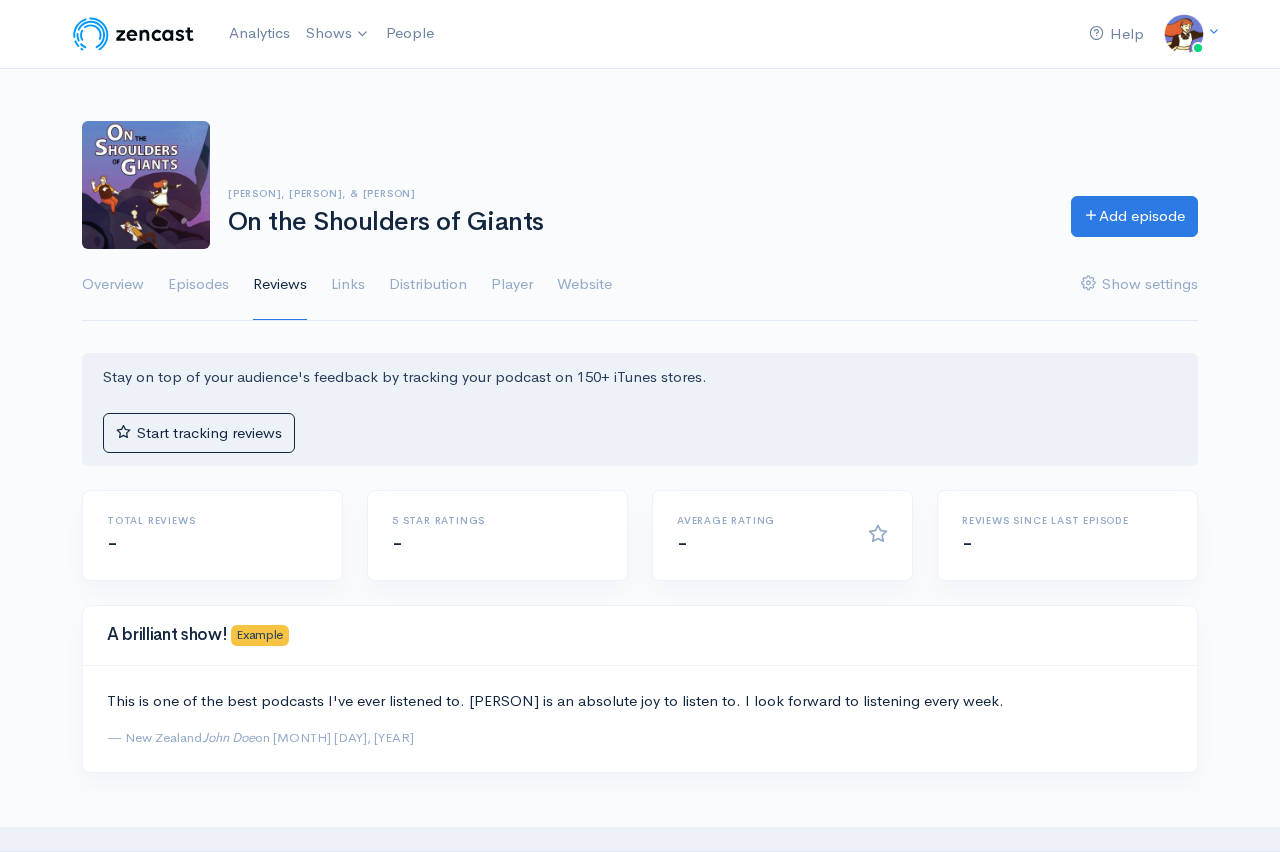 scroll, scrollTop: 0, scrollLeft: 0, axis: both 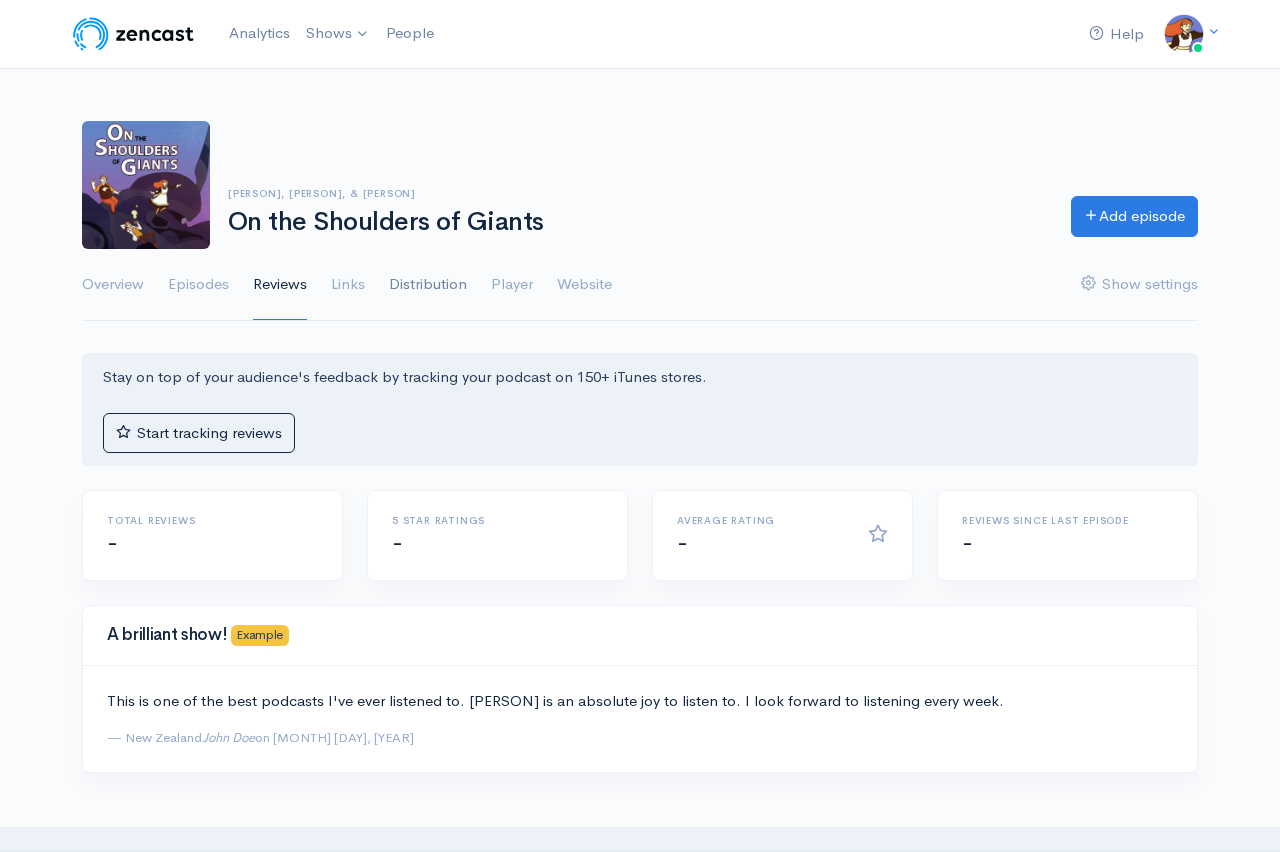 click on "Distribution" at bounding box center (428, 285) 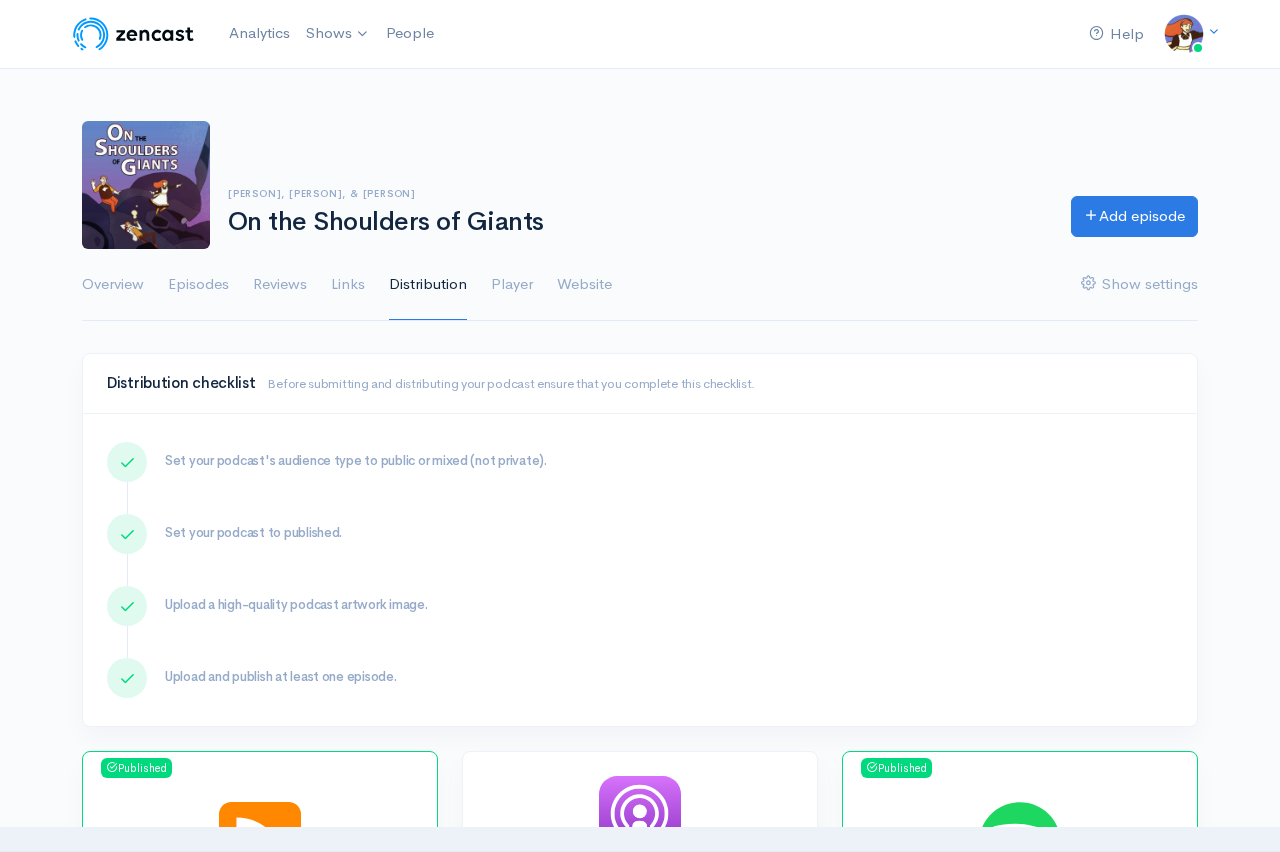 scroll, scrollTop: 0, scrollLeft: 0, axis: both 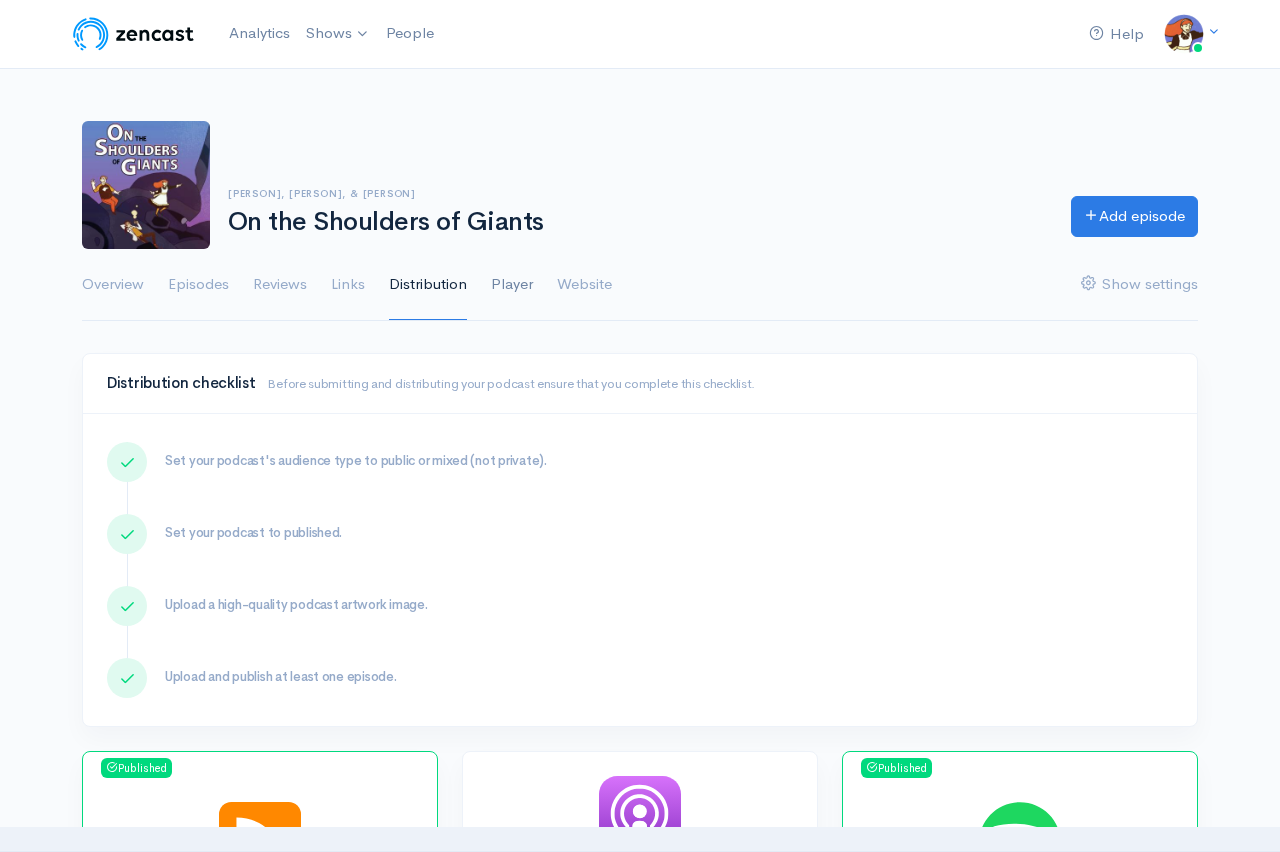click on "Player" at bounding box center [512, 285] 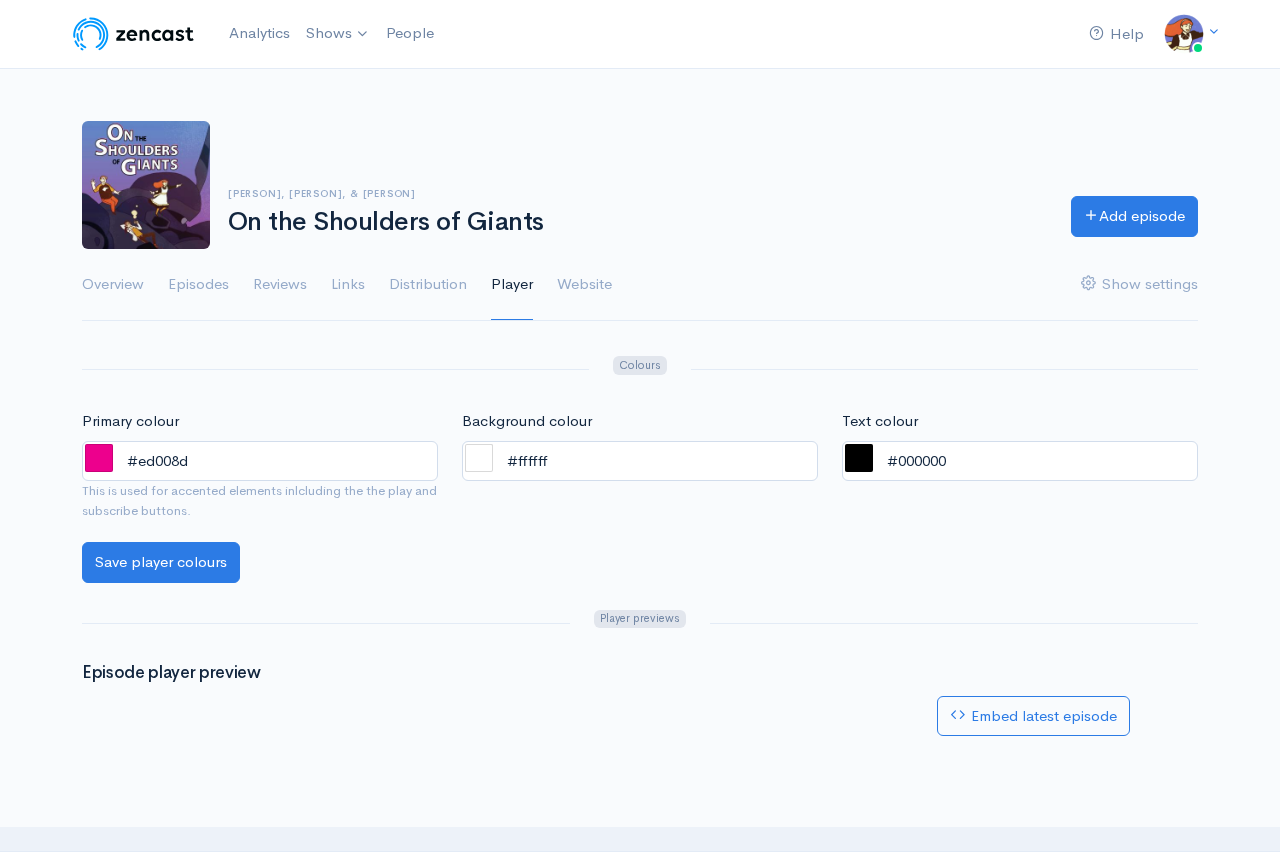 scroll, scrollTop: 0, scrollLeft: 0, axis: both 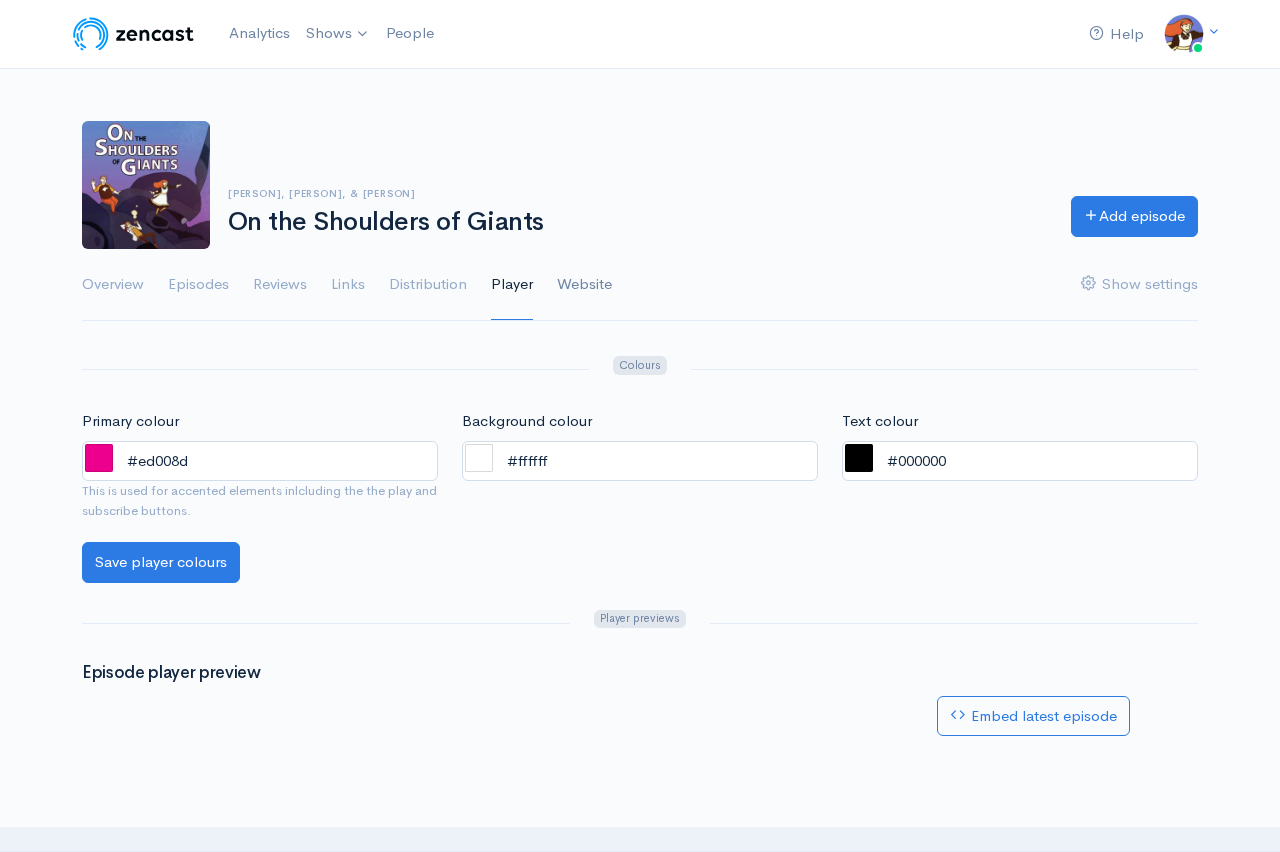 click on "Website" at bounding box center (584, 285) 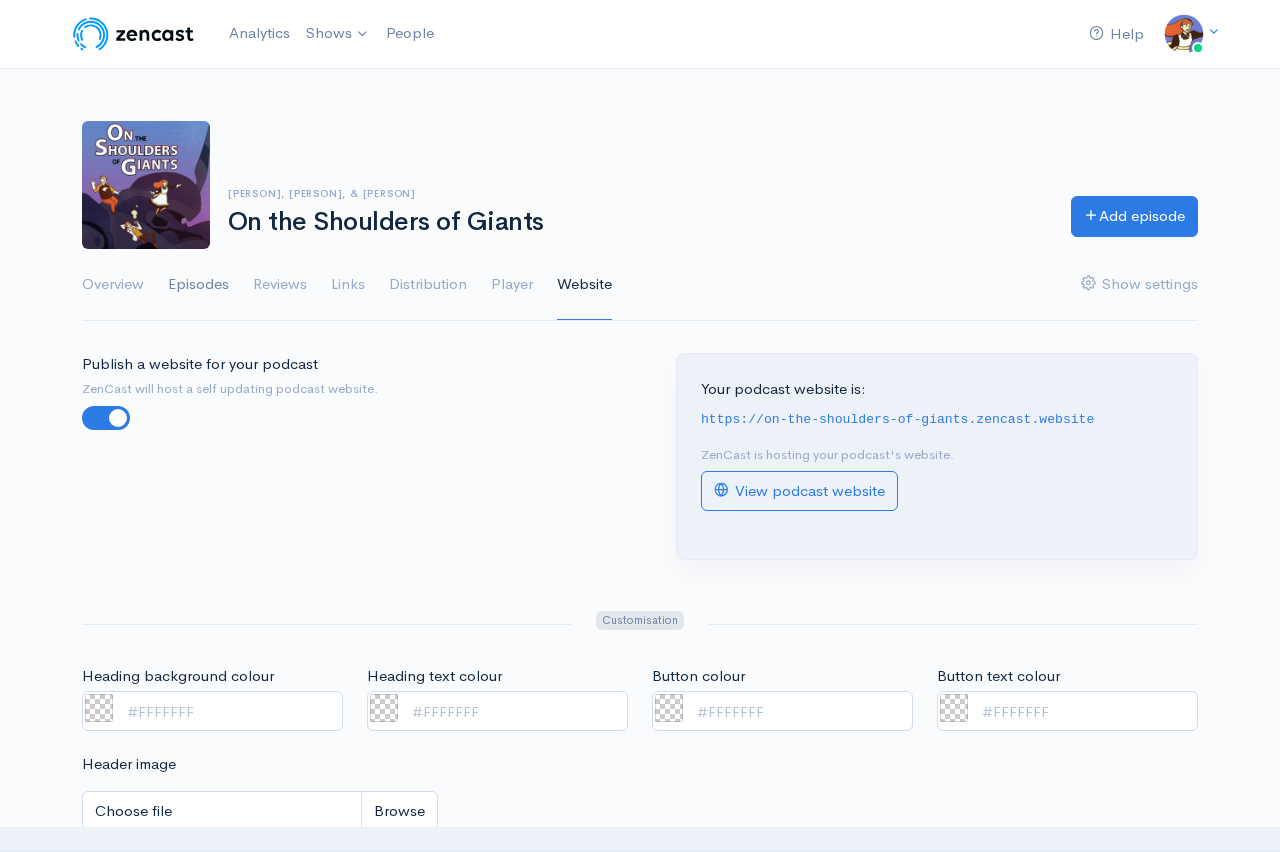 click on "Episodes" at bounding box center [198, 285] 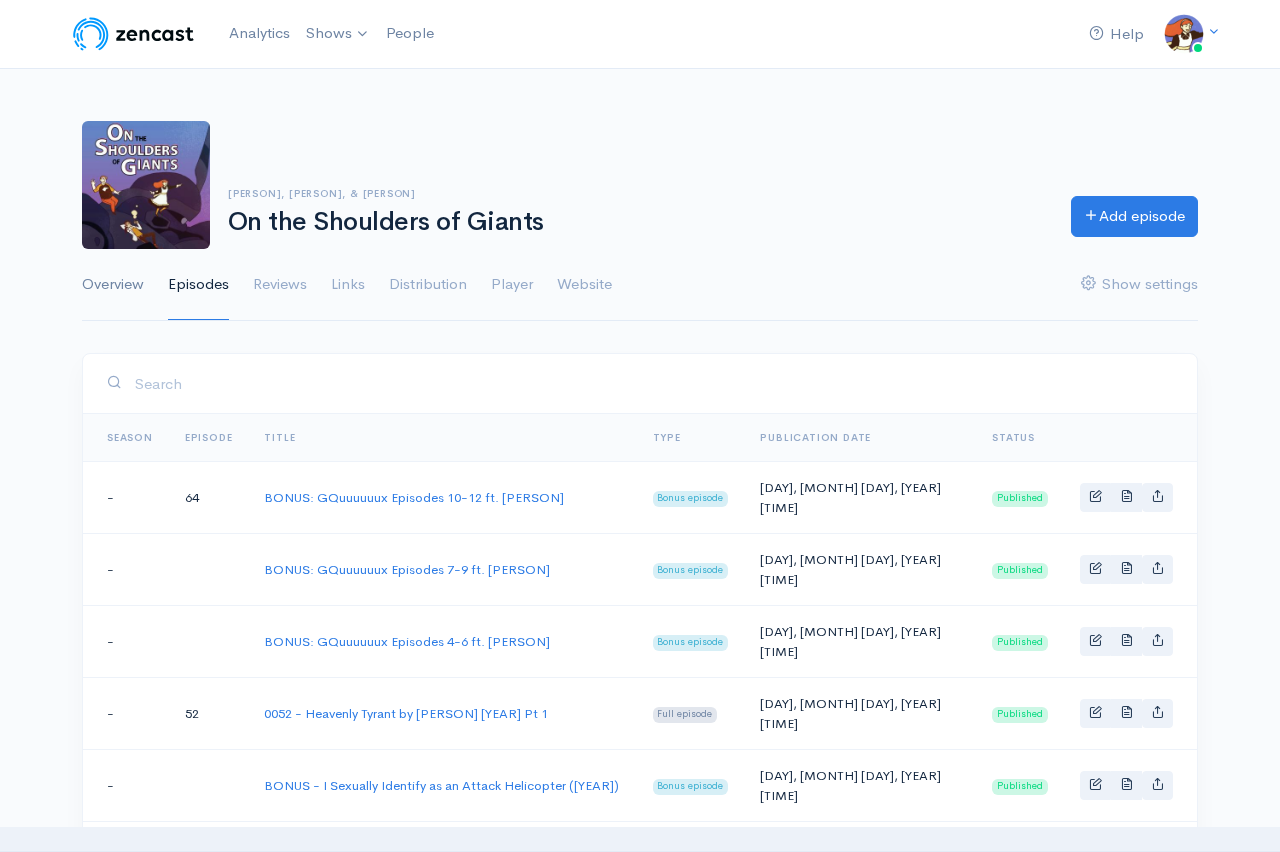 click on "Overview" at bounding box center [113, 285] 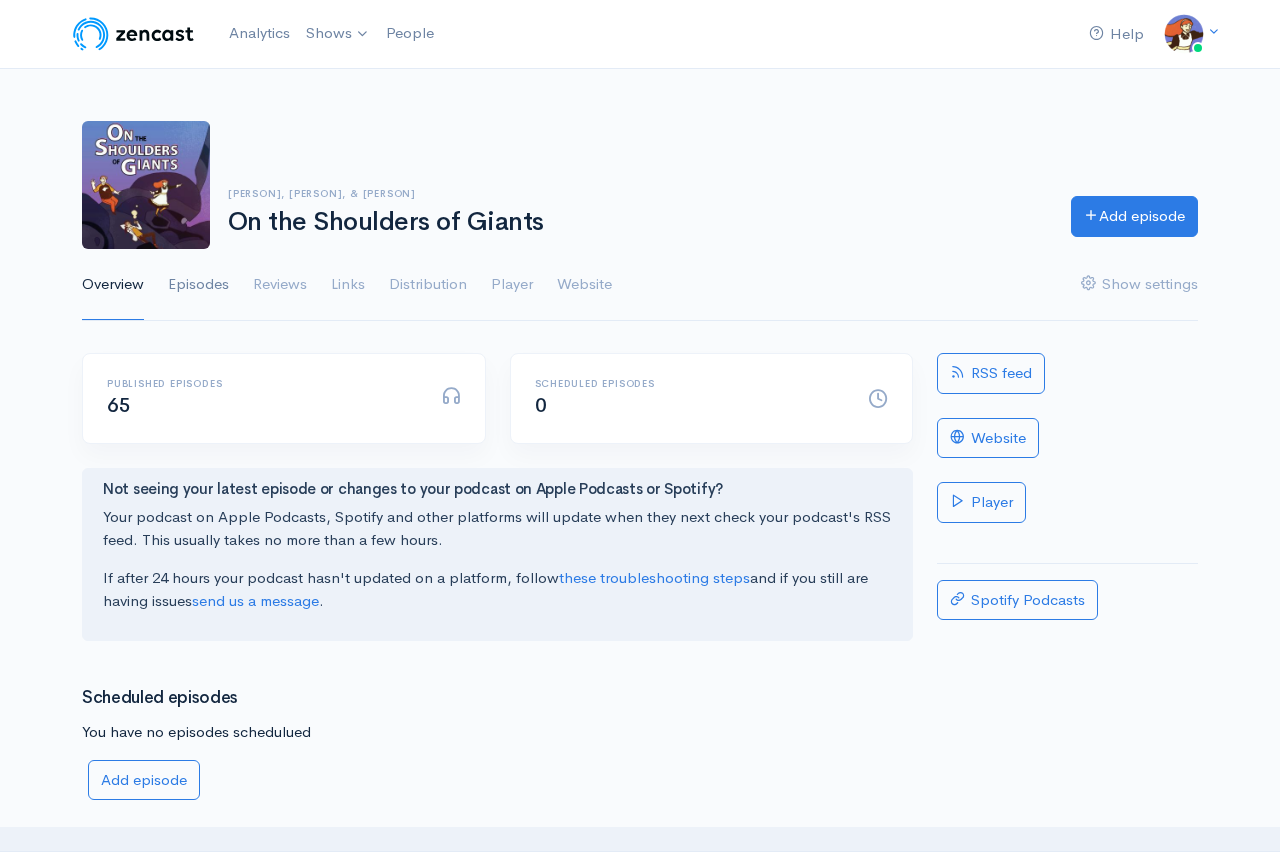 click on "Episodes" at bounding box center (198, 285) 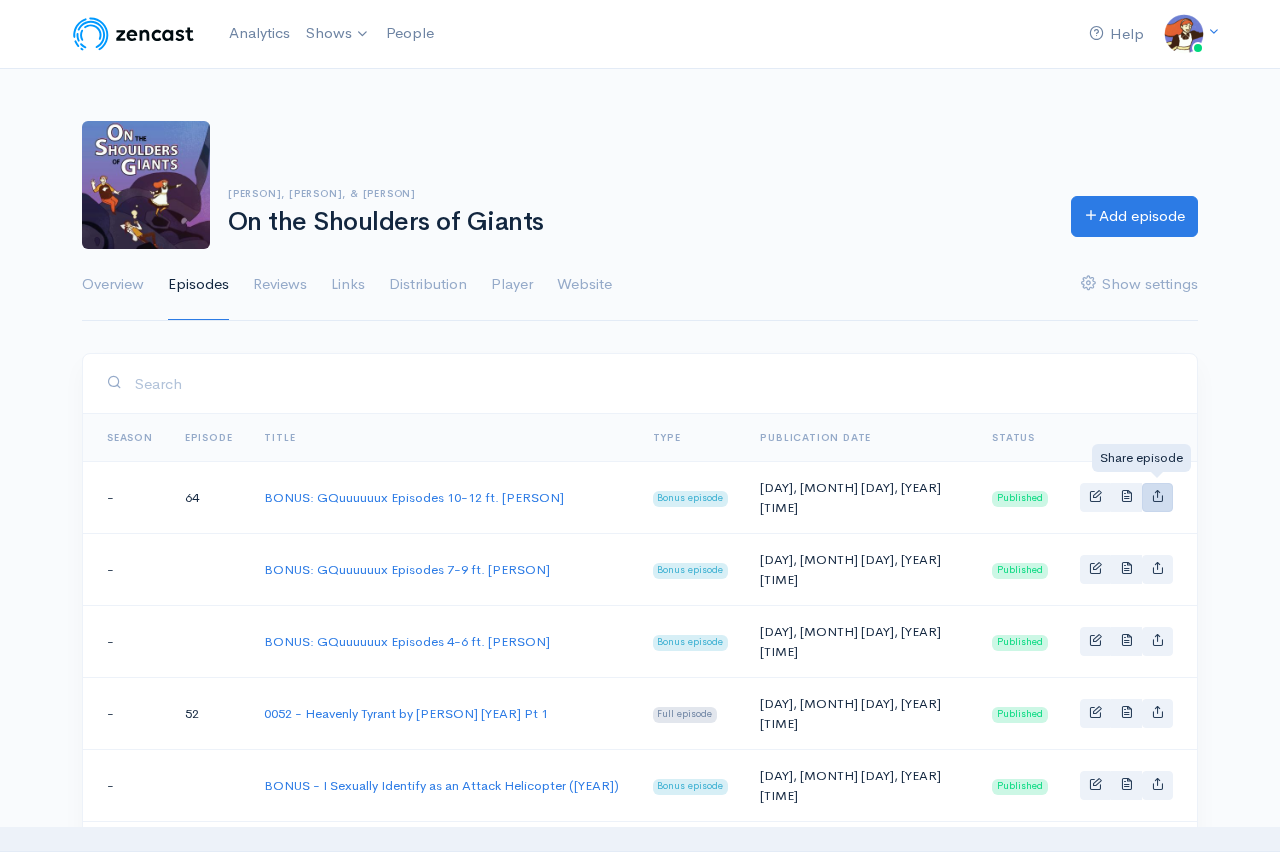 click at bounding box center [1157, 497] 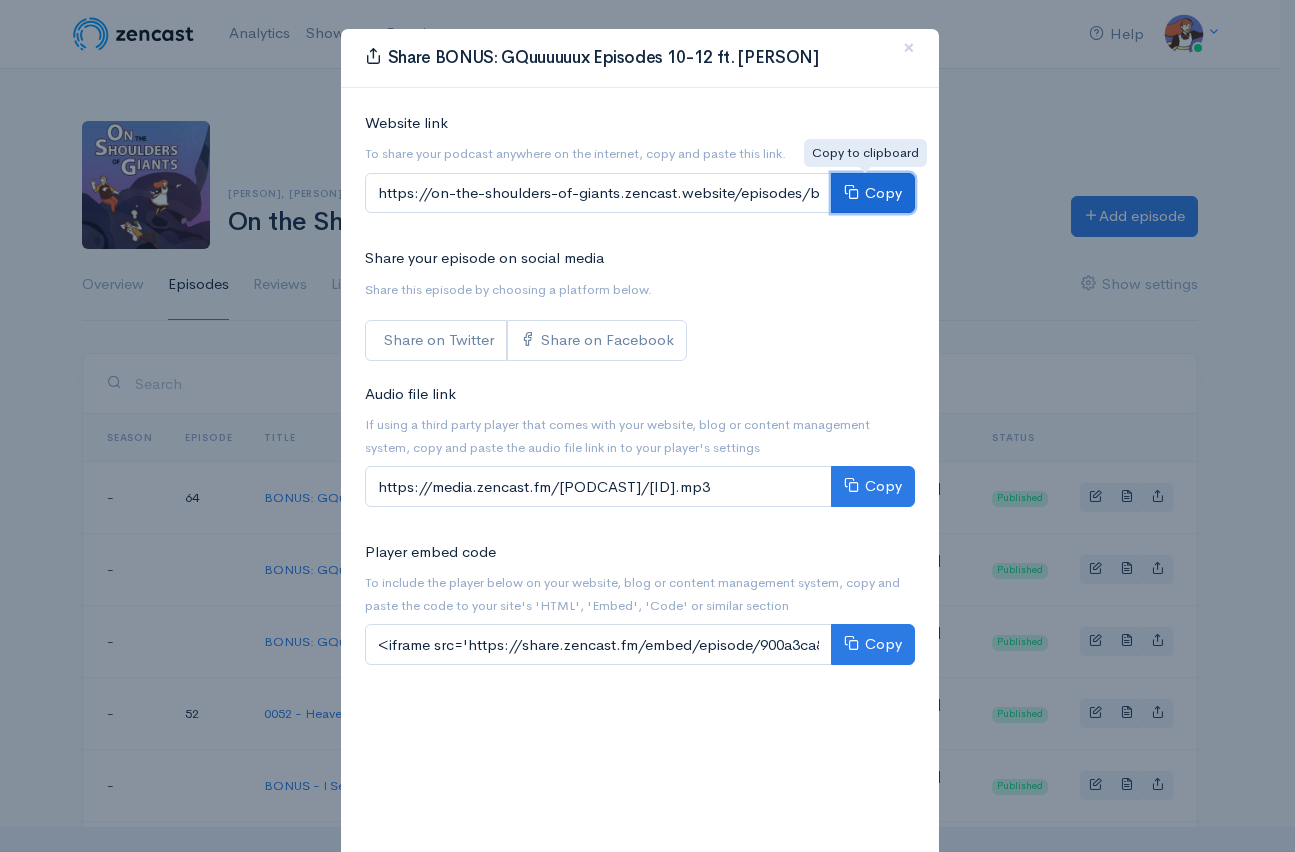 click at bounding box center [851, 191] 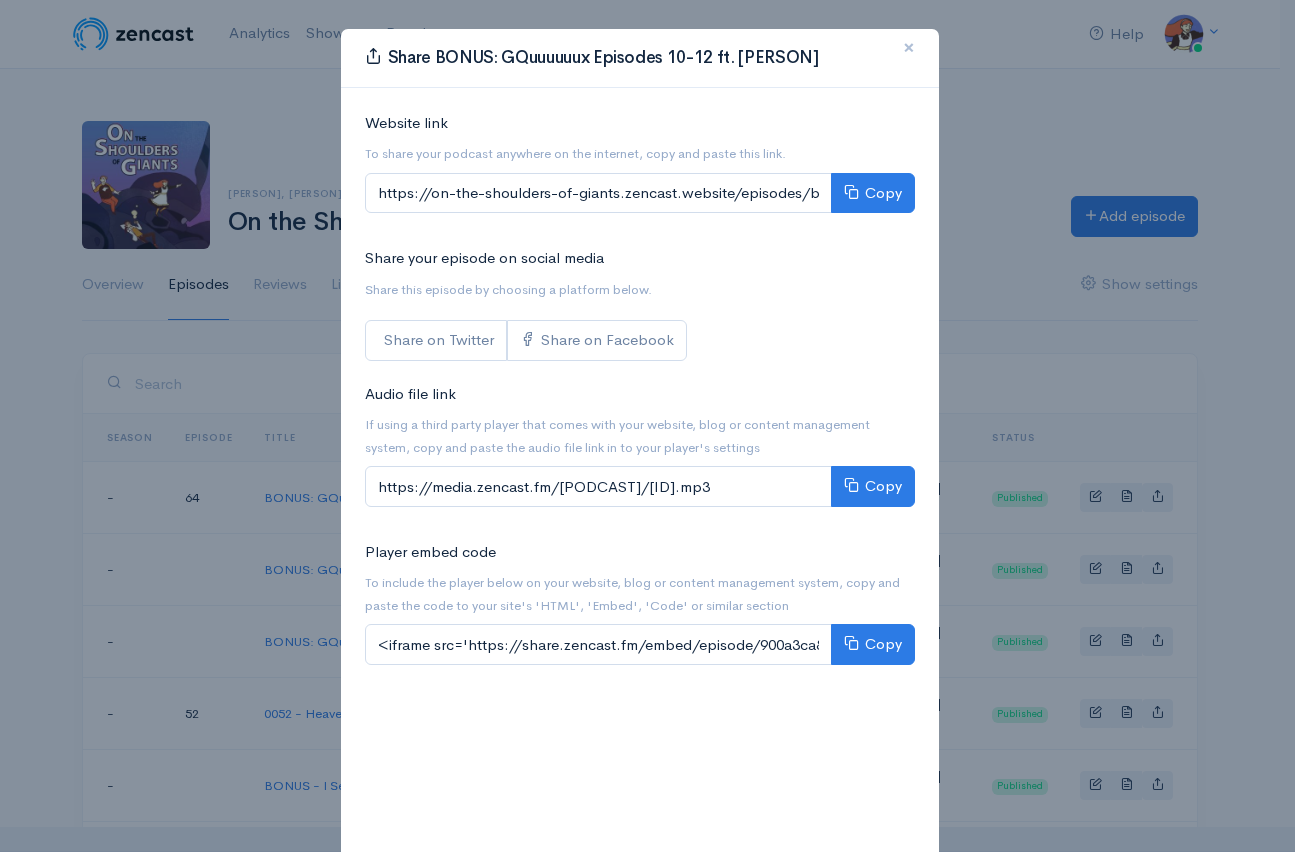 click on "×" at bounding box center [909, 48] 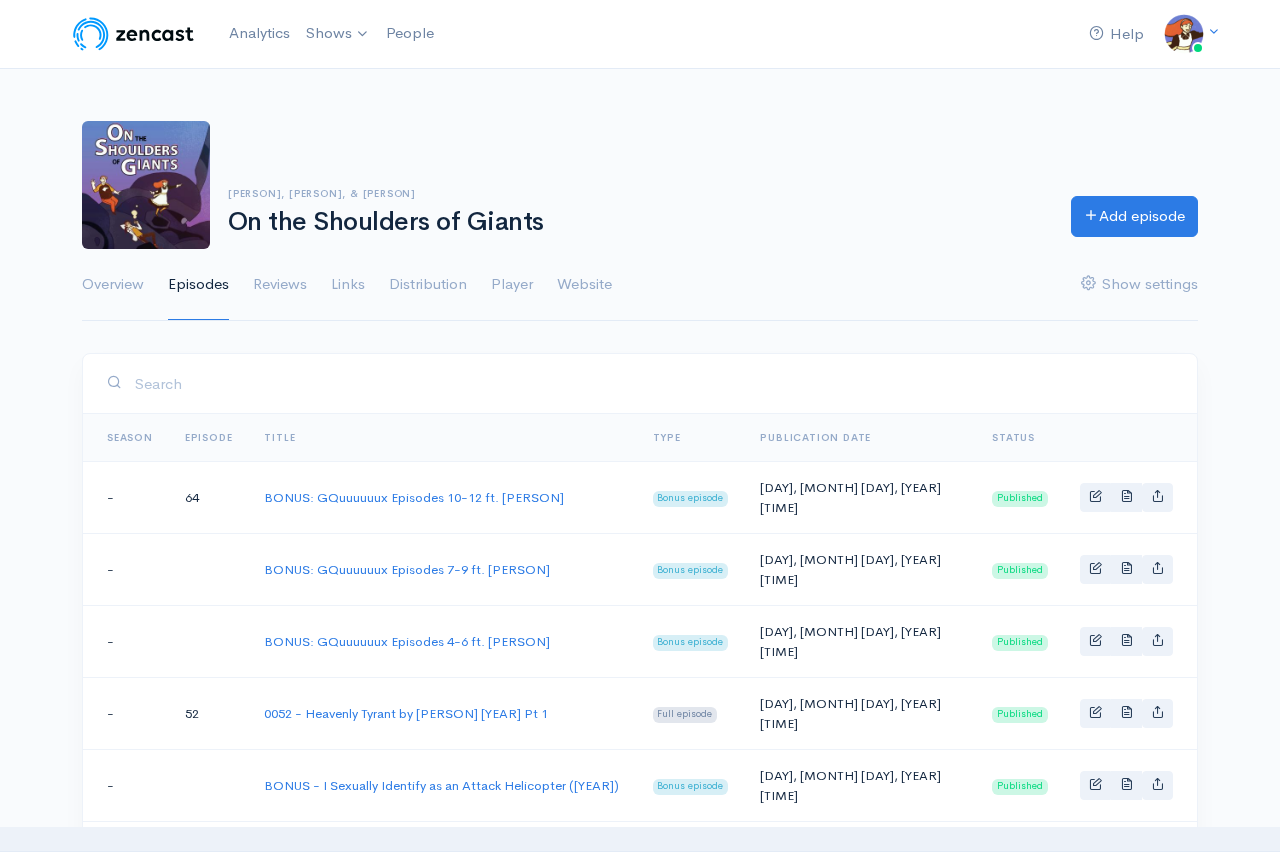 click at bounding box center (133, 34) 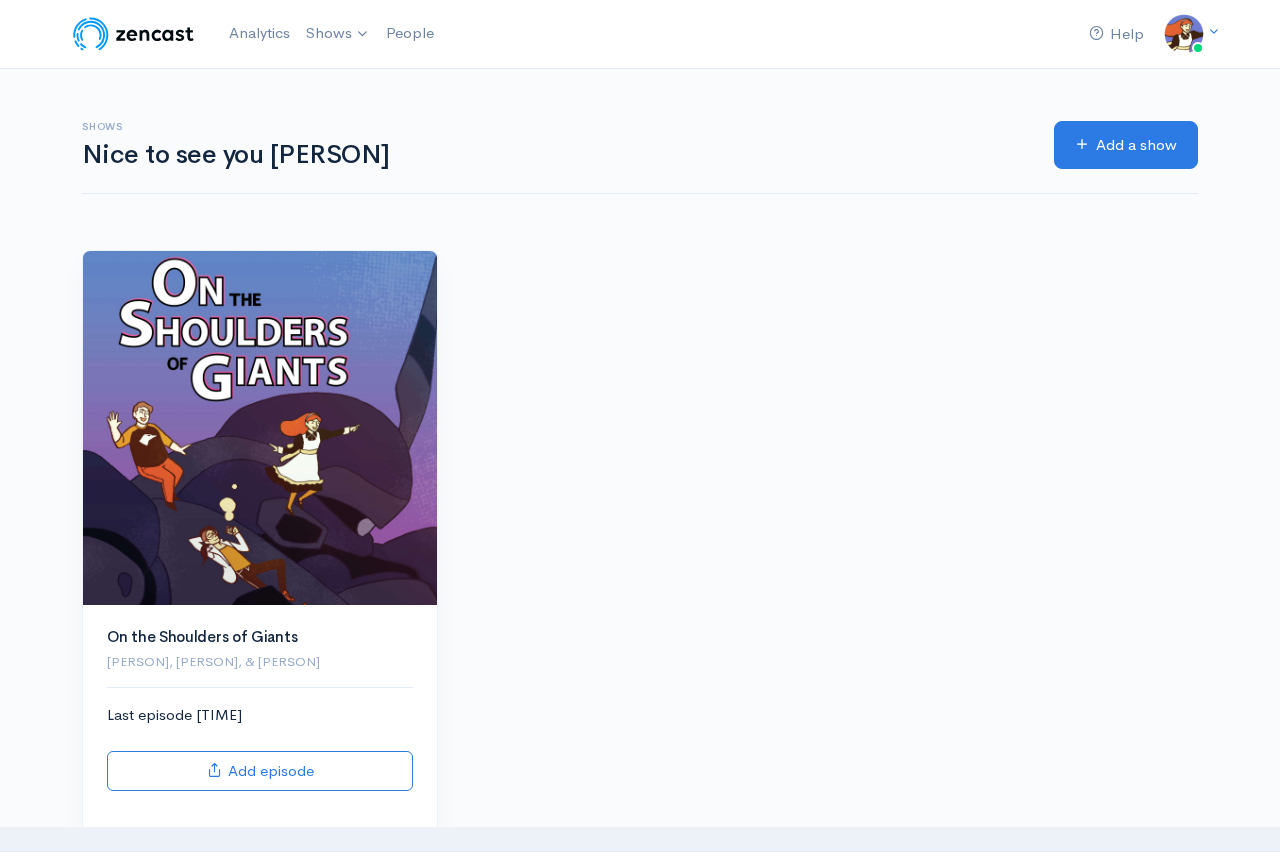 scroll, scrollTop: 0, scrollLeft: 0, axis: both 